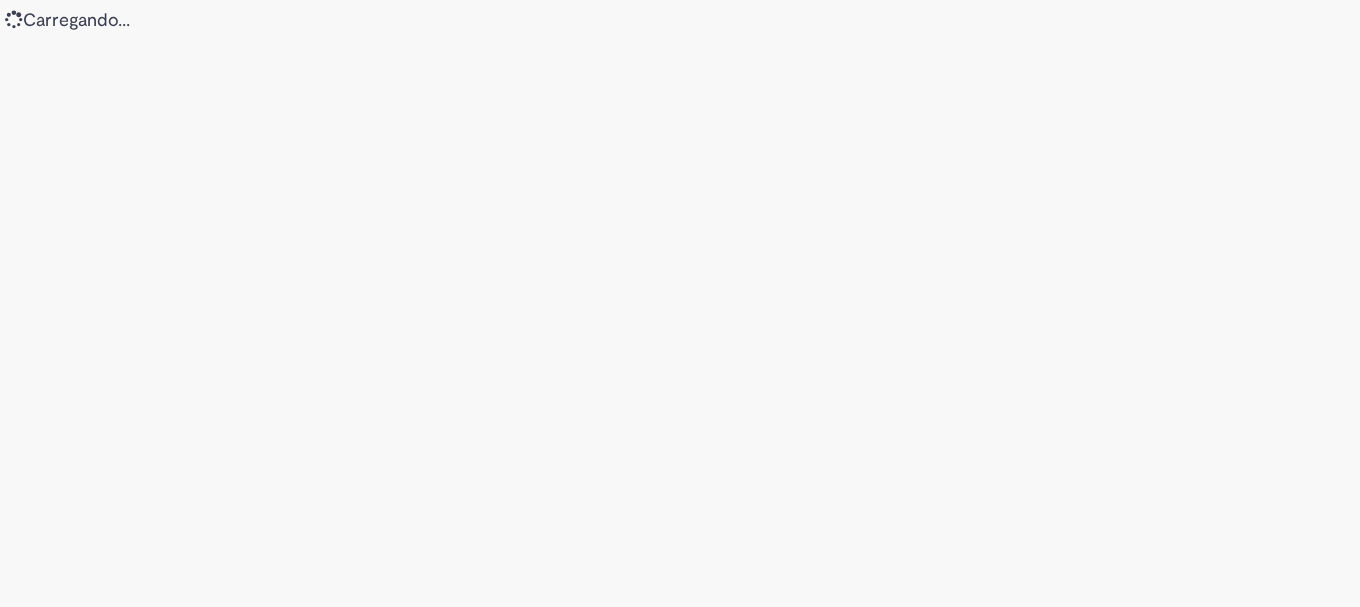 scroll, scrollTop: 0, scrollLeft: 0, axis: both 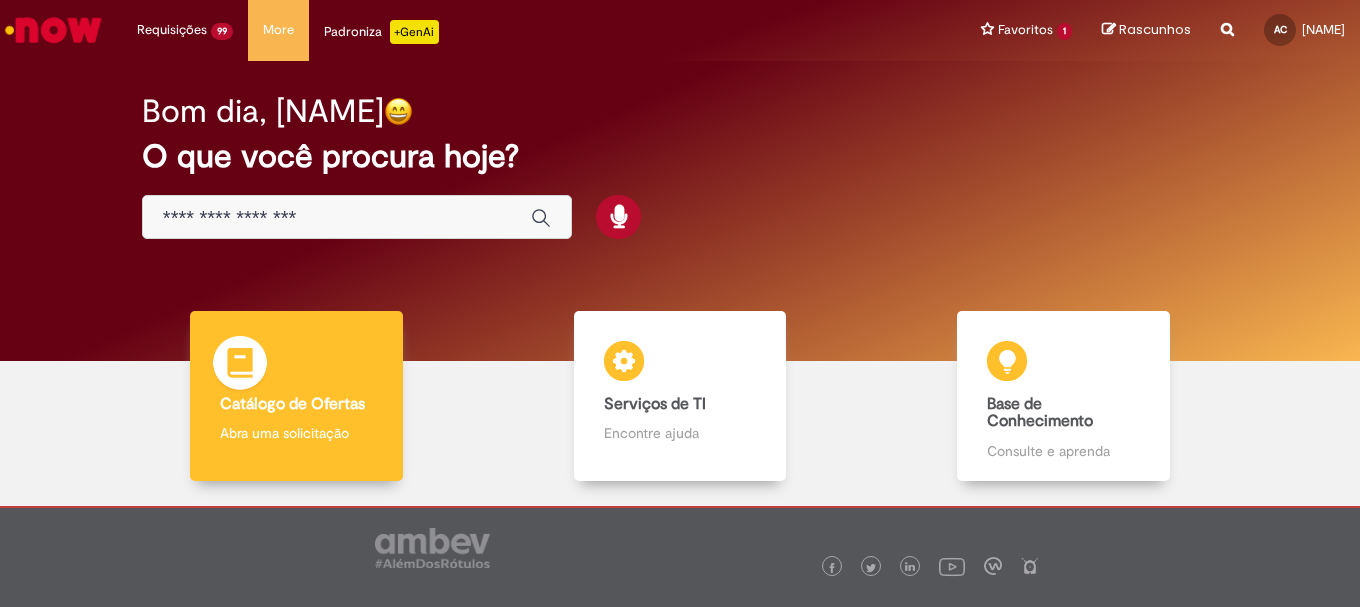 click on "Catálogo de Ofertas" at bounding box center (292, 404) 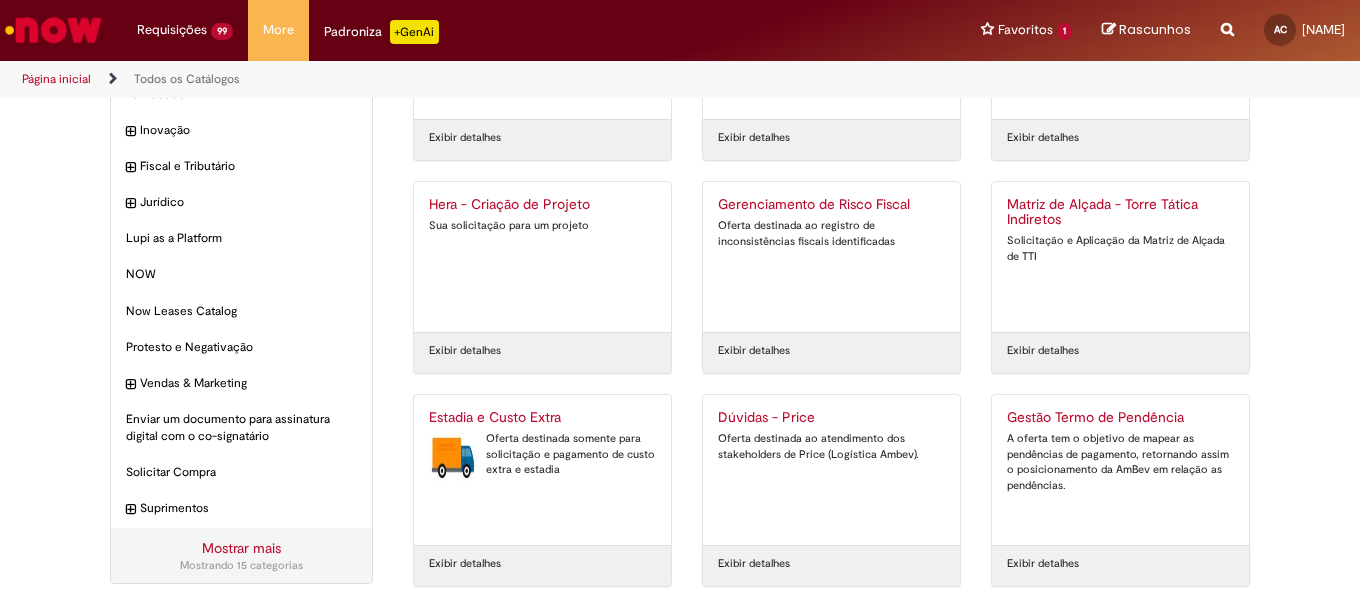 scroll, scrollTop: 191, scrollLeft: 0, axis: vertical 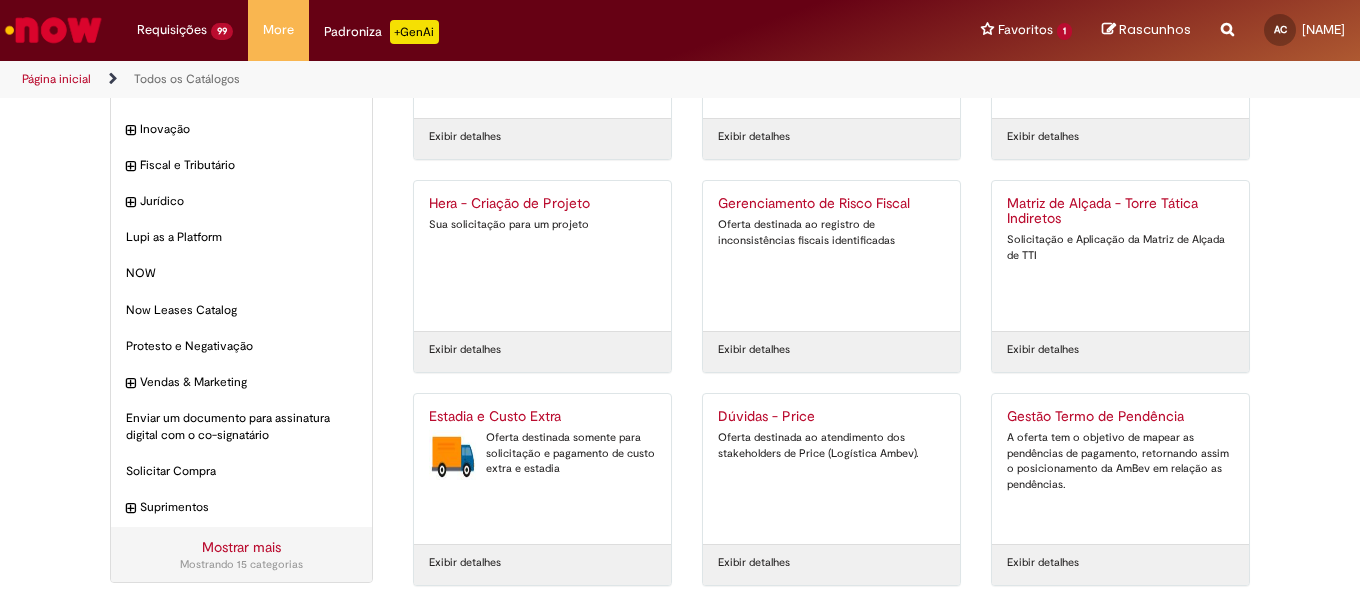 click on "Estadia e Custo Extra" at bounding box center [542, 417] 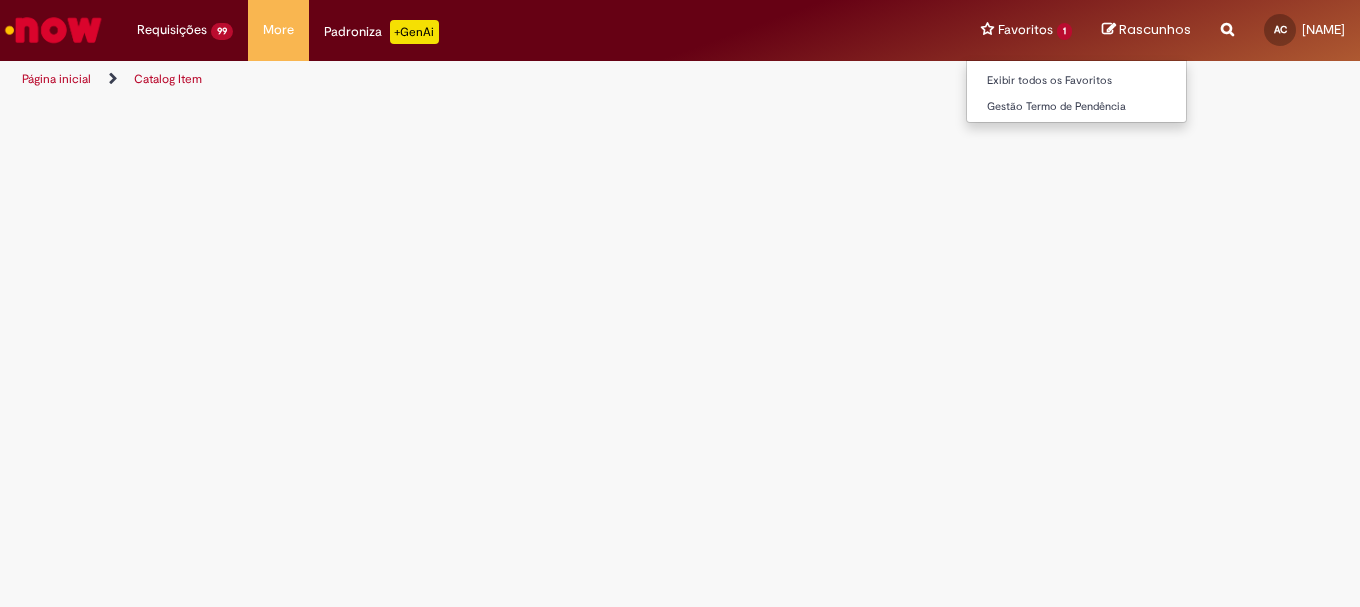scroll, scrollTop: 0, scrollLeft: 0, axis: both 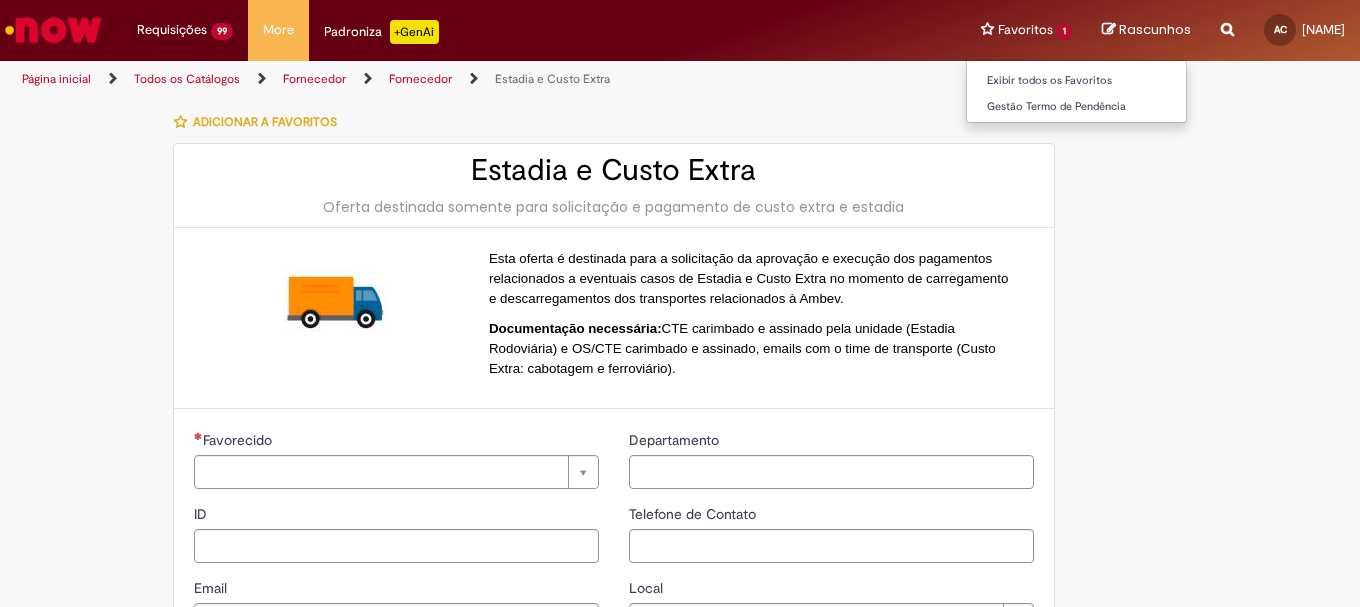 type on "**********" 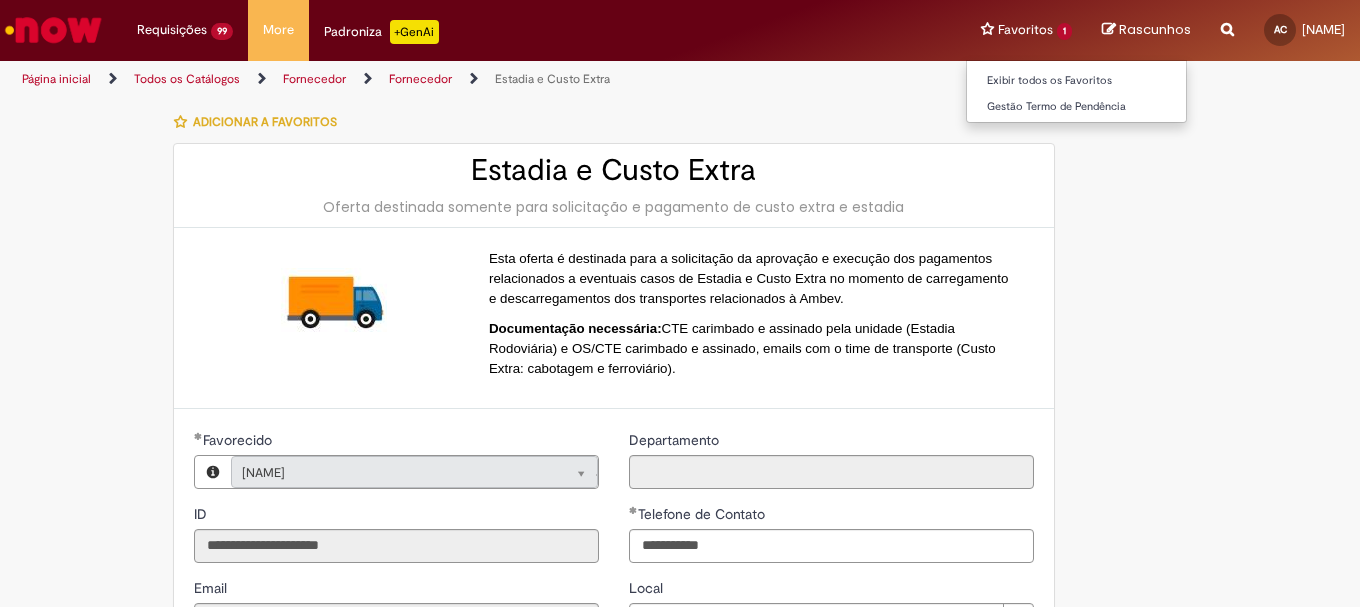 type on "**********" 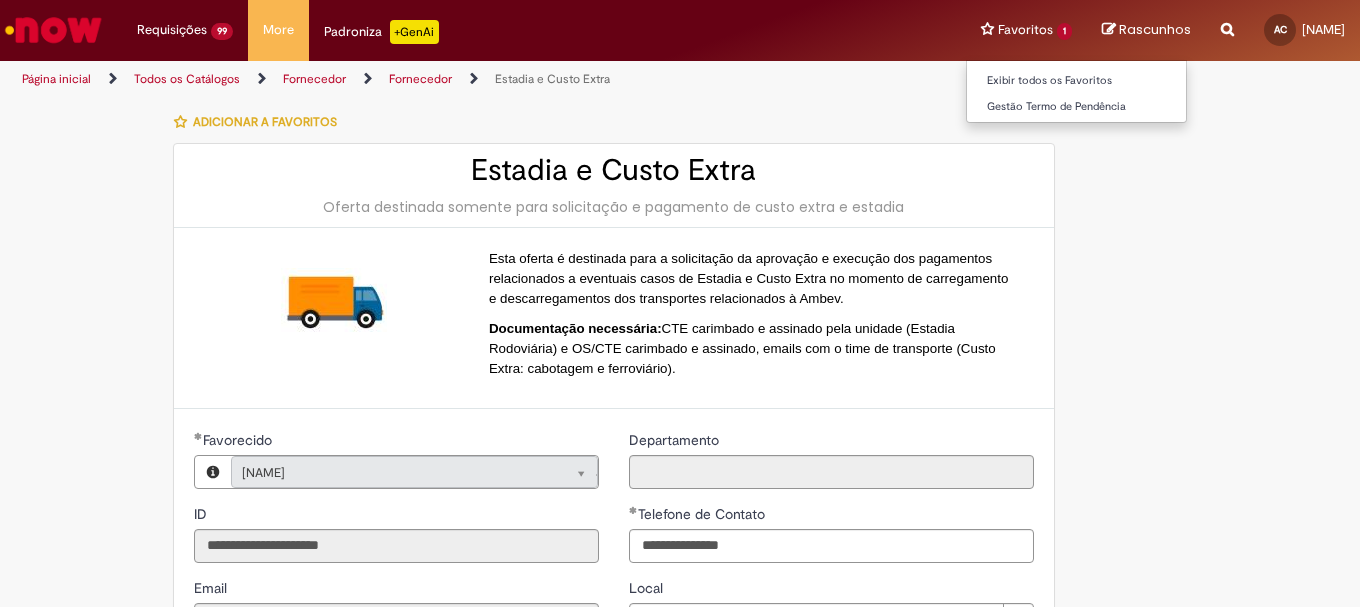 type on "**********" 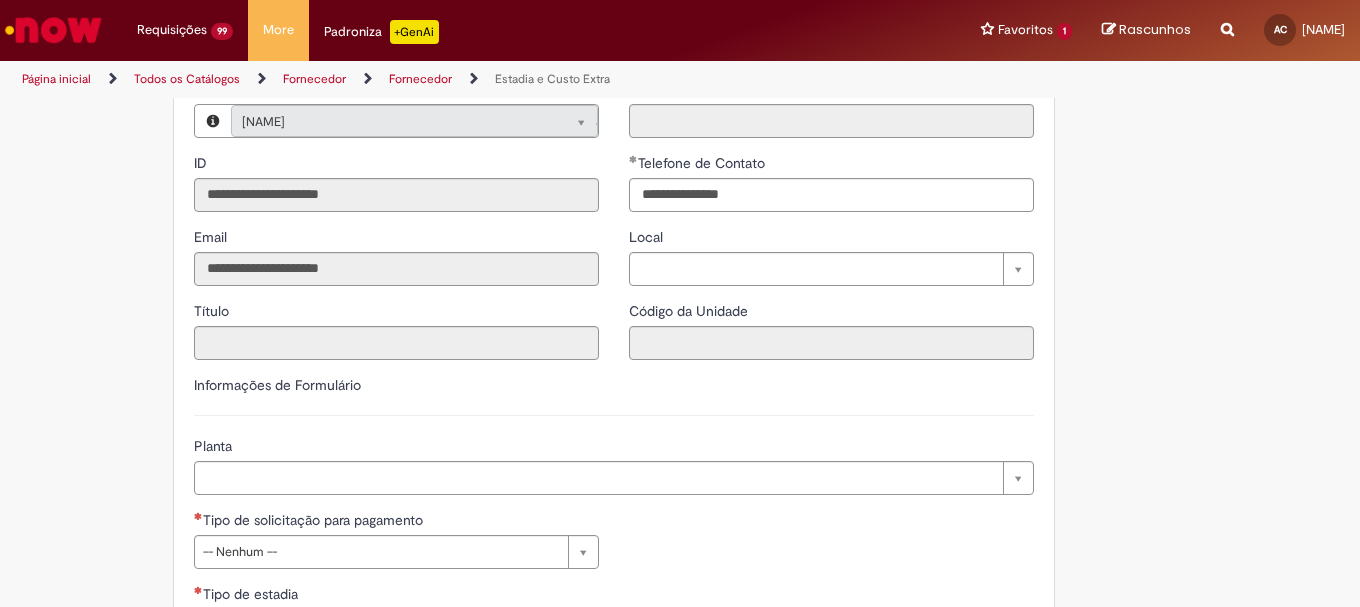 scroll, scrollTop: 500, scrollLeft: 0, axis: vertical 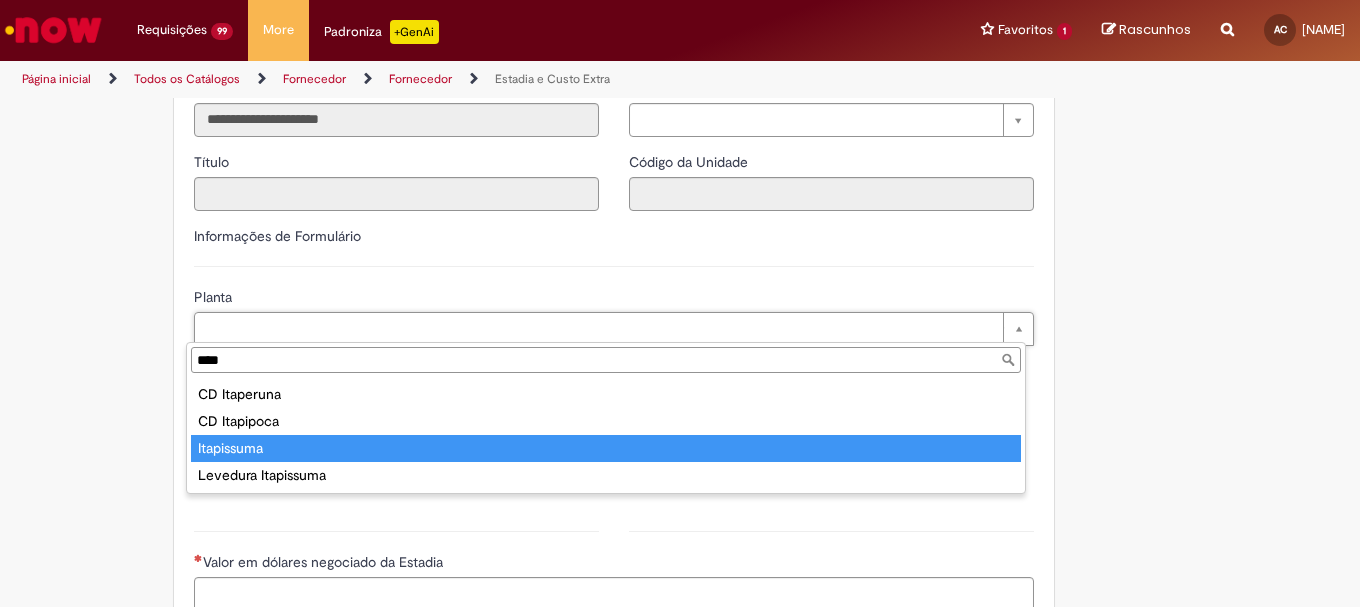 type on "****" 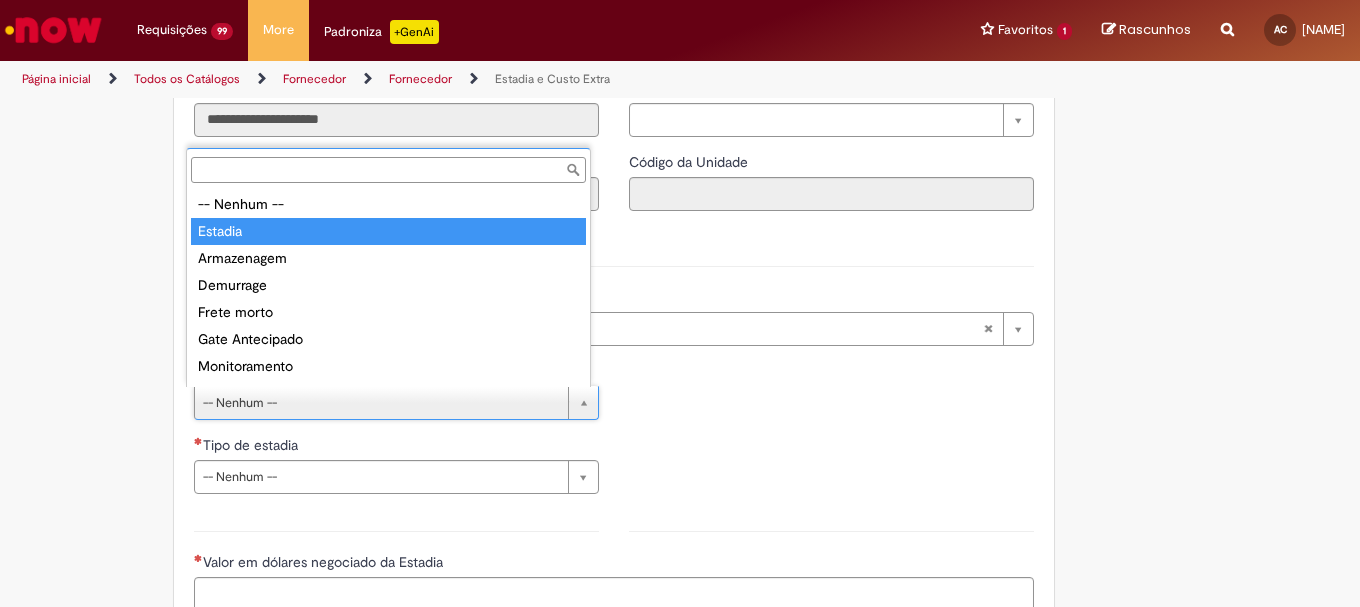 type on "*******" 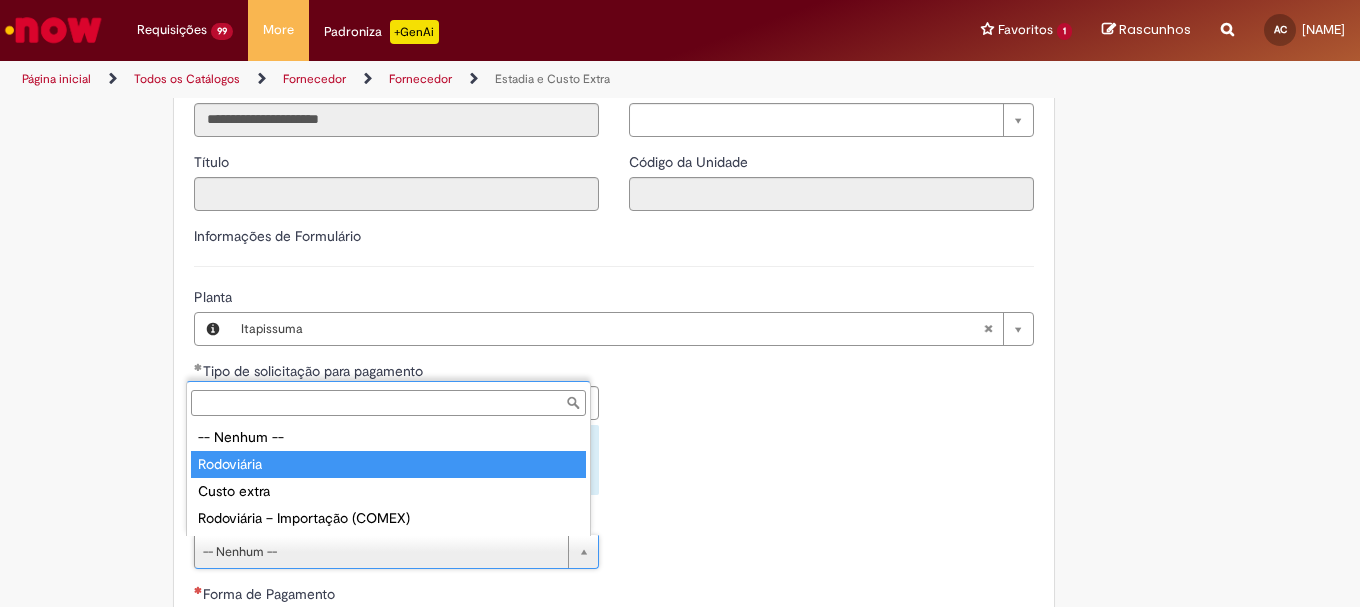 type on "**********" 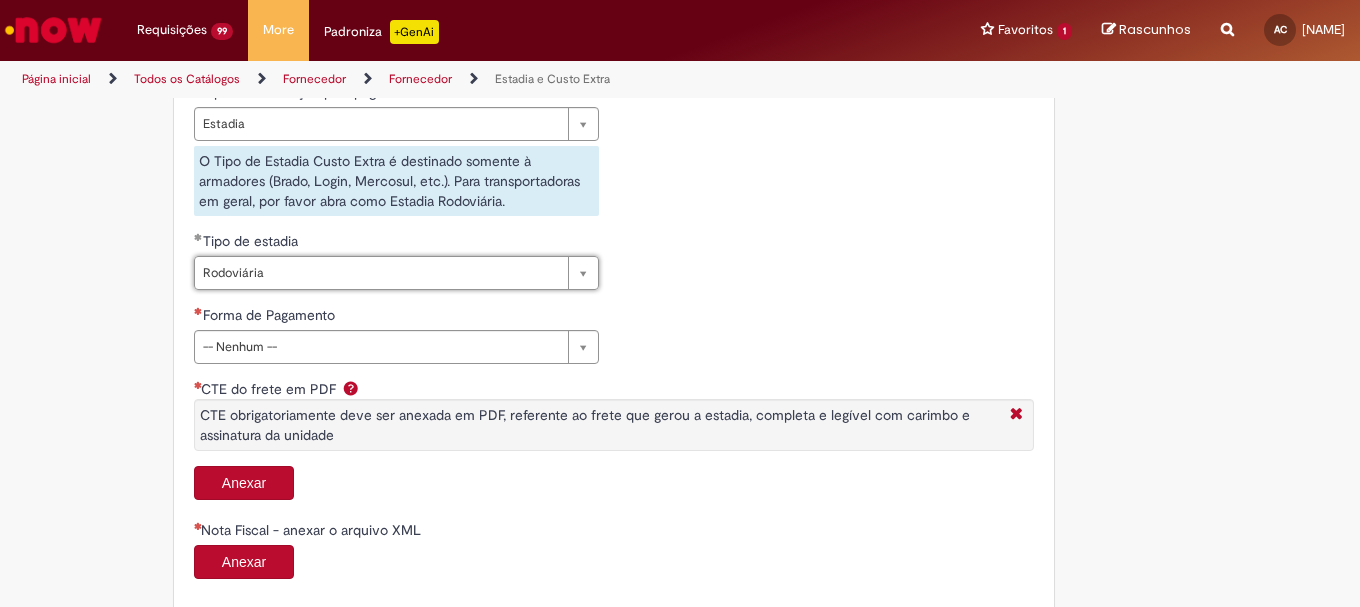 scroll, scrollTop: 800, scrollLeft: 0, axis: vertical 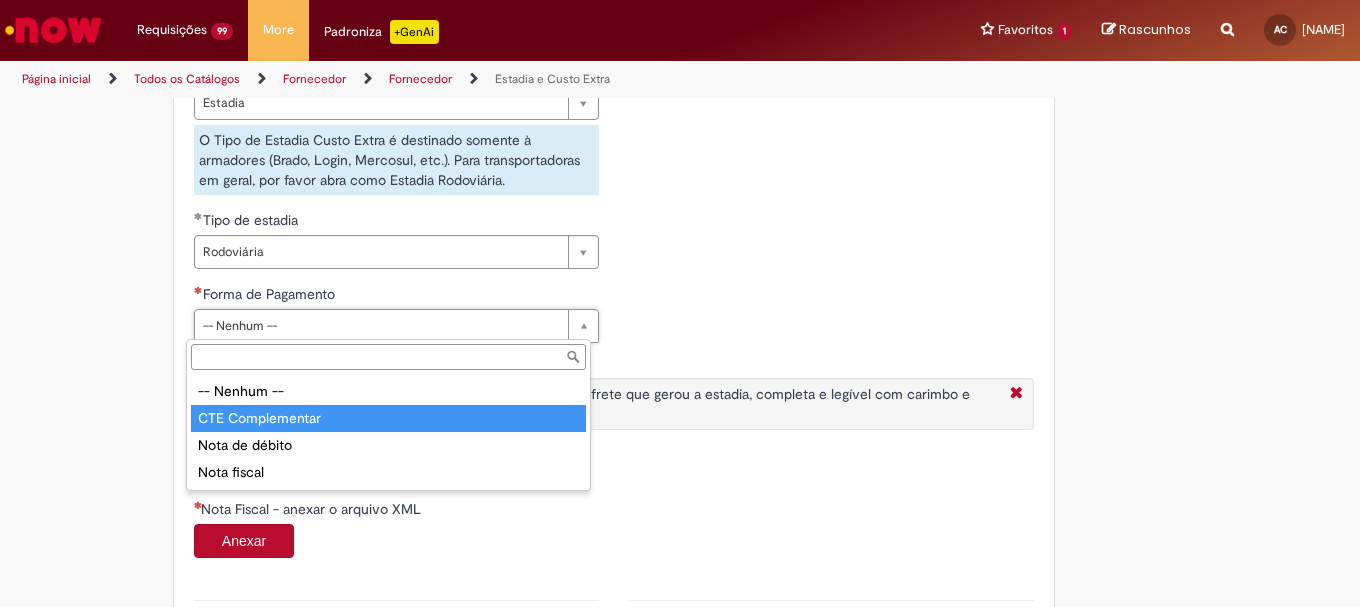 type on "**********" 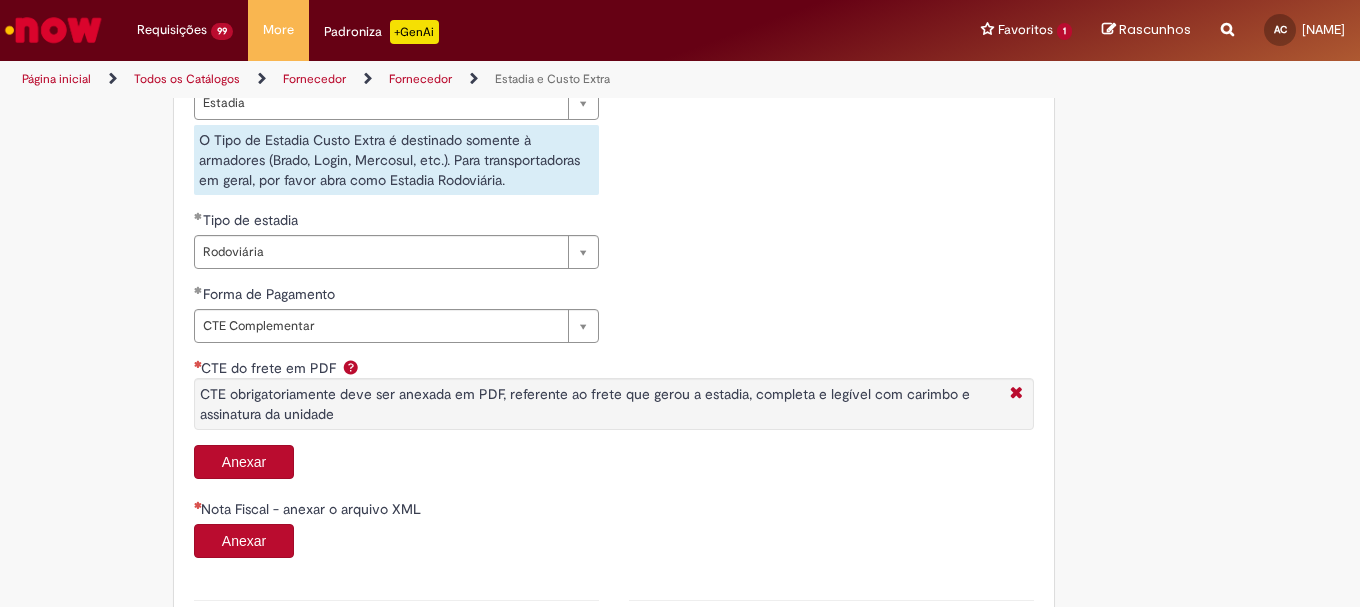 click on "Anexar" at bounding box center [244, 462] 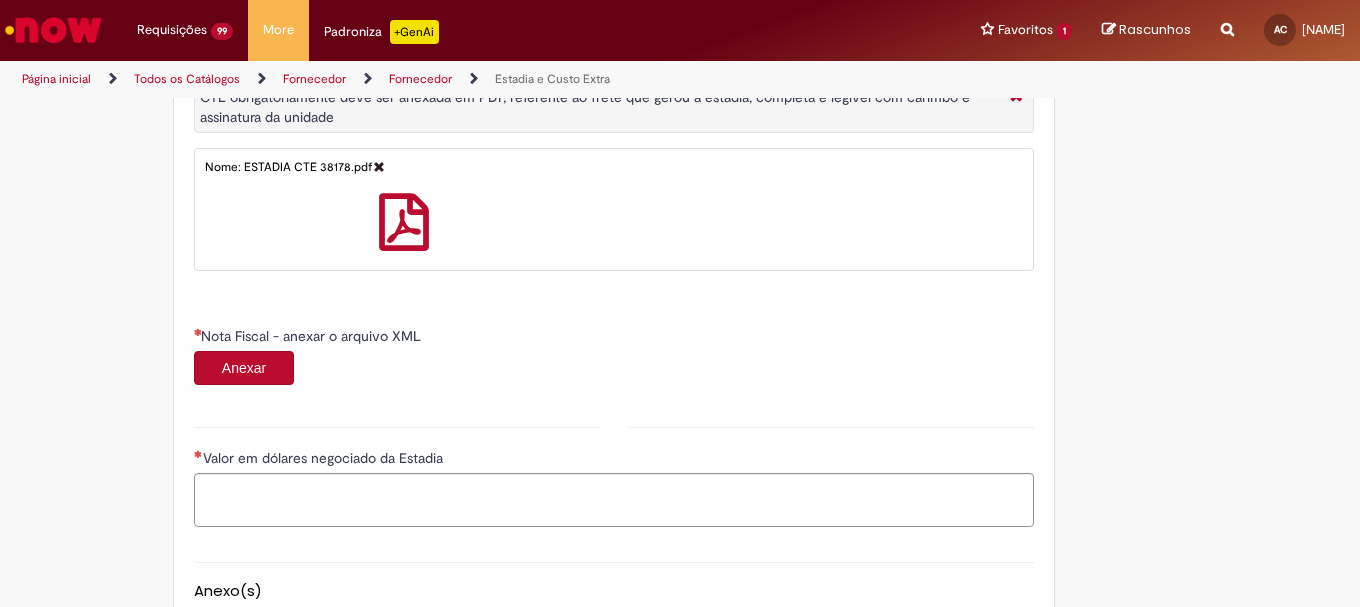 scroll, scrollTop: 1100, scrollLeft: 0, axis: vertical 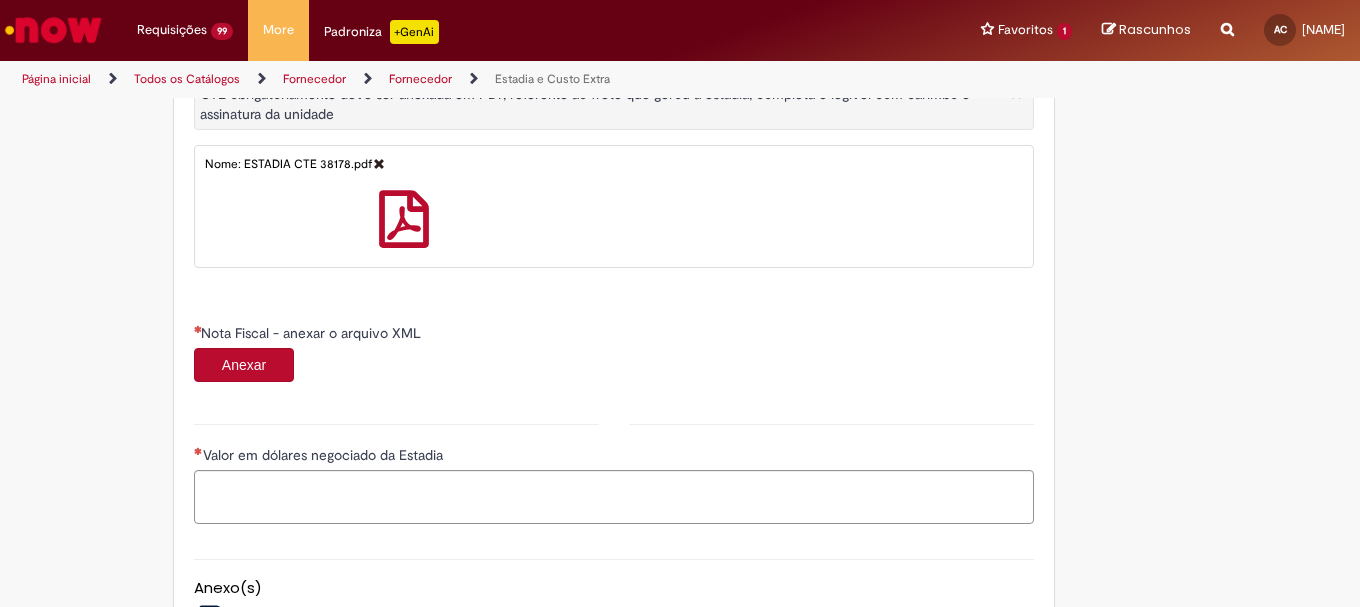click on "Anexar" at bounding box center (244, 365) 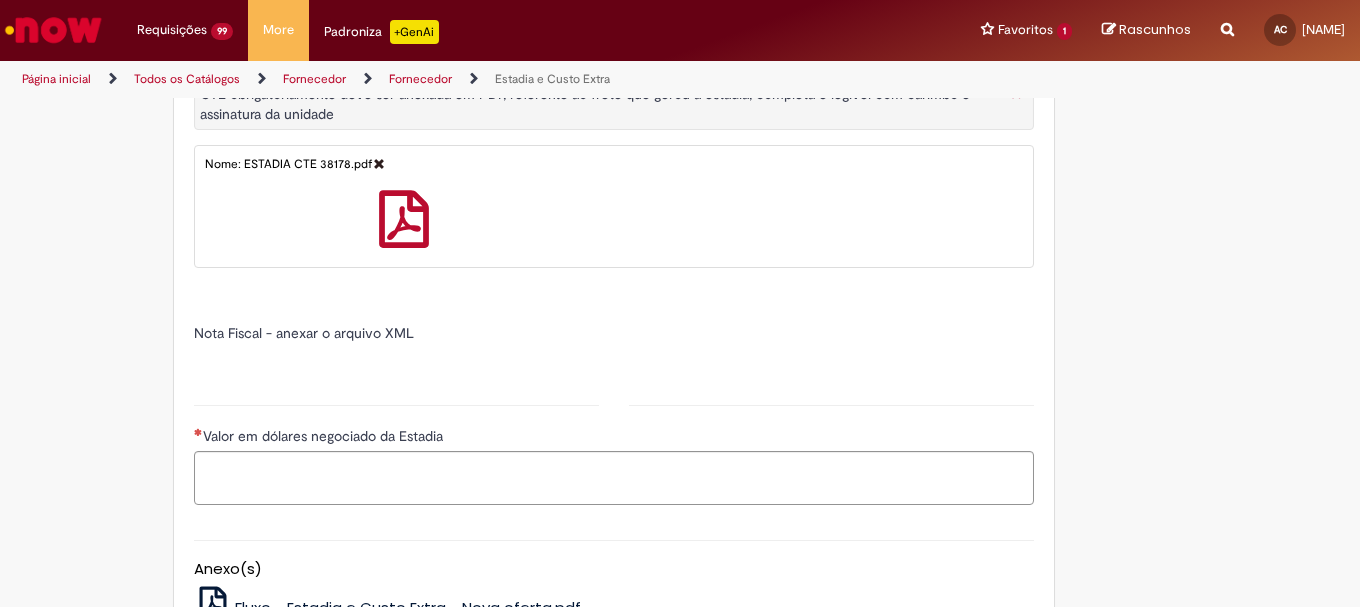 type on "******" 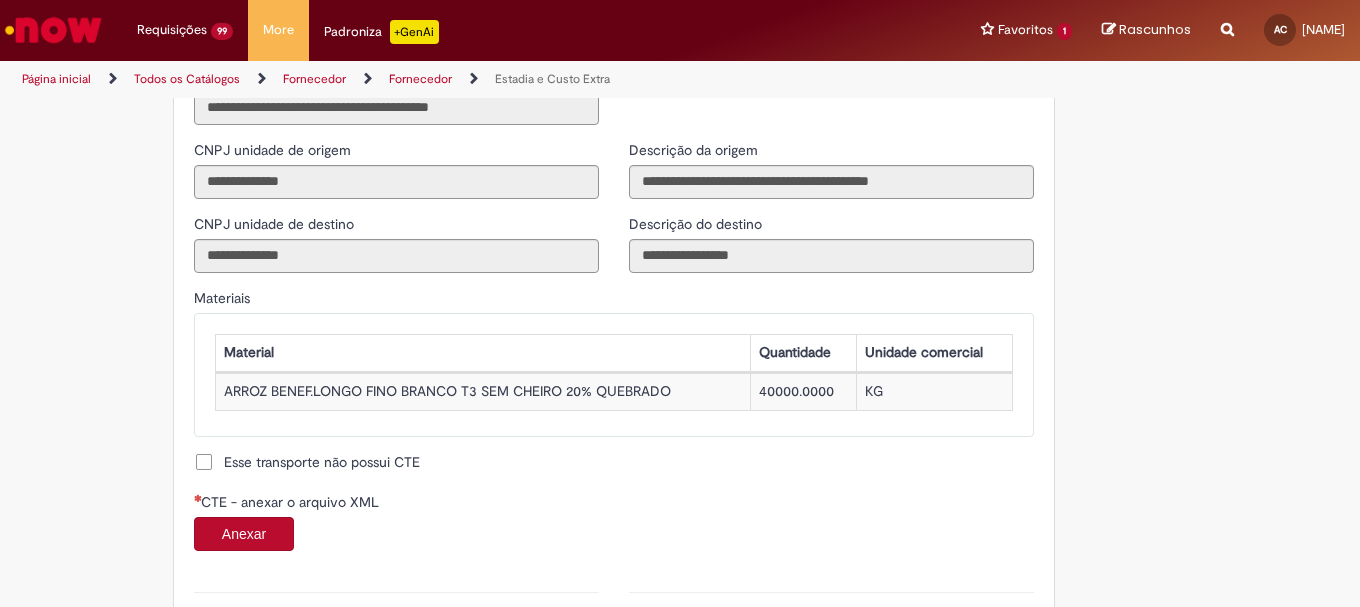 scroll, scrollTop: 1700, scrollLeft: 0, axis: vertical 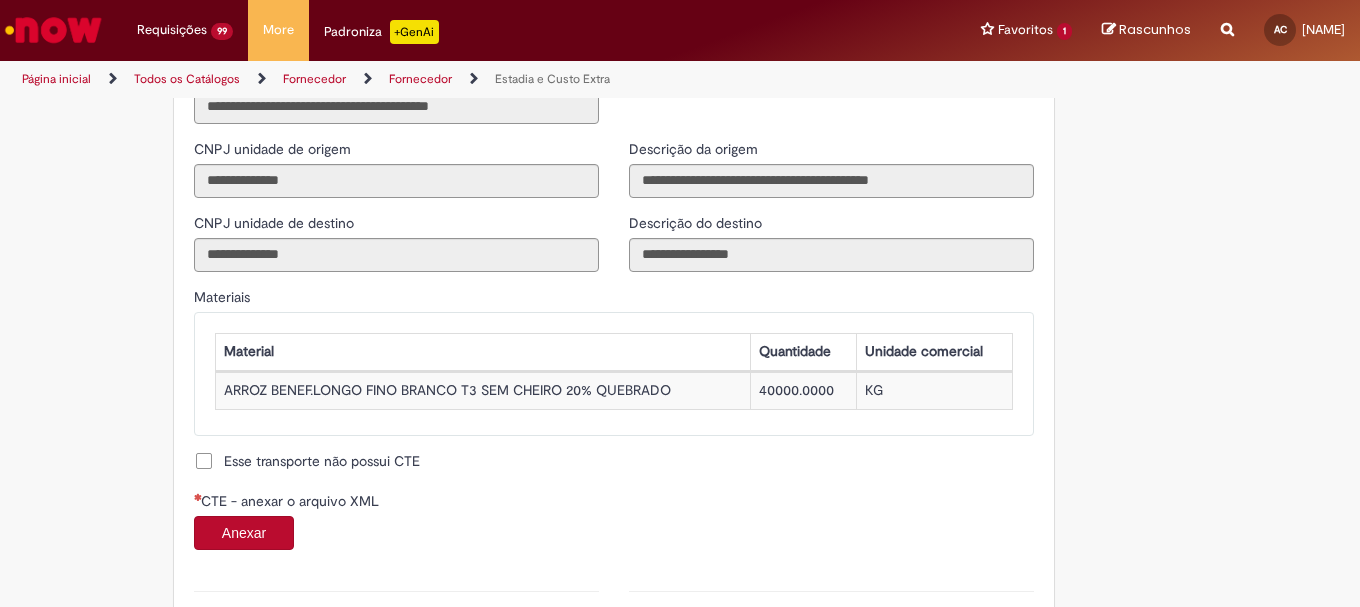 click on "Anexar" at bounding box center (244, 533) 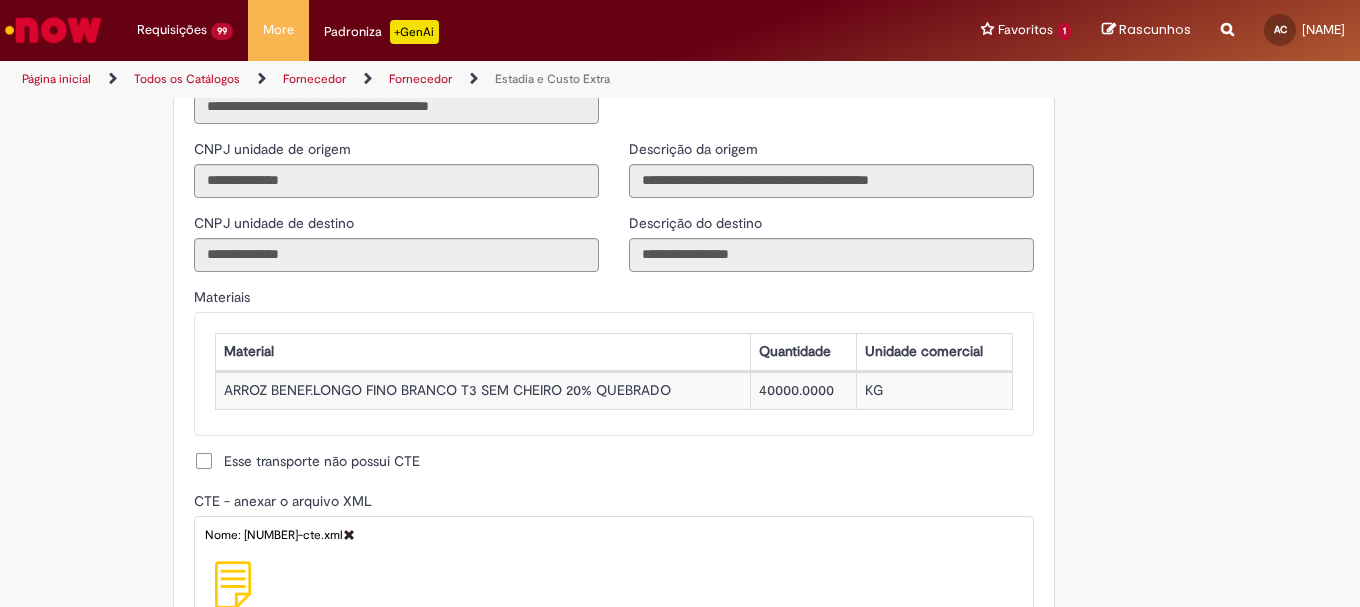 type on "**********" 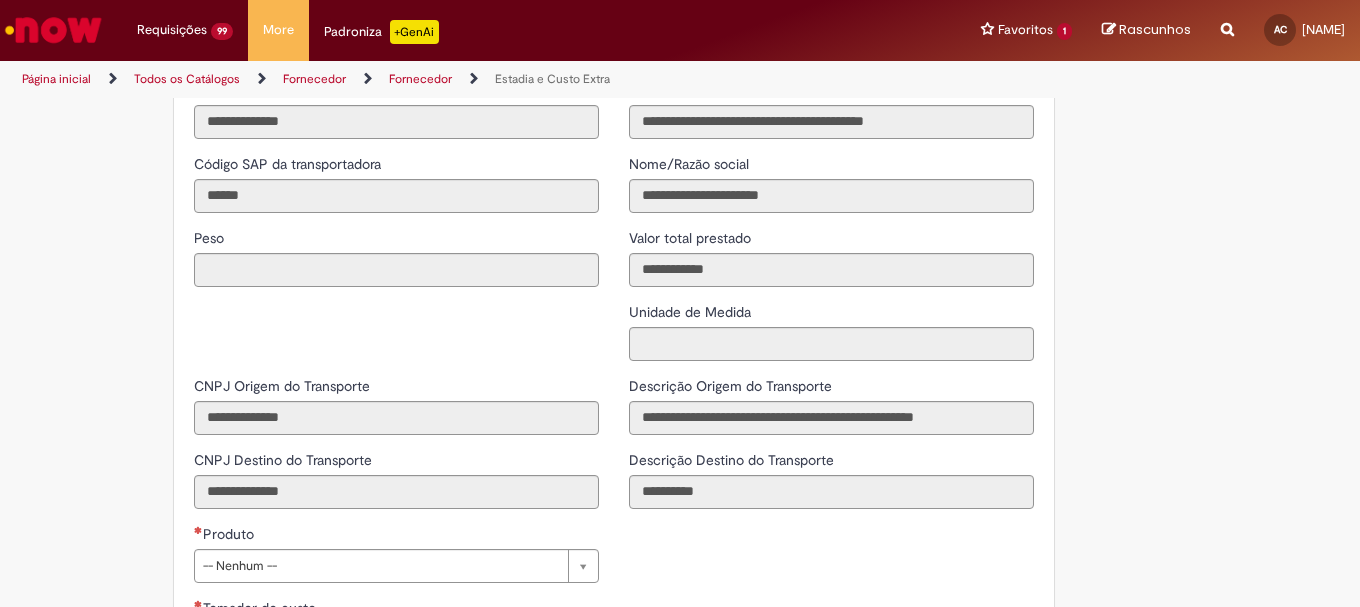 scroll, scrollTop: 2400, scrollLeft: 0, axis: vertical 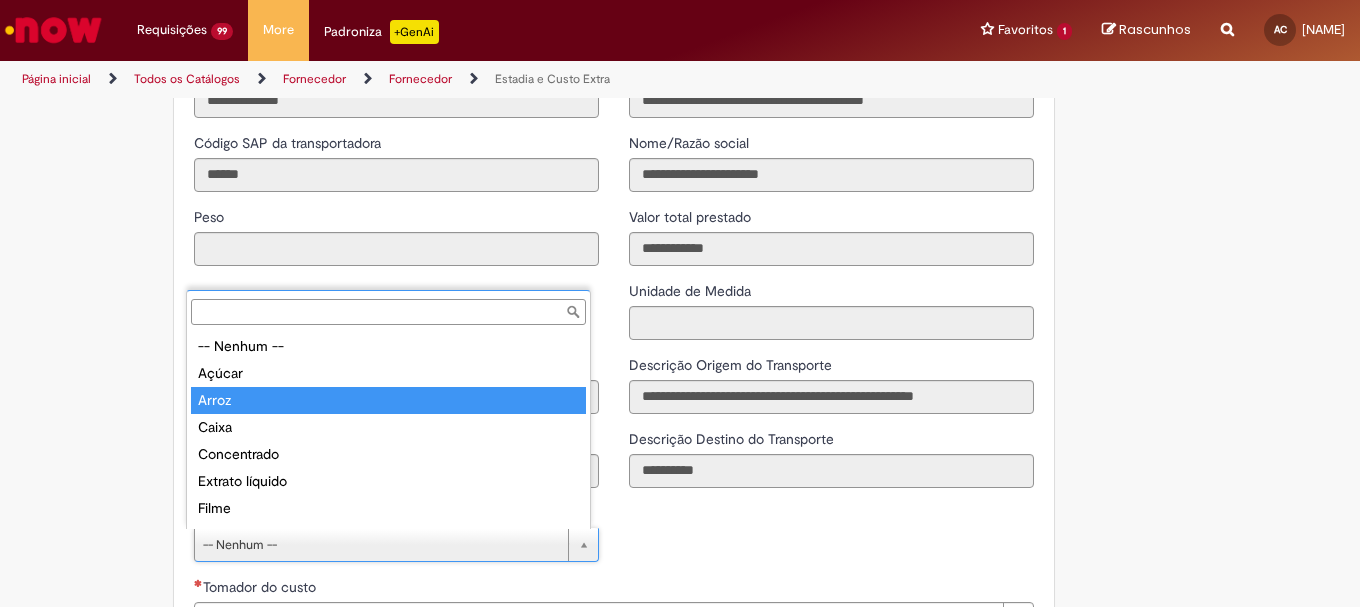 type on "*****" 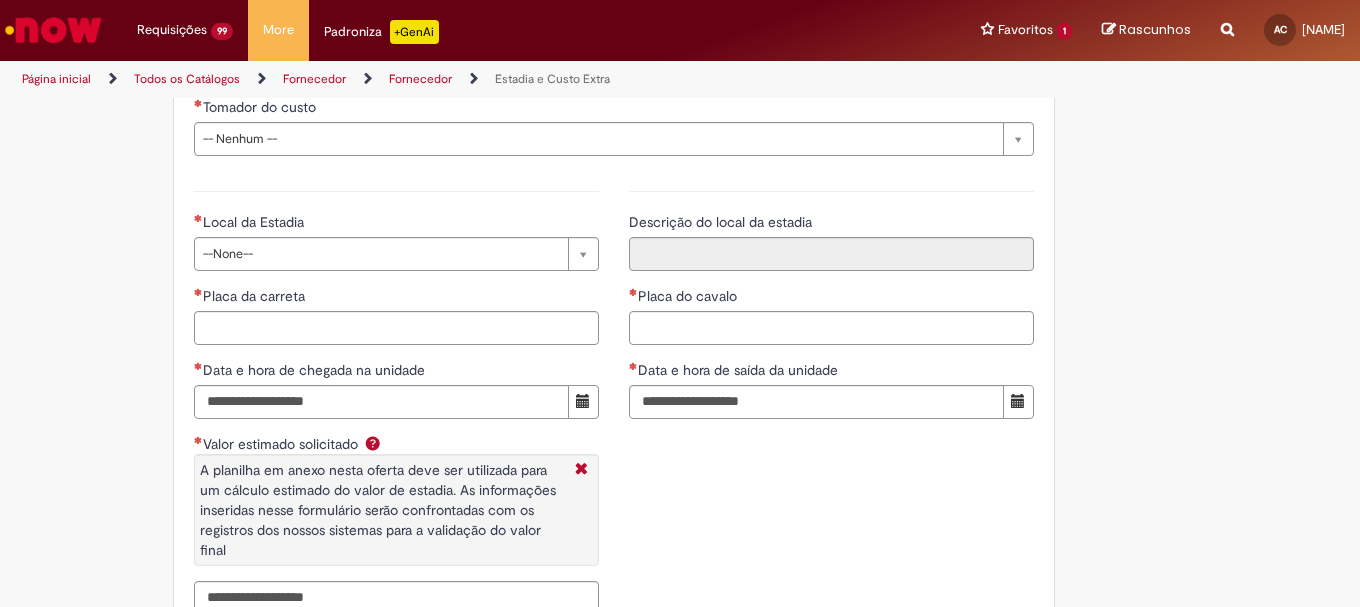 scroll, scrollTop: 2900, scrollLeft: 0, axis: vertical 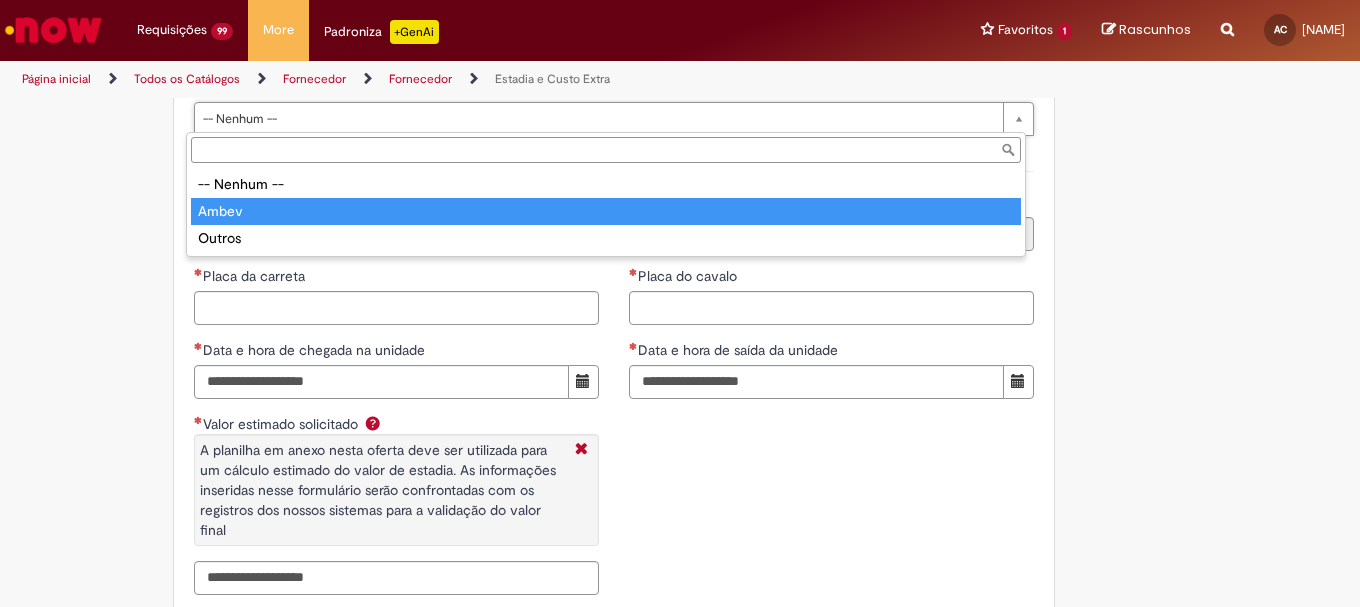 type on "*****" 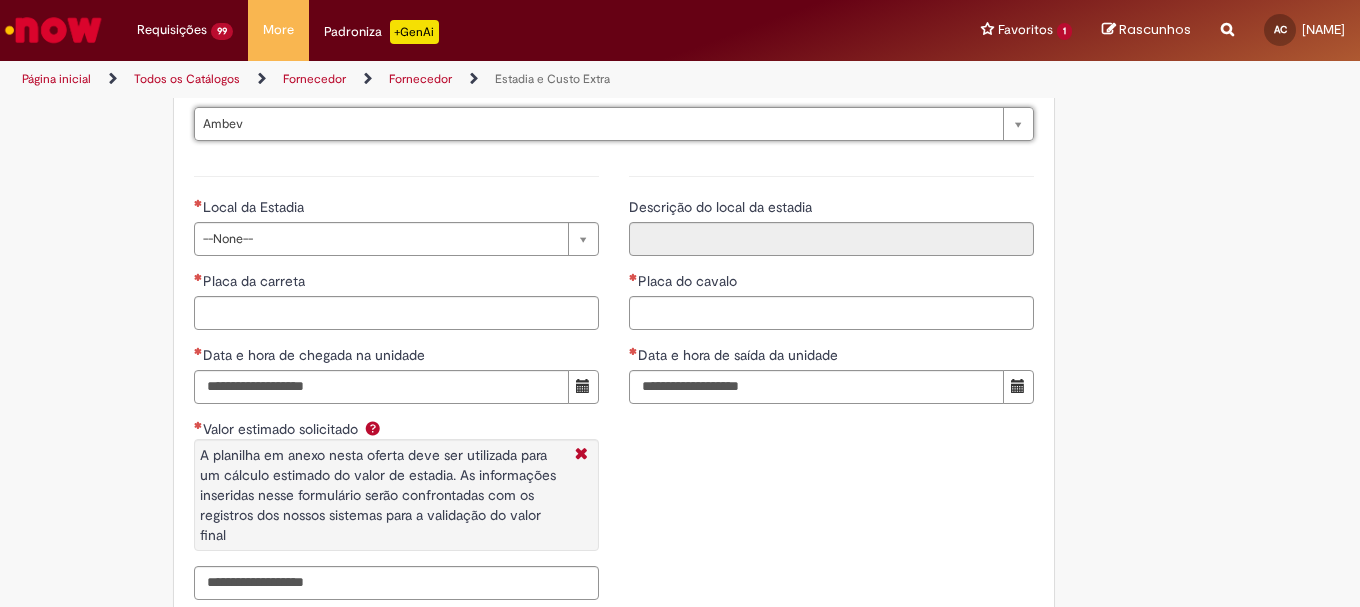 scroll, scrollTop: 2795, scrollLeft: 0, axis: vertical 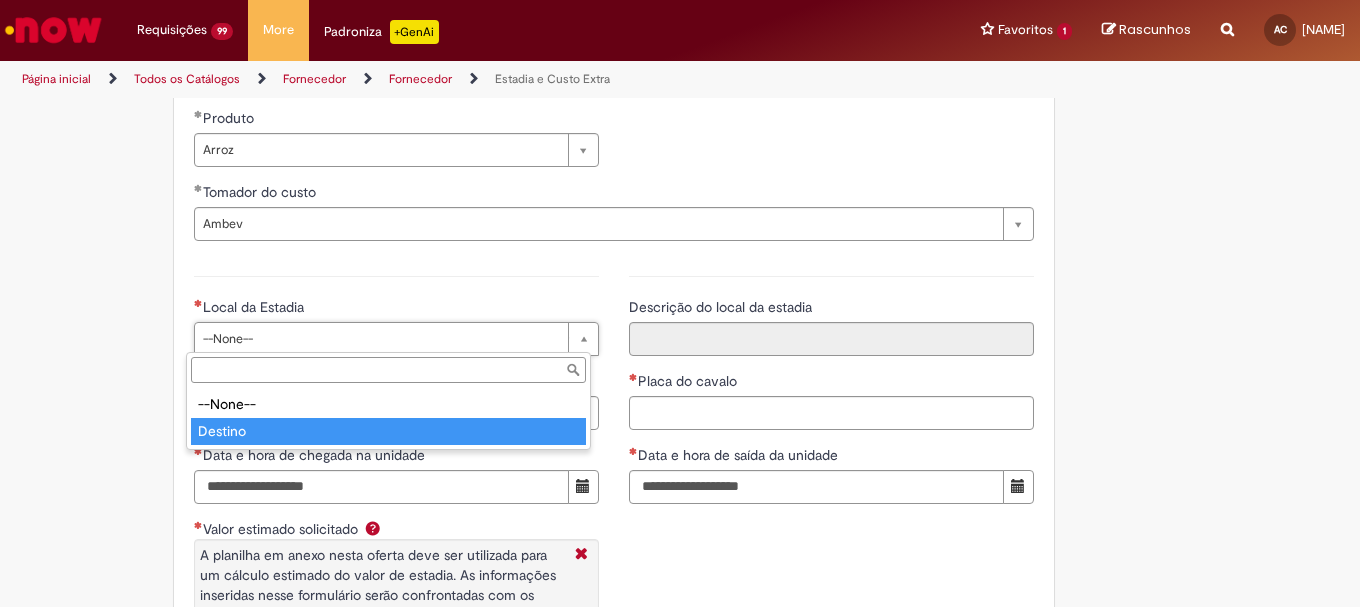 type on "*******" 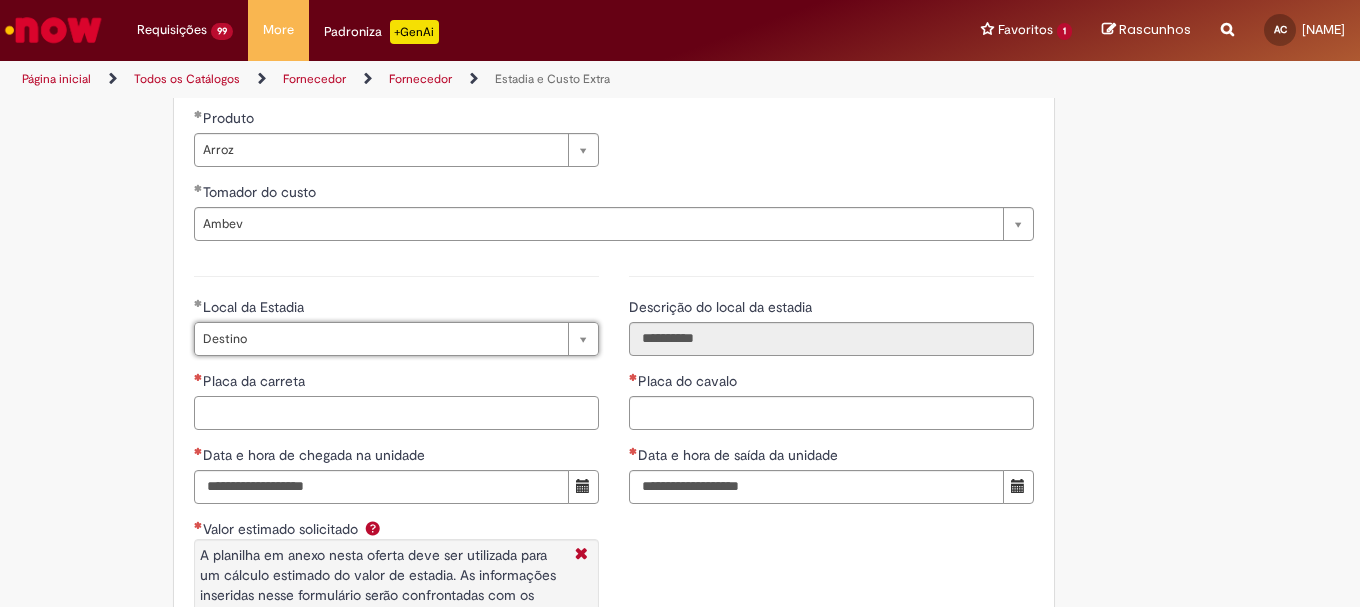 click on "Placa da carreta" at bounding box center (396, 413) 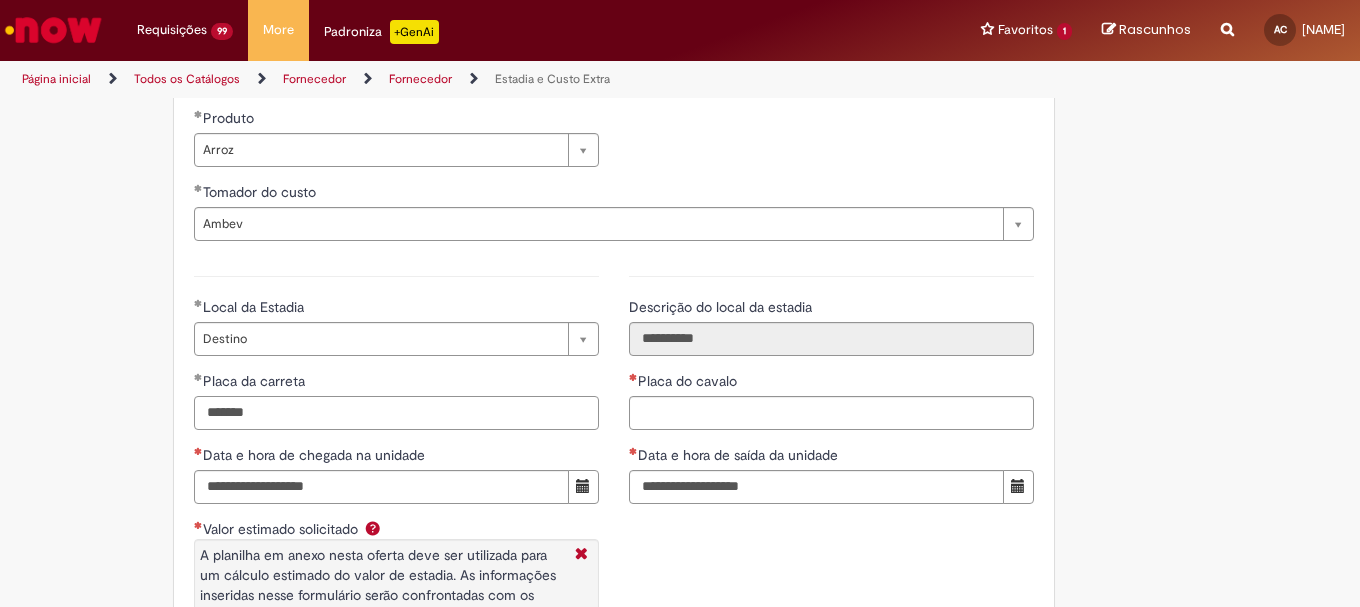 type on "*******" 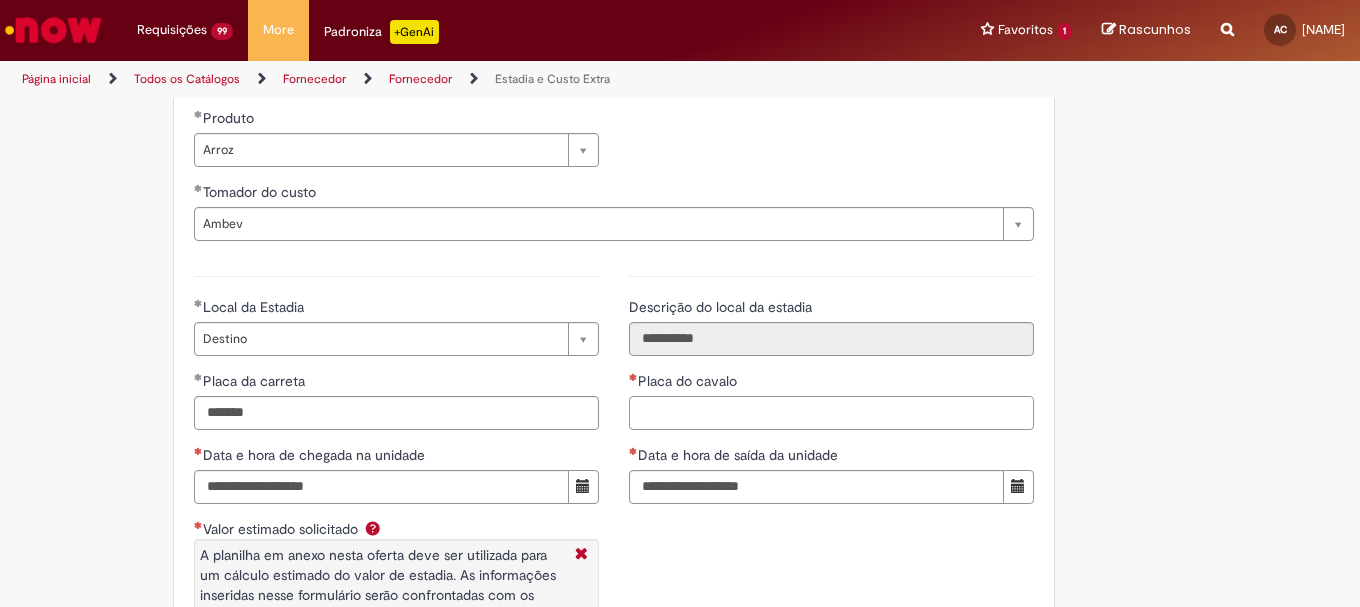 click on "Placa do cavalo" at bounding box center [831, 413] 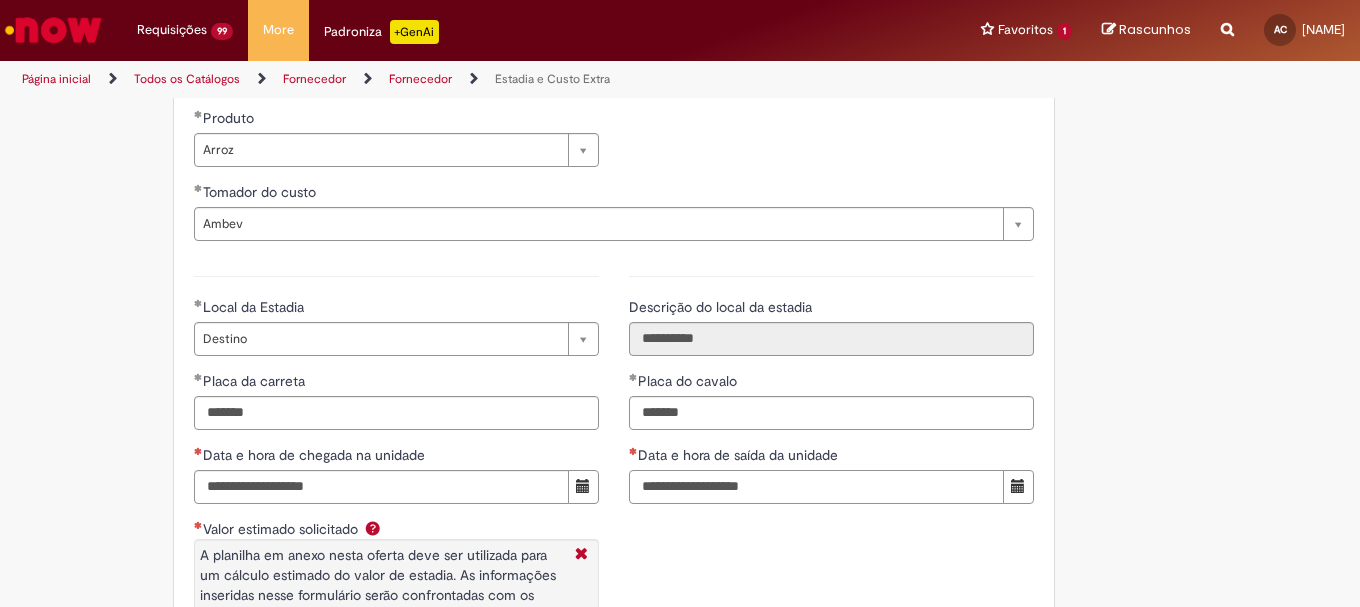 type on "*******" 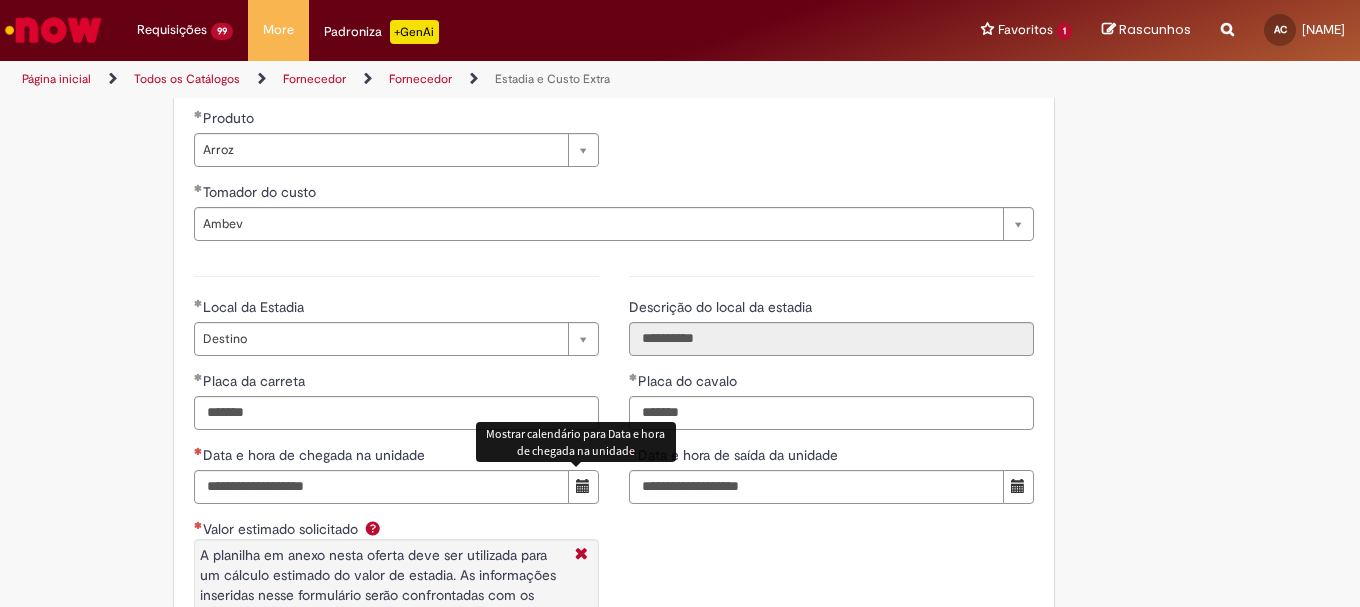 click at bounding box center (583, 486) 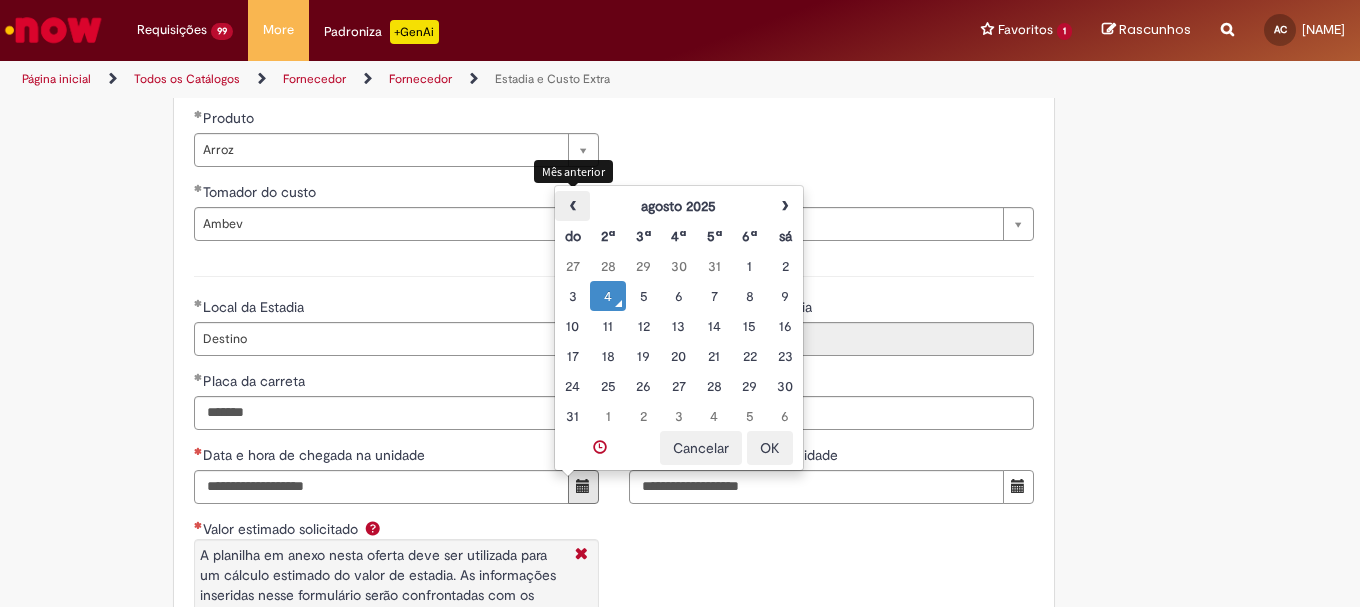 click on "‹" at bounding box center [572, 206] 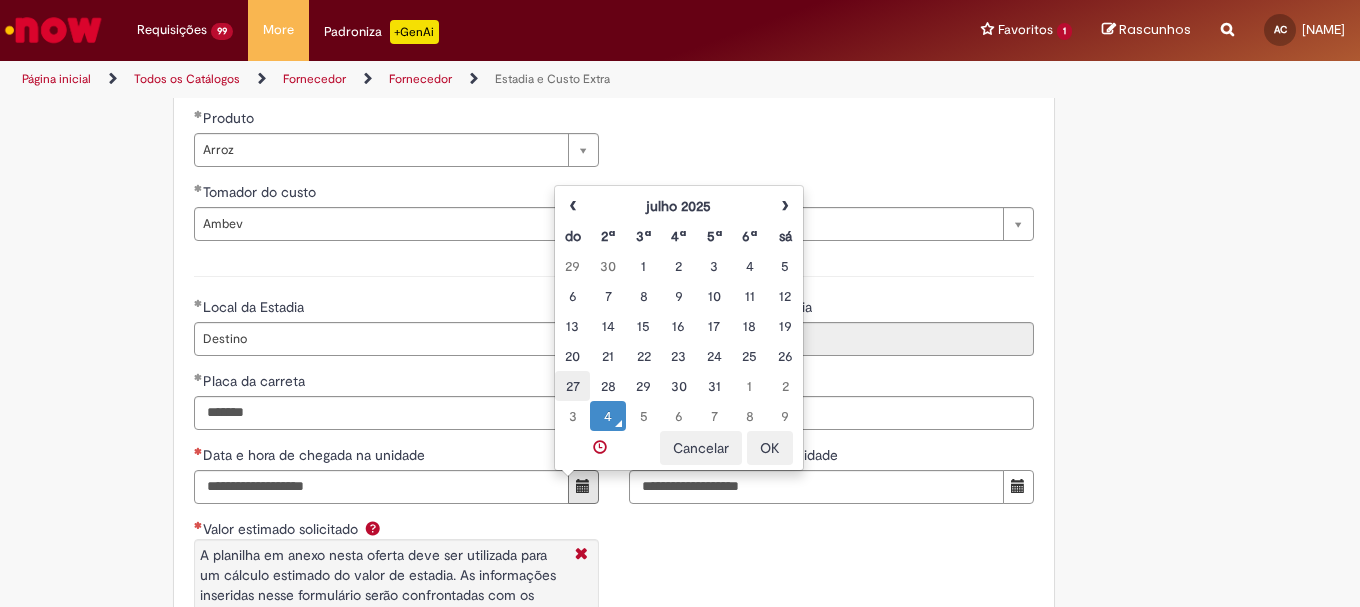 click on "27" at bounding box center (572, 386) 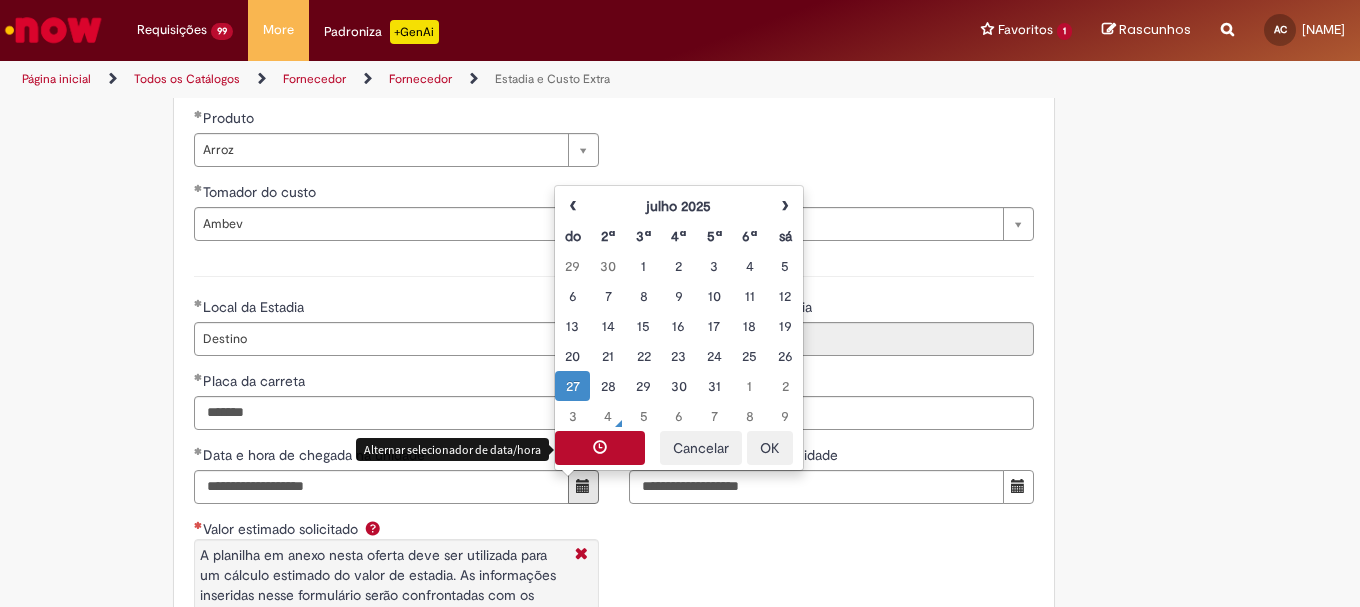 click at bounding box center [600, 448] 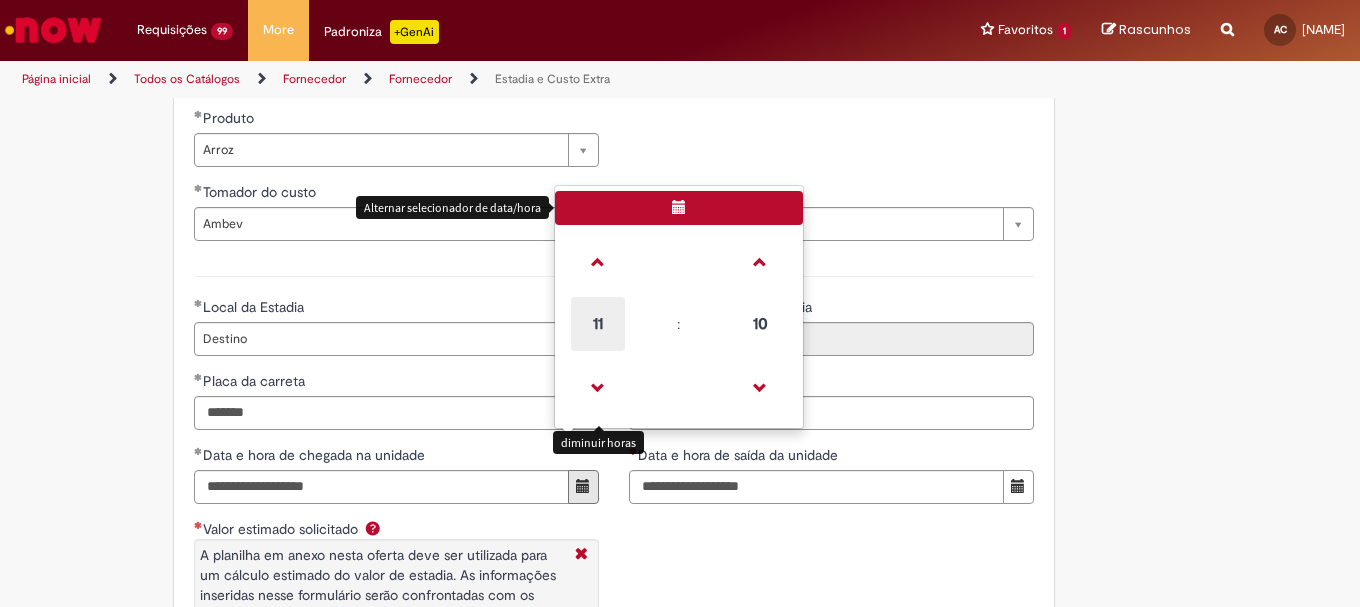 click on "11" at bounding box center [598, 324] 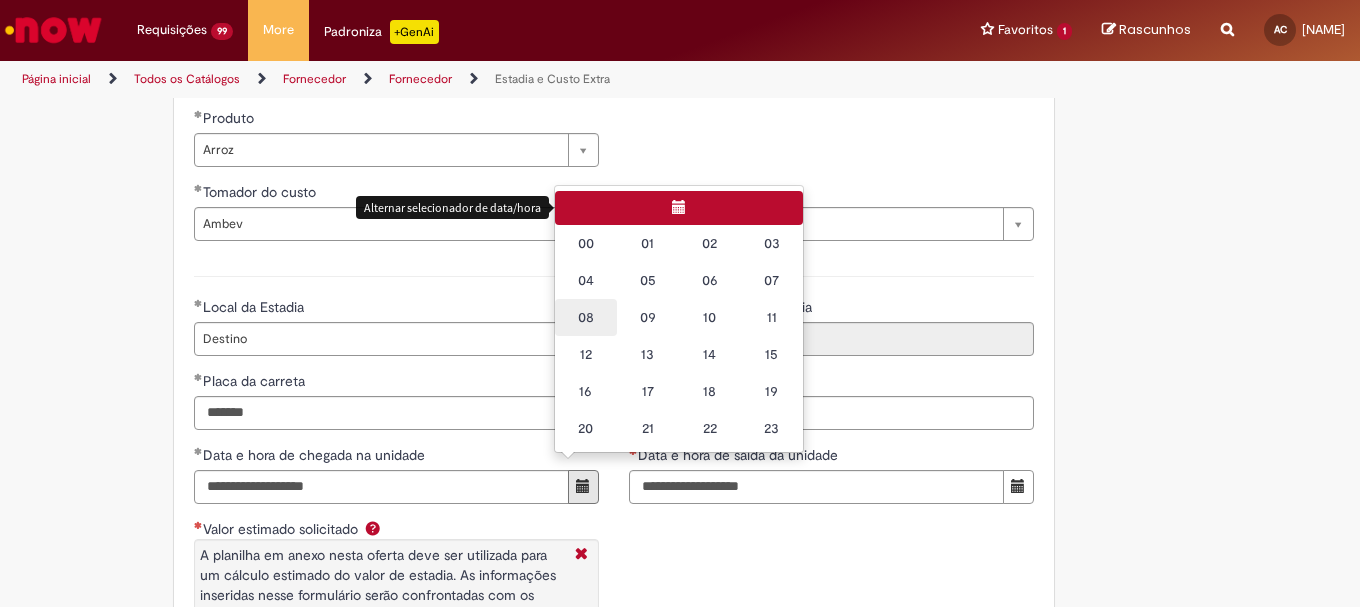 click on "08" at bounding box center (586, 317) 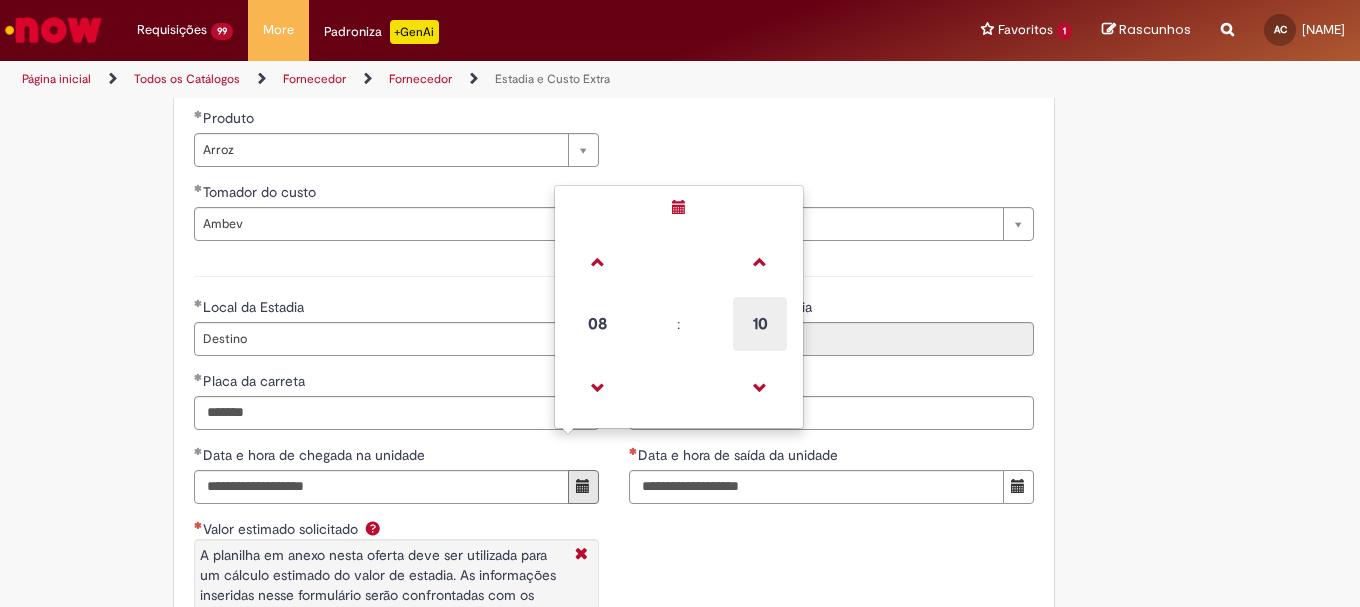 click on "10" at bounding box center [760, 324] 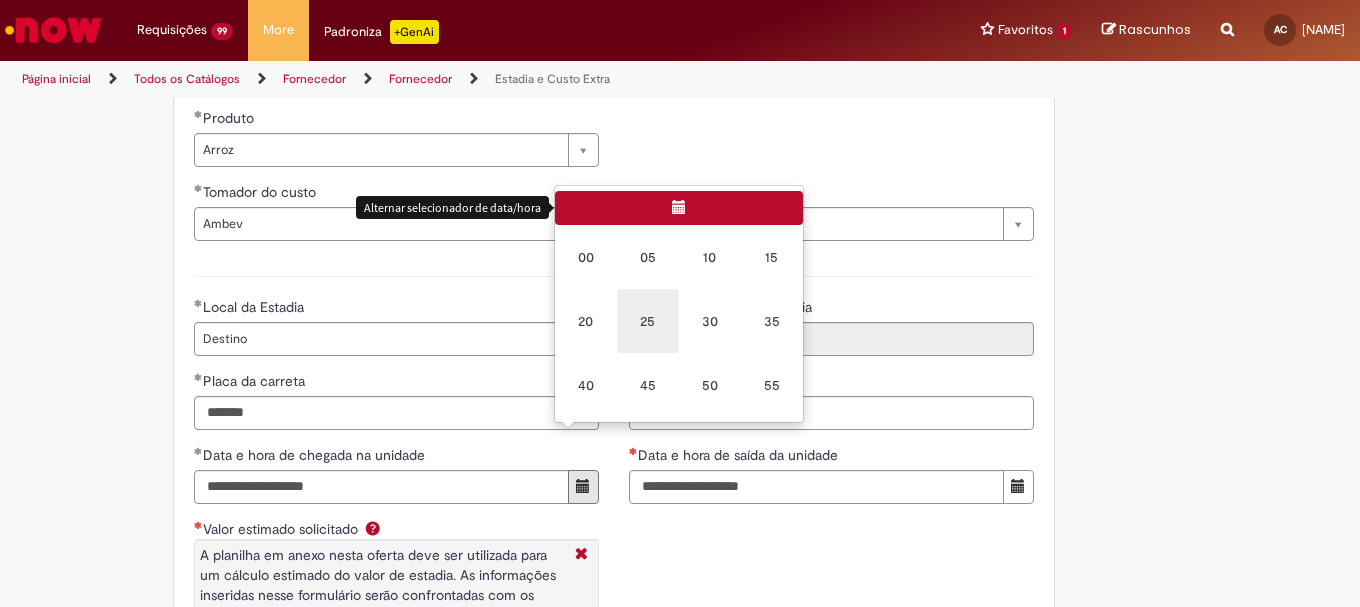 click on "25" at bounding box center (648, 321) 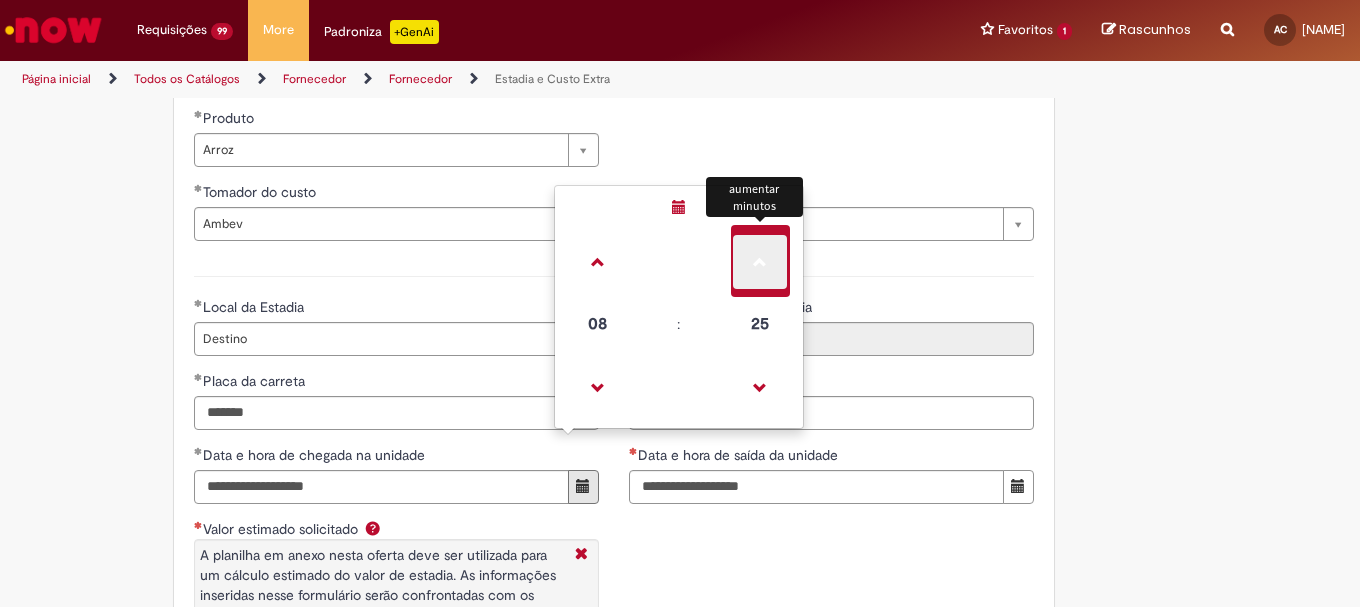 click at bounding box center (760, 262) 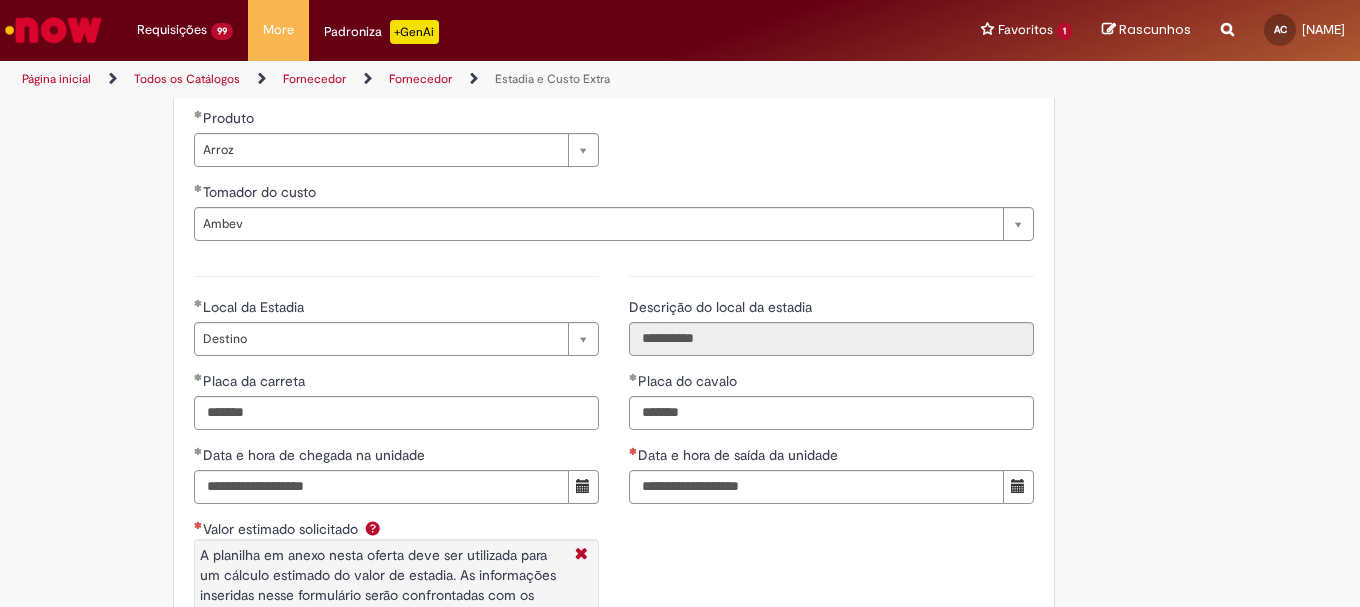 click on "**********" at bounding box center [614, 485] 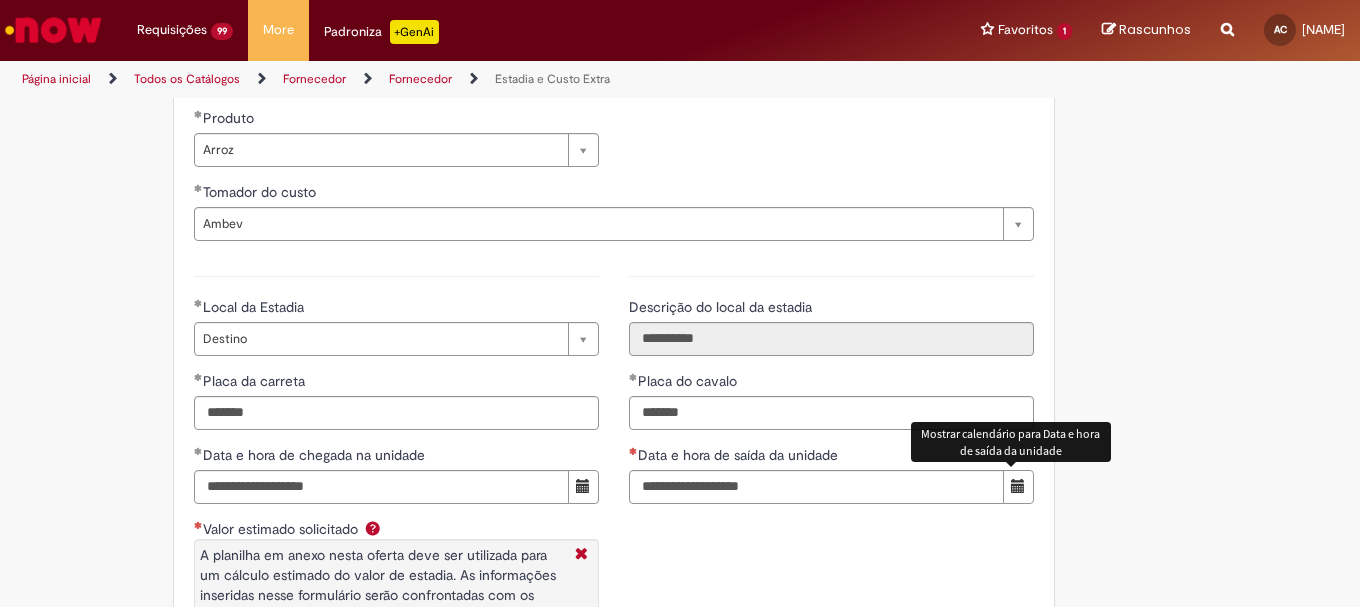 click at bounding box center [1018, 486] 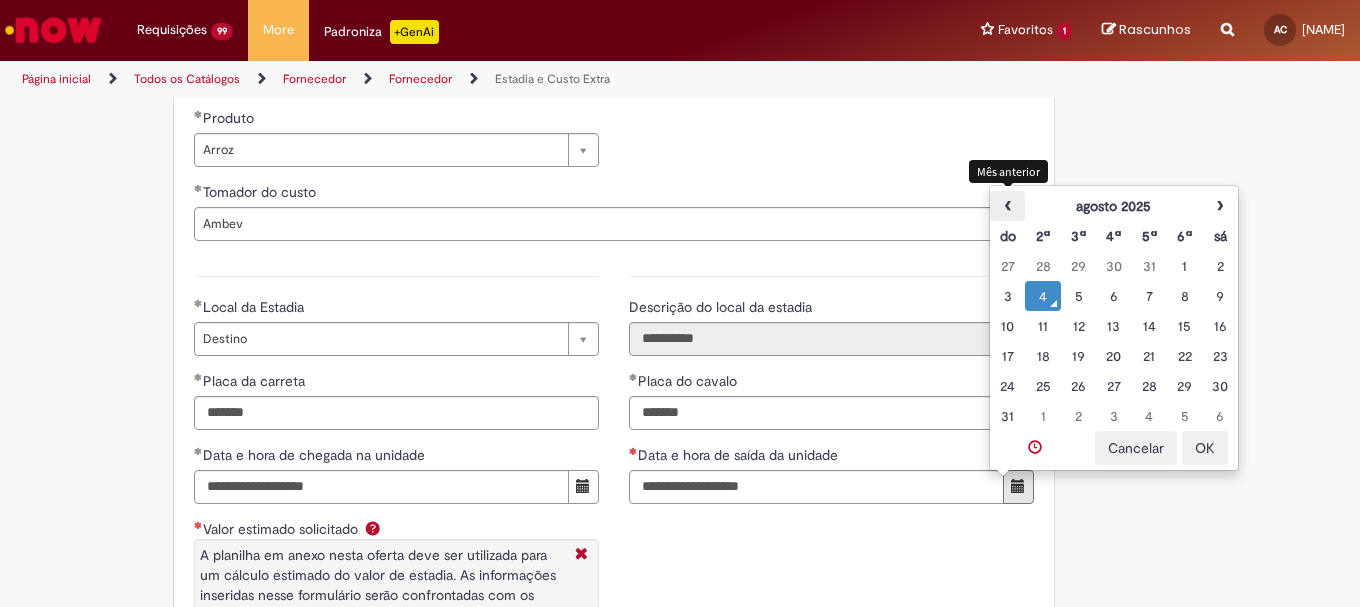 click on "‹" at bounding box center [1007, 206] 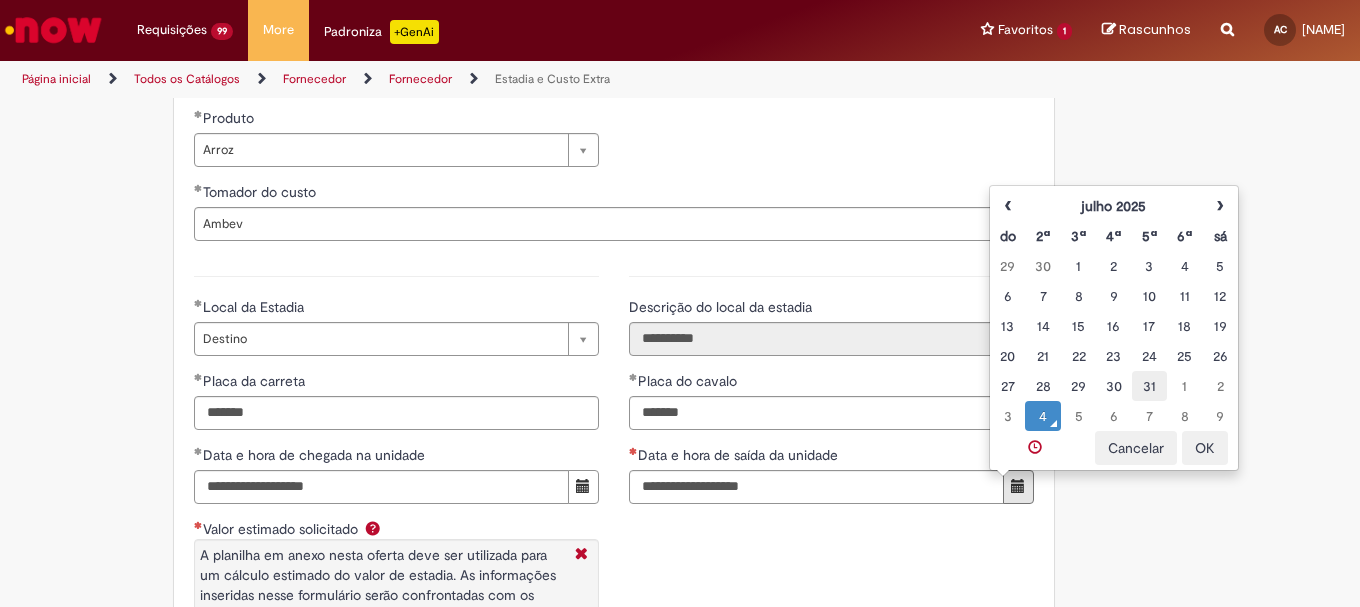 click on "31" at bounding box center [1149, 386] 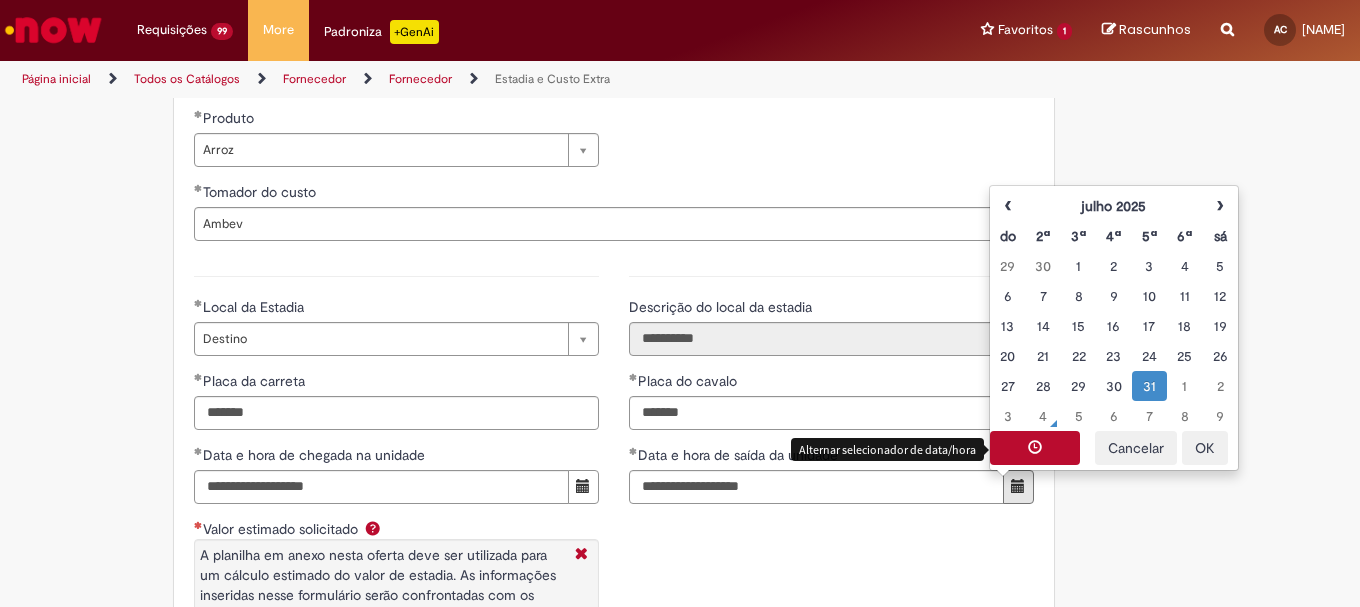 click at bounding box center [1035, 447] 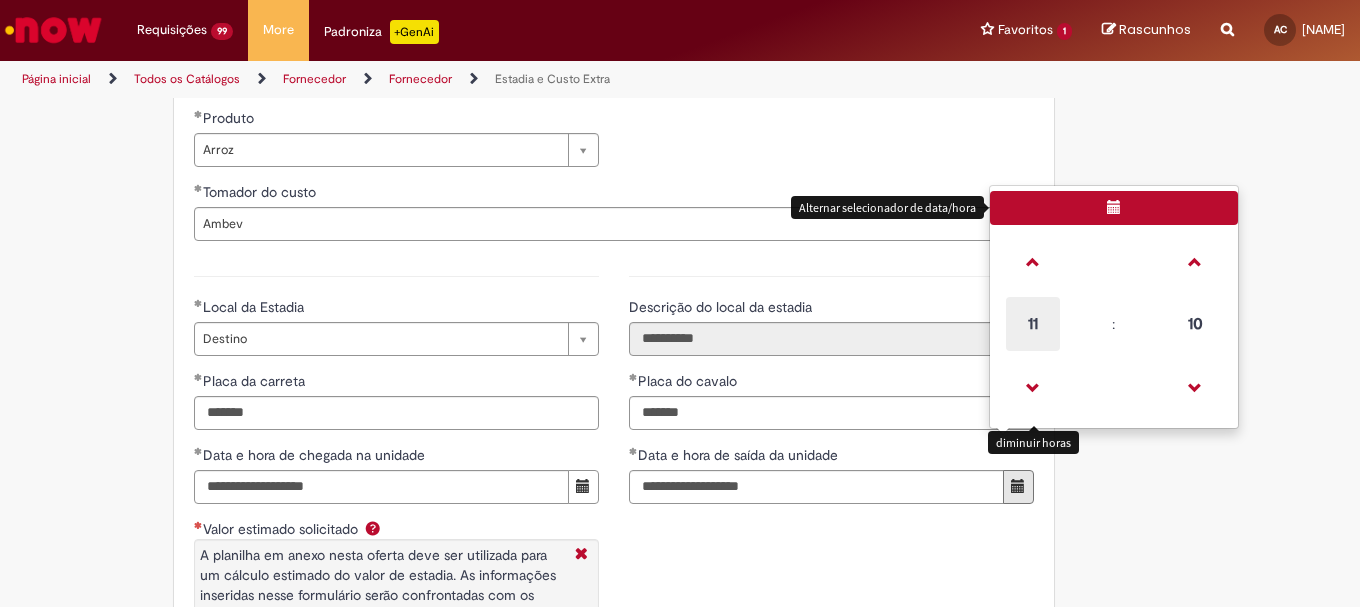 click on "11" at bounding box center [1033, 324] 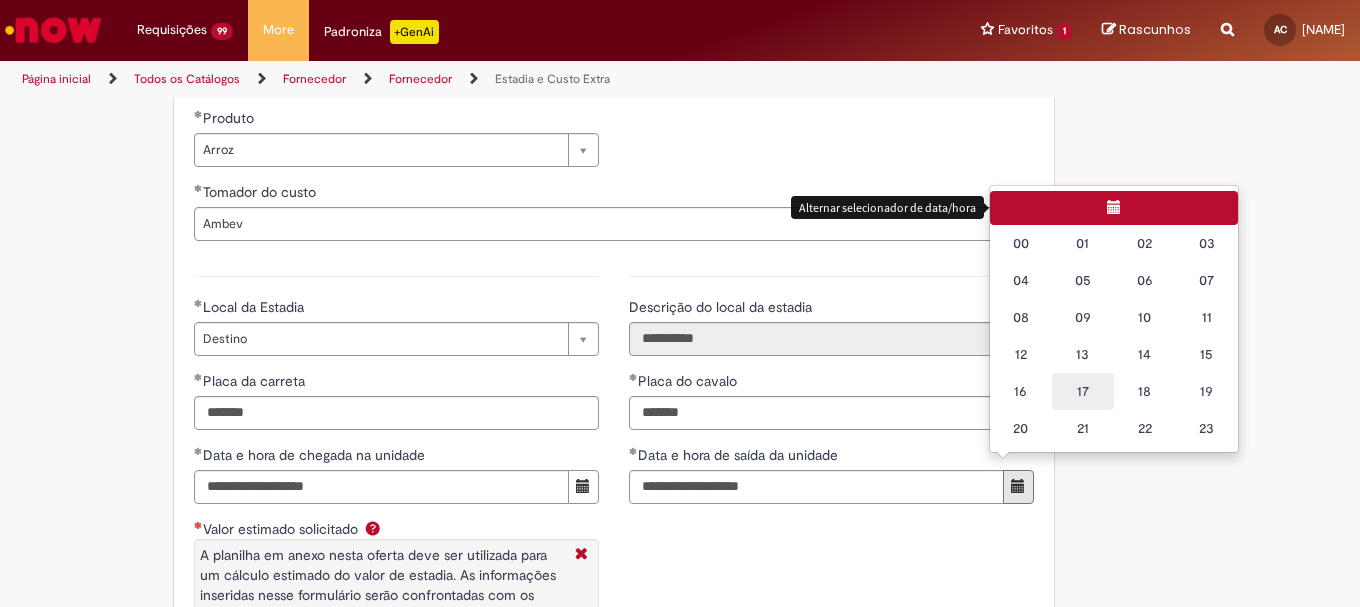 click on "17" at bounding box center [1083, 391] 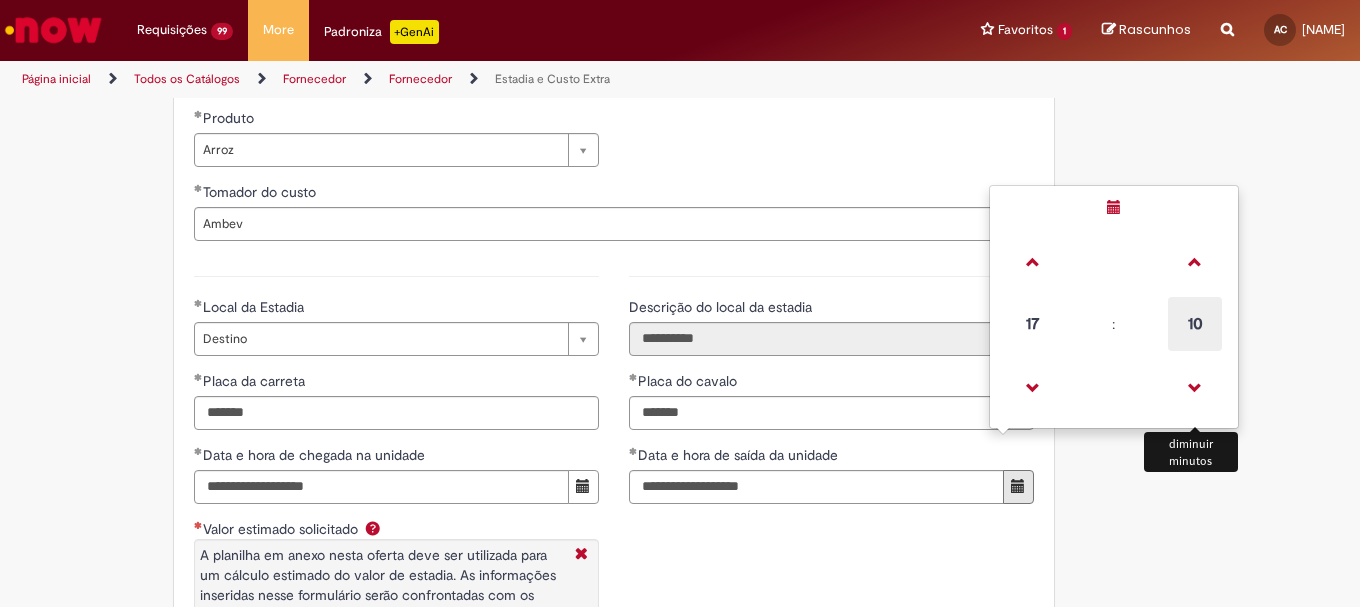 click on "10" at bounding box center (1195, 324) 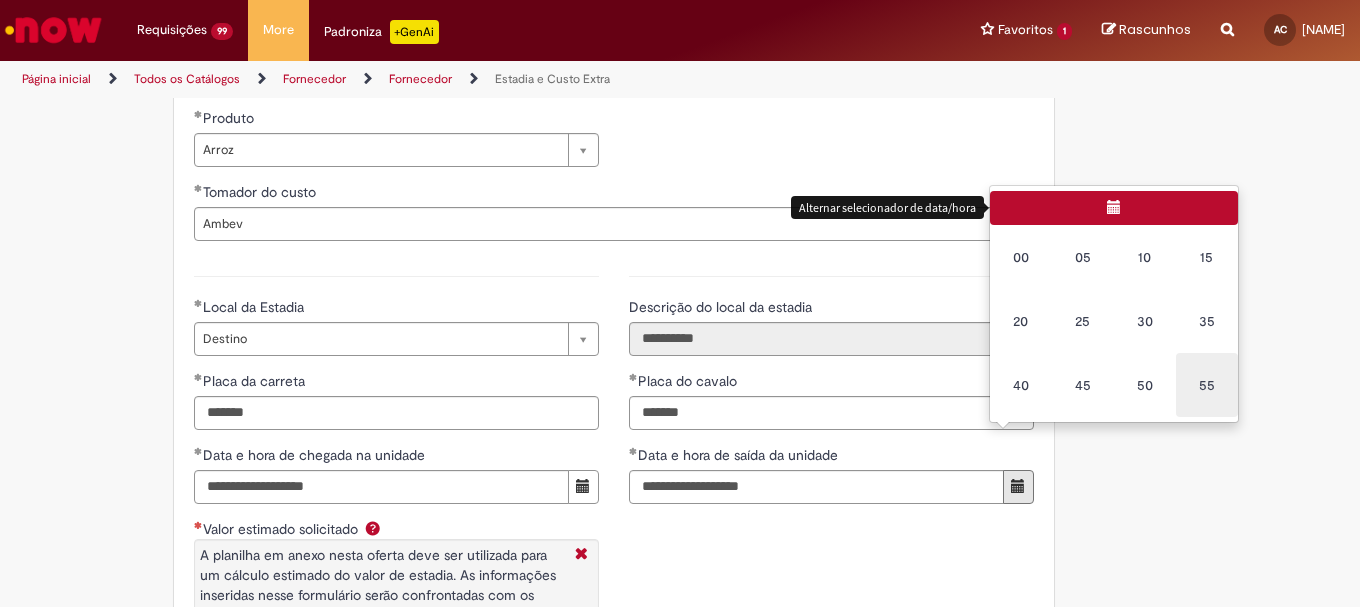 click on "55" at bounding box center [1207, 385] 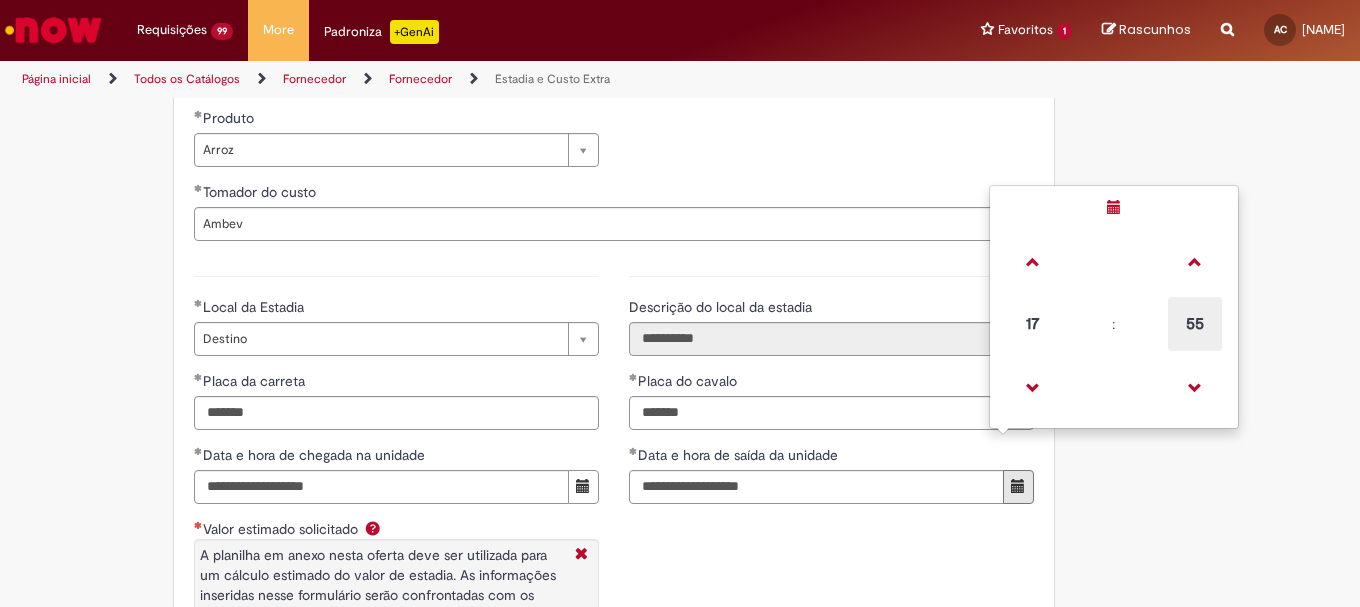 click on "55" at bounding box center [1195, 324] 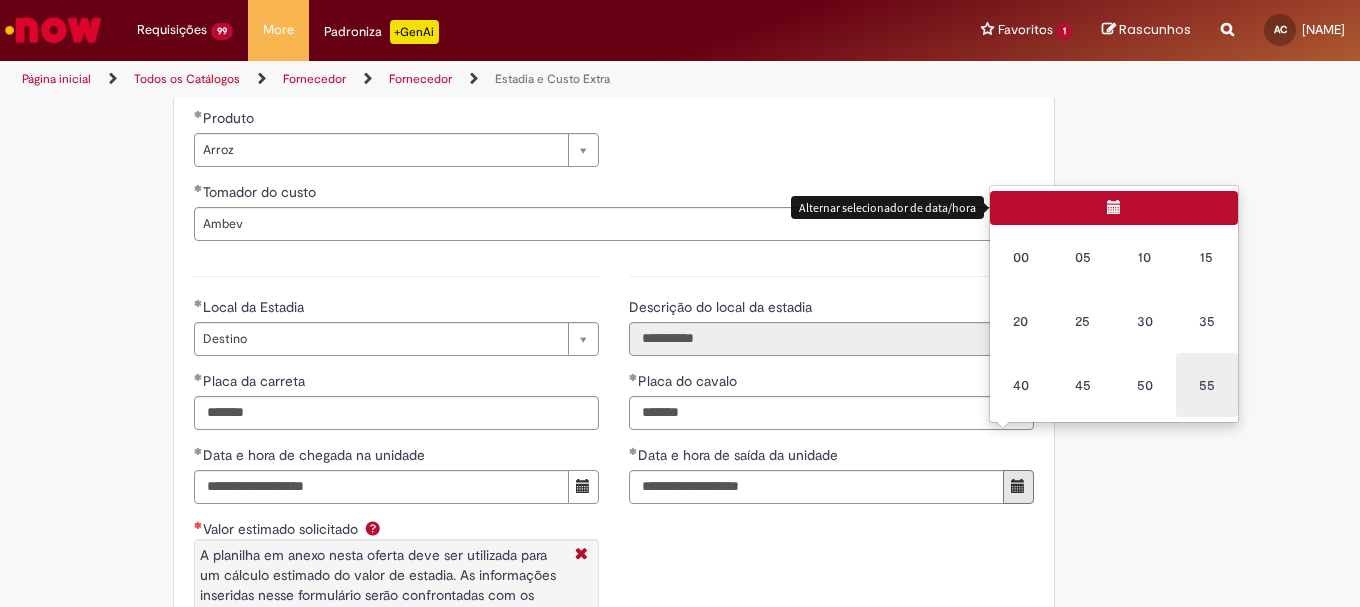 click on "55" at bounding box center [1207, 385] 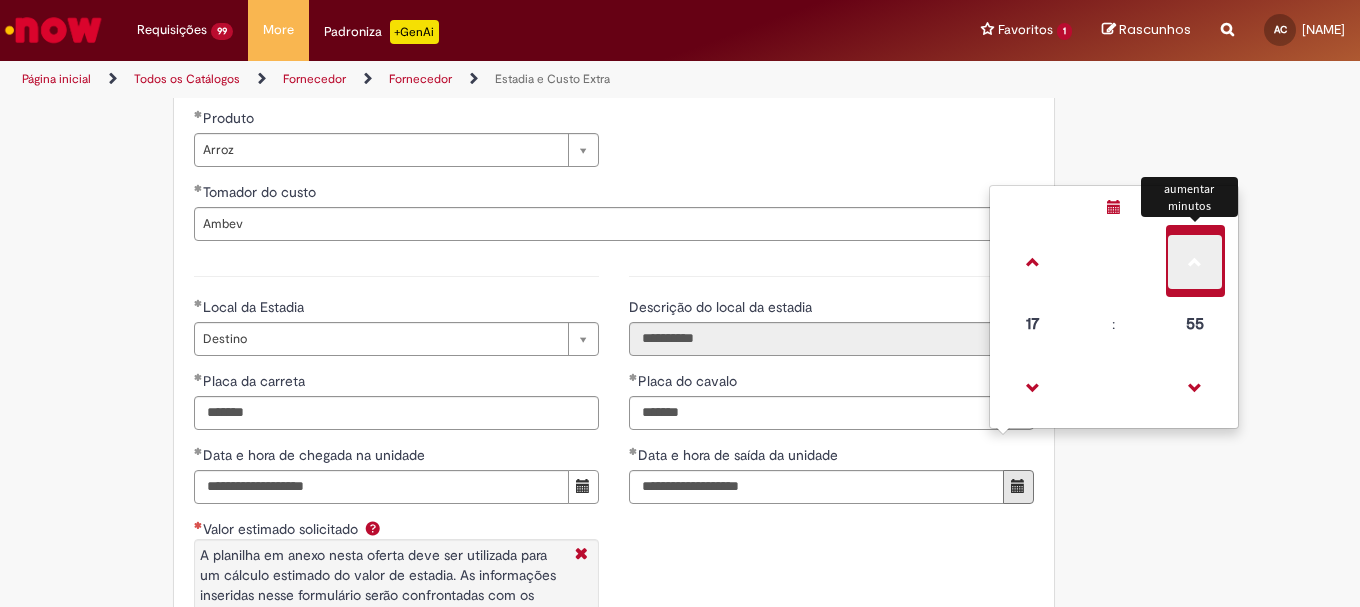 click at bounding box center (1195, 262) 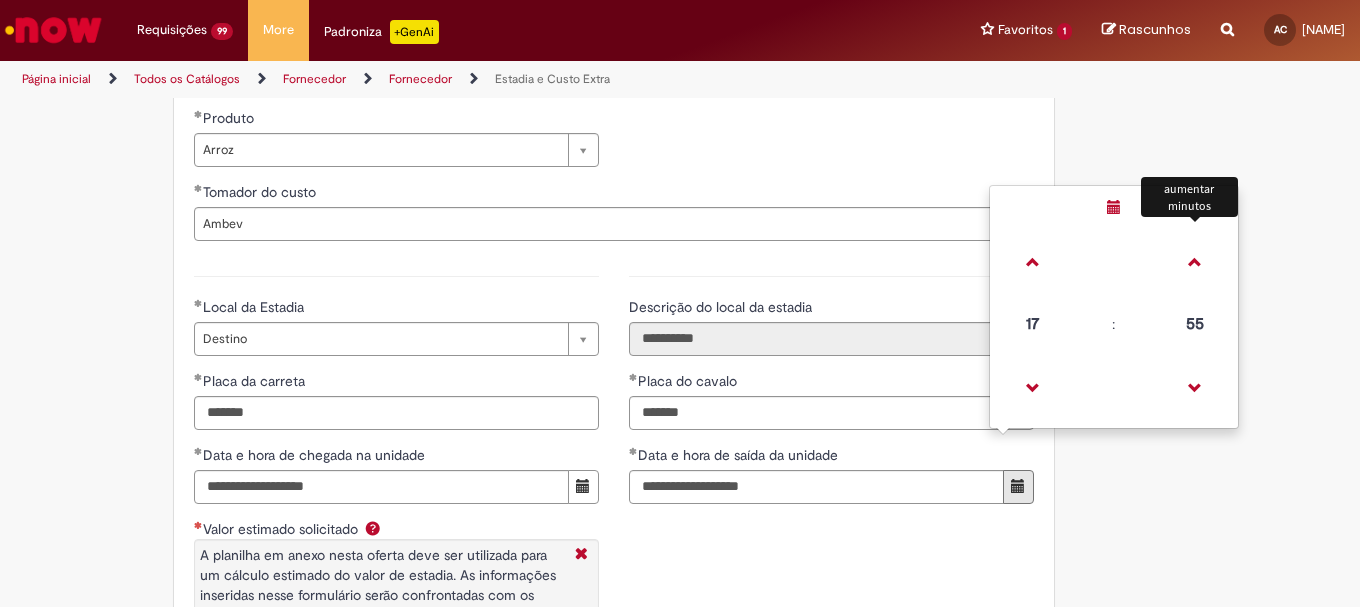 type on "**********" 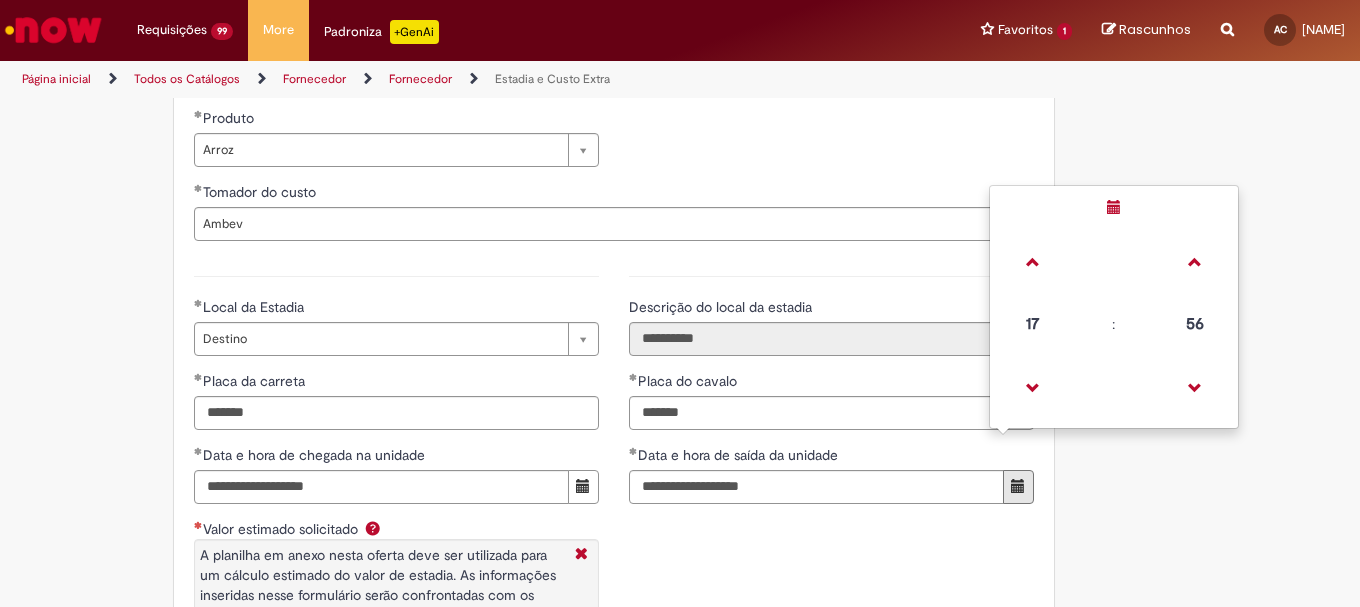 click on "**********" at bounding box center [614, 485] 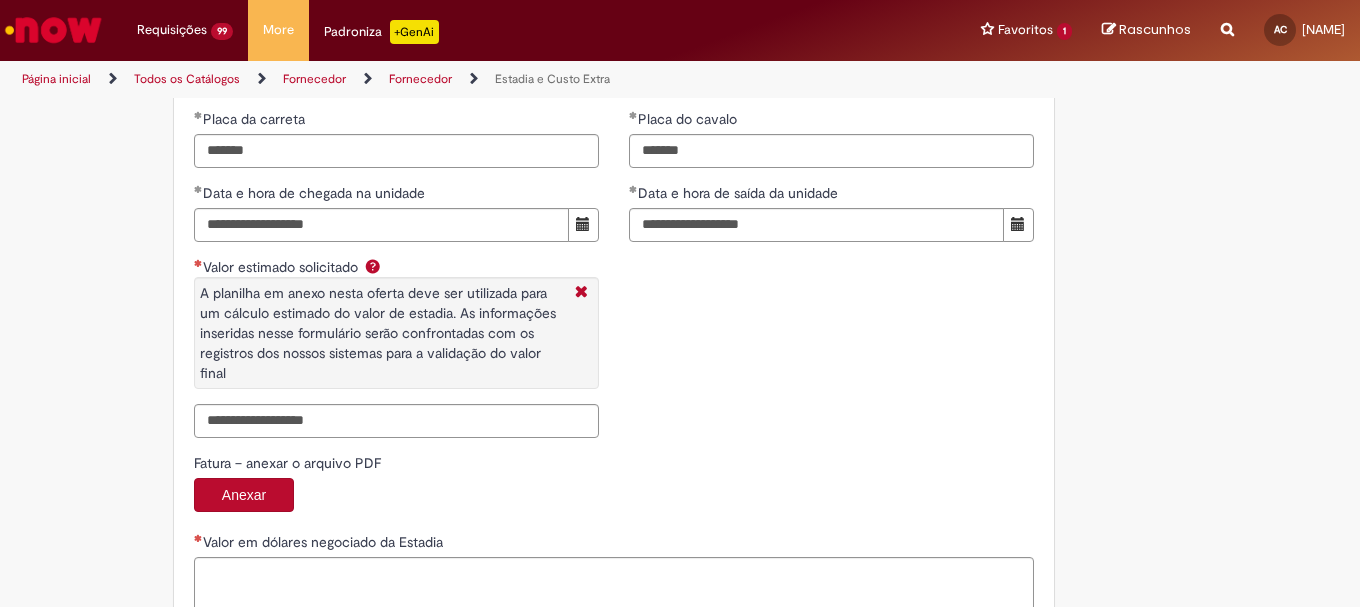 scroll, scrollTop: 3095, scrollLeft: 0, axis: vertical 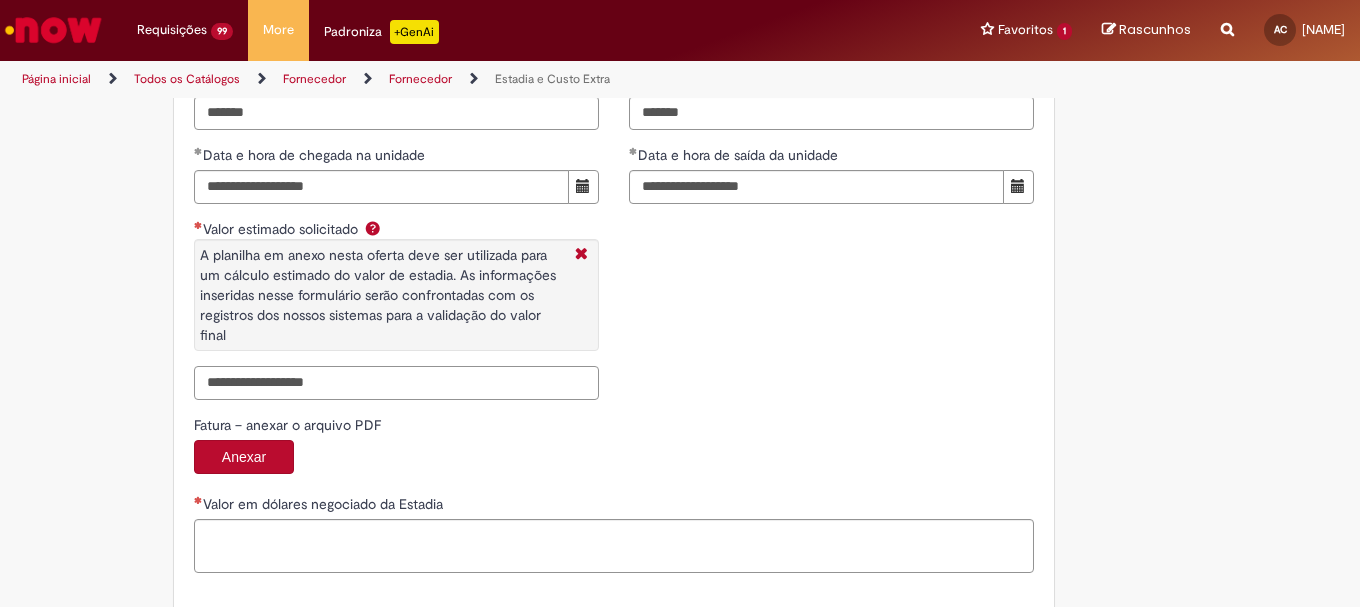 click on "Valor estimado solicitado A planilha em anexo nesta oferta deve ser utilizada para um cálculo estimado do valor de estadia. As informações inseridas nesse formulário serão confrontadas com os registros dos nossos sistemas para a validação do valor final" at bounding box center (396, 383) 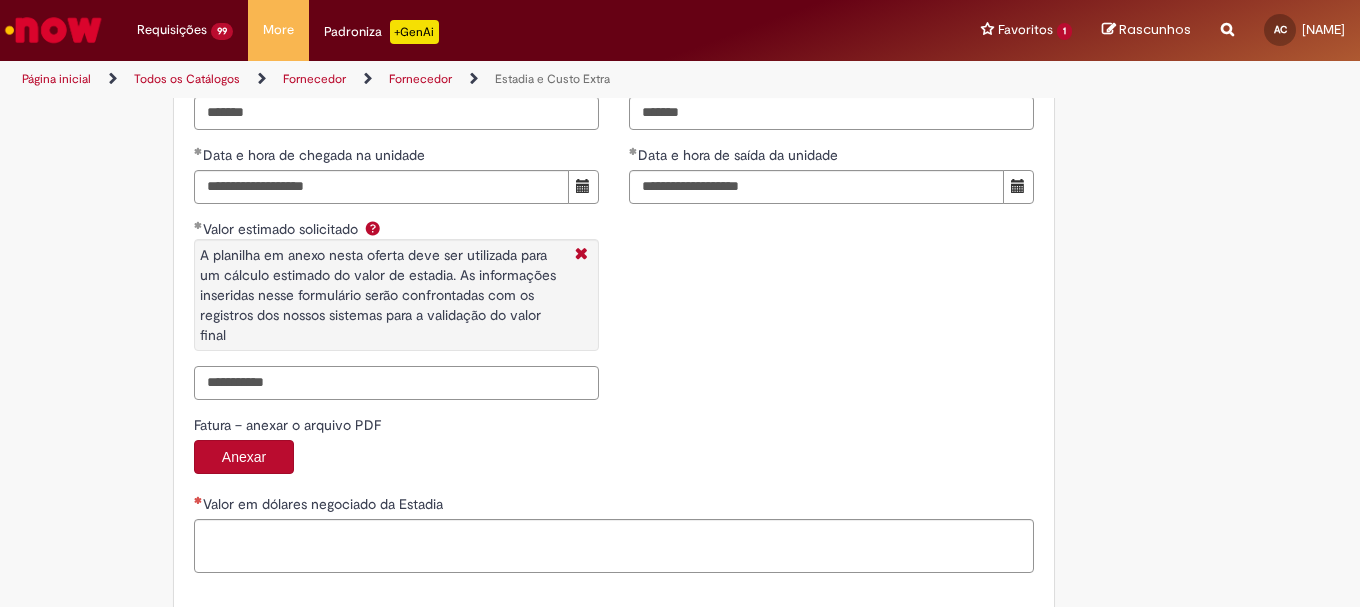 type on "**********" 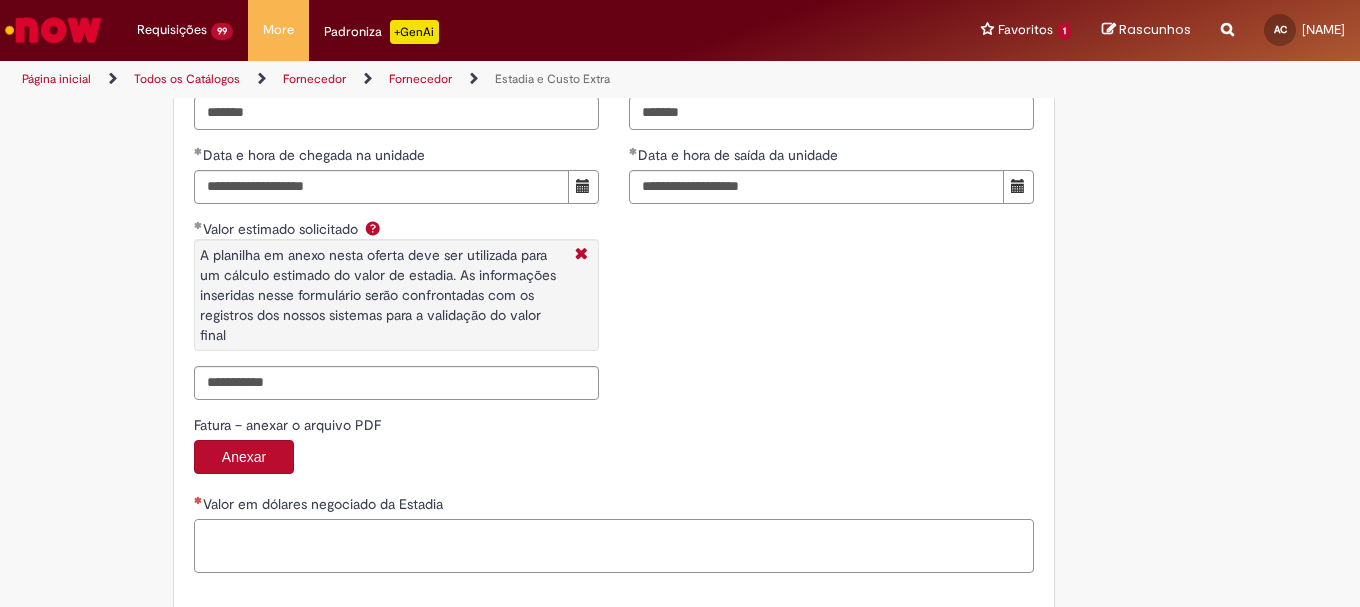 click on "Valor em dólares negociado da Estadia" at bounding box center [614, 546] 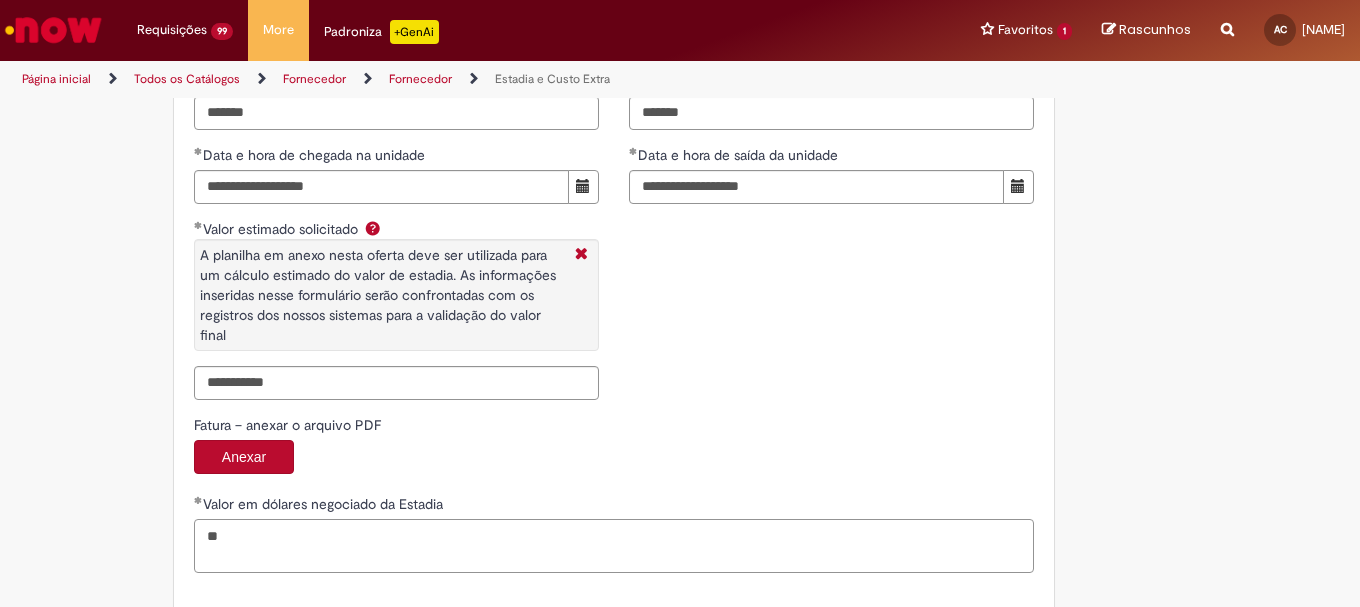 type on "*" 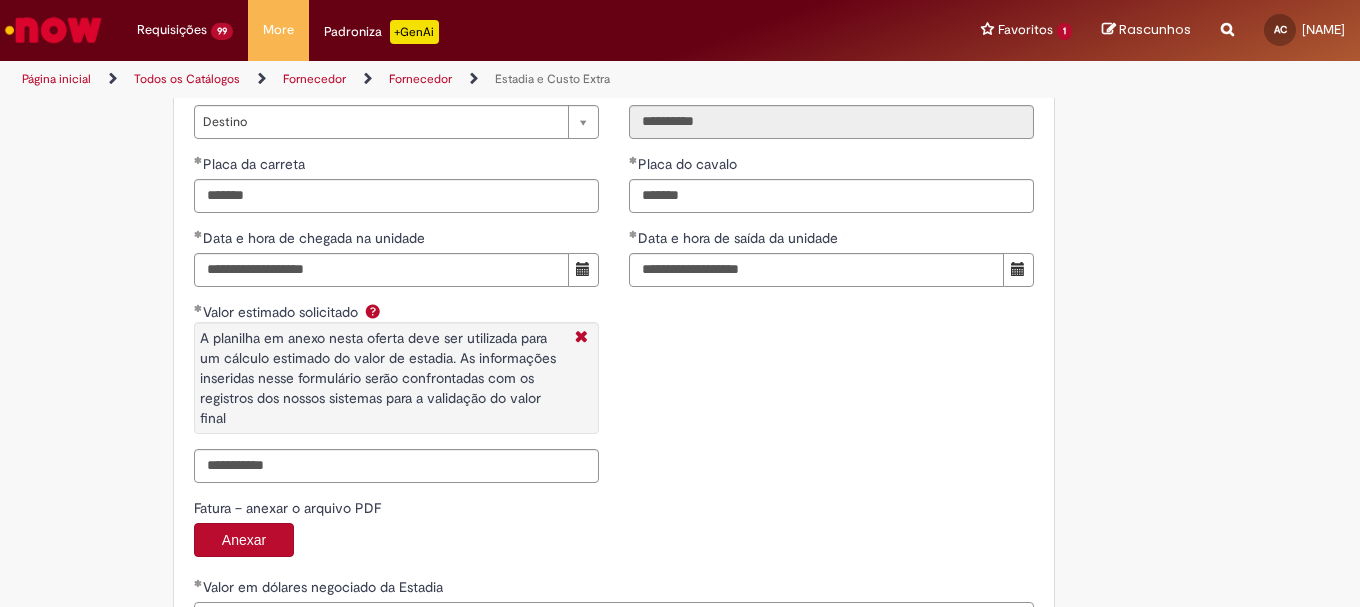 scroll, scrollTop: 2895, scrollLeft: 0, axis: vertical 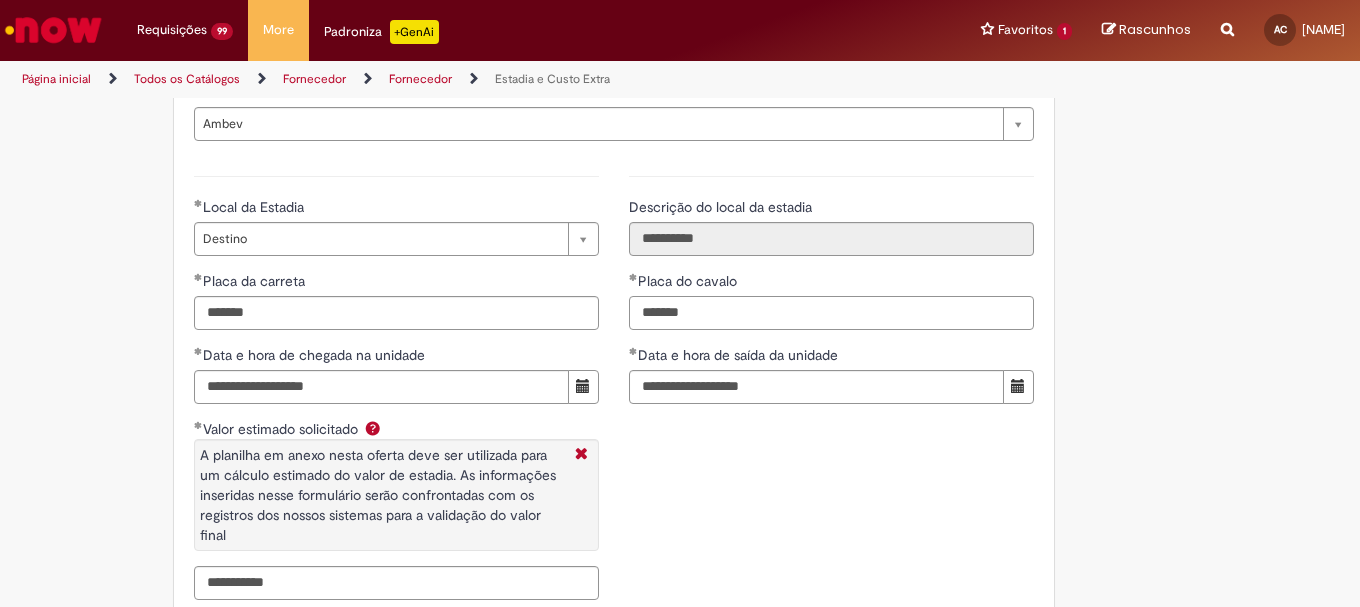 drag, startPoint x: 705, startPoint y: 311, endPoint x: 565, endPoint y: 304, distance: 140.1749 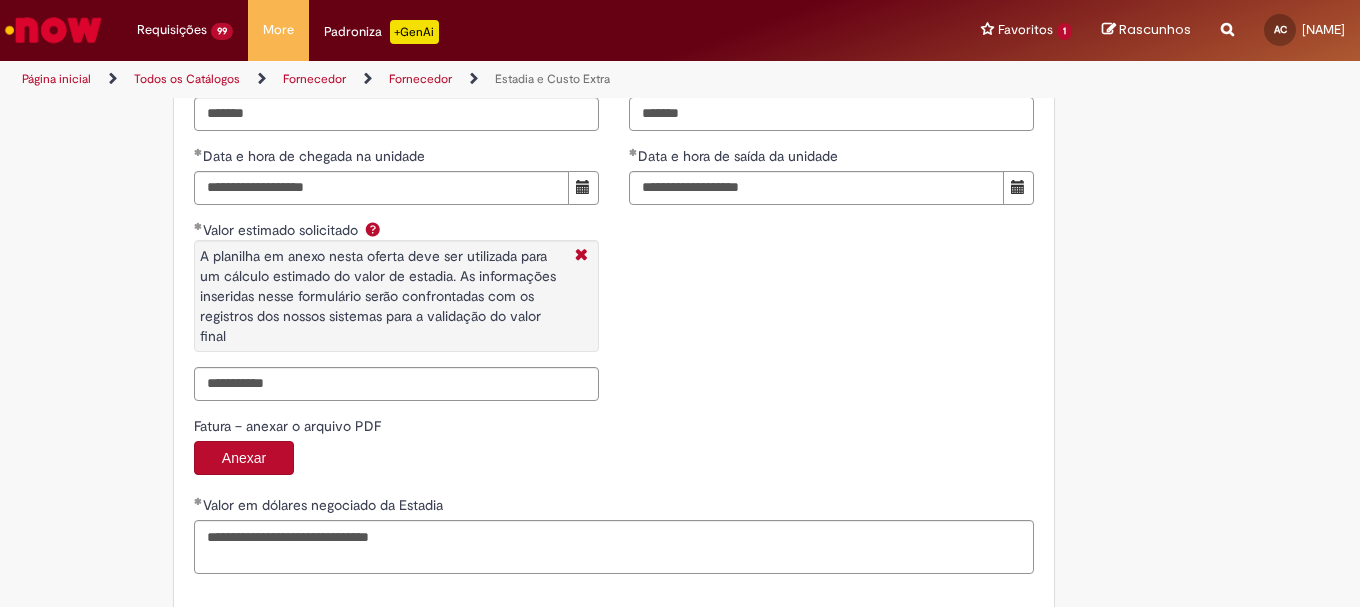 scroll, scrollTop: 3095, scrollLeft: 0, axis: vertical 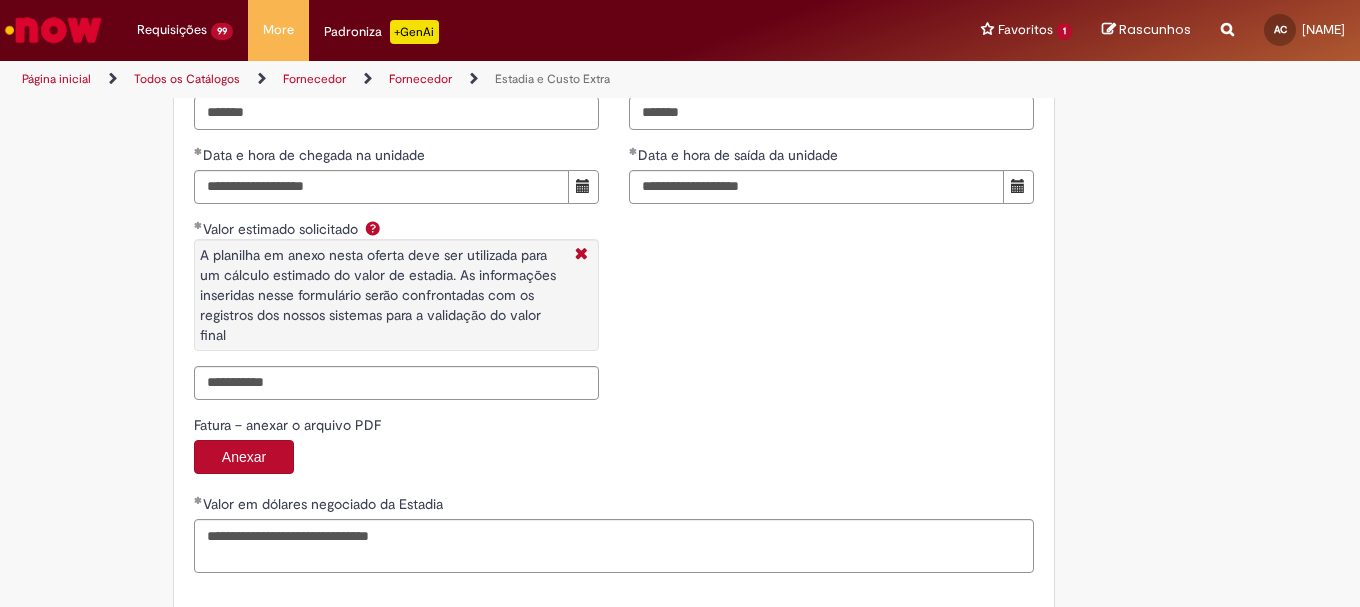 click on "Valor em dólares negociado da Estadia" at bounding box center [614, 506] 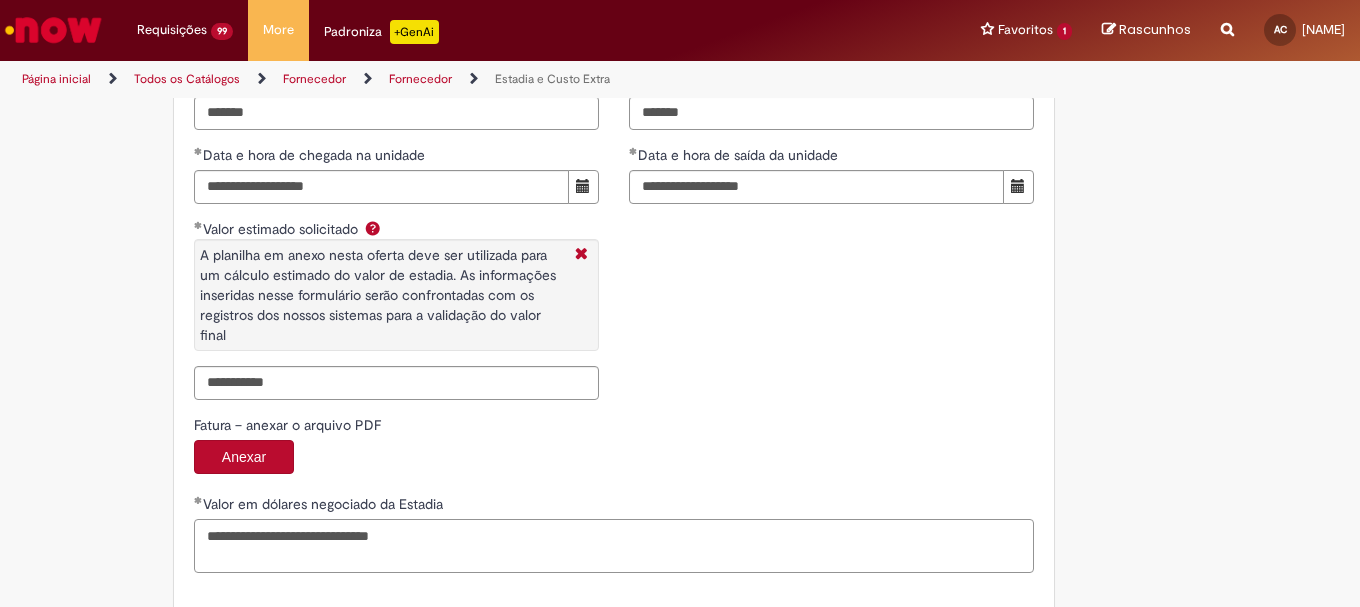 click on "**********" at bounding box center (614, 546) 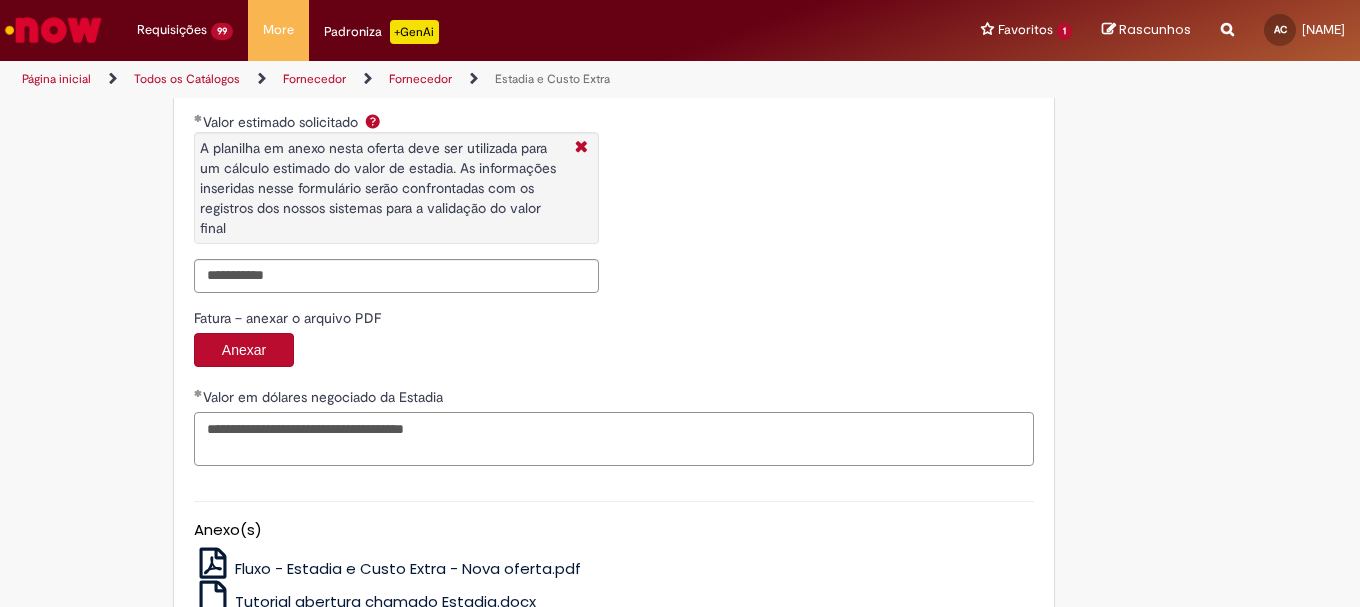 scroll, scrollTop: 3341, scrollLeft: 0, axis: vertical 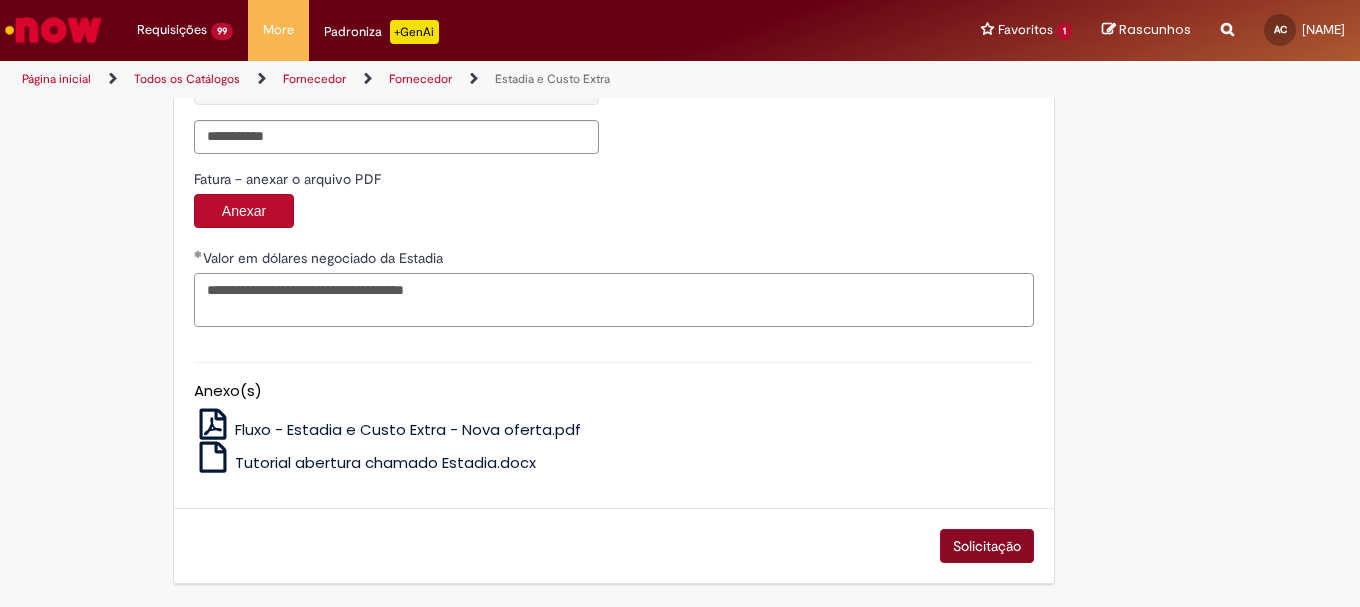type on "**********" 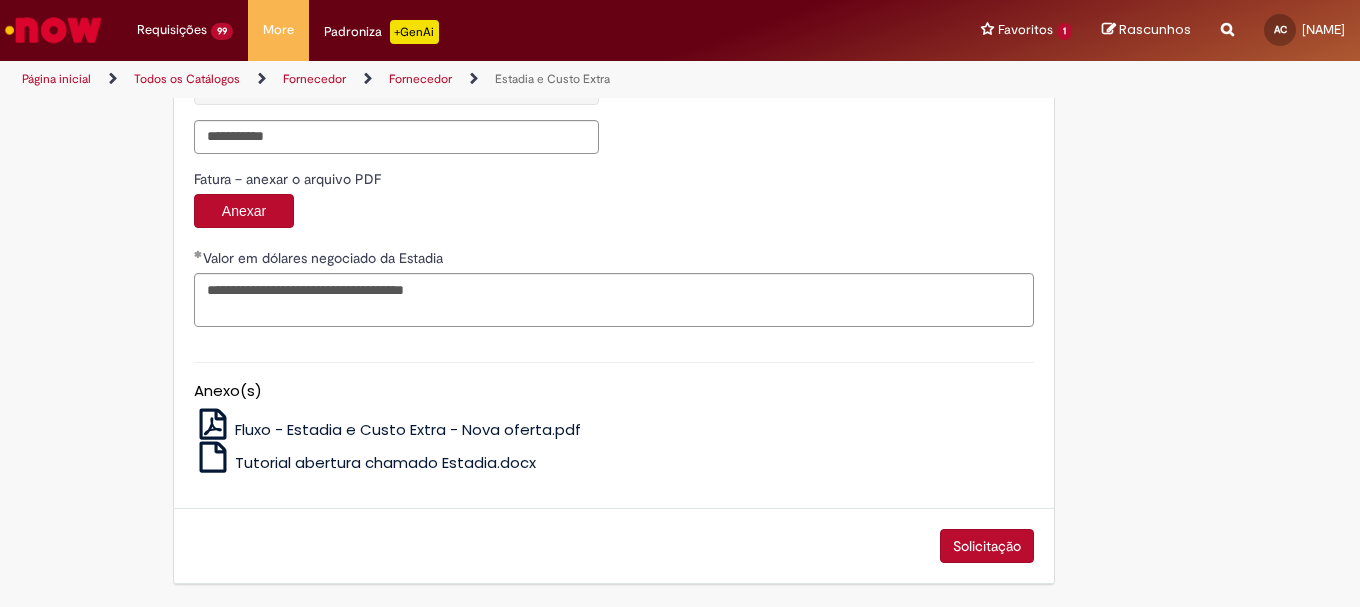 click on "Solicitação" at bounding box center [987, 546] 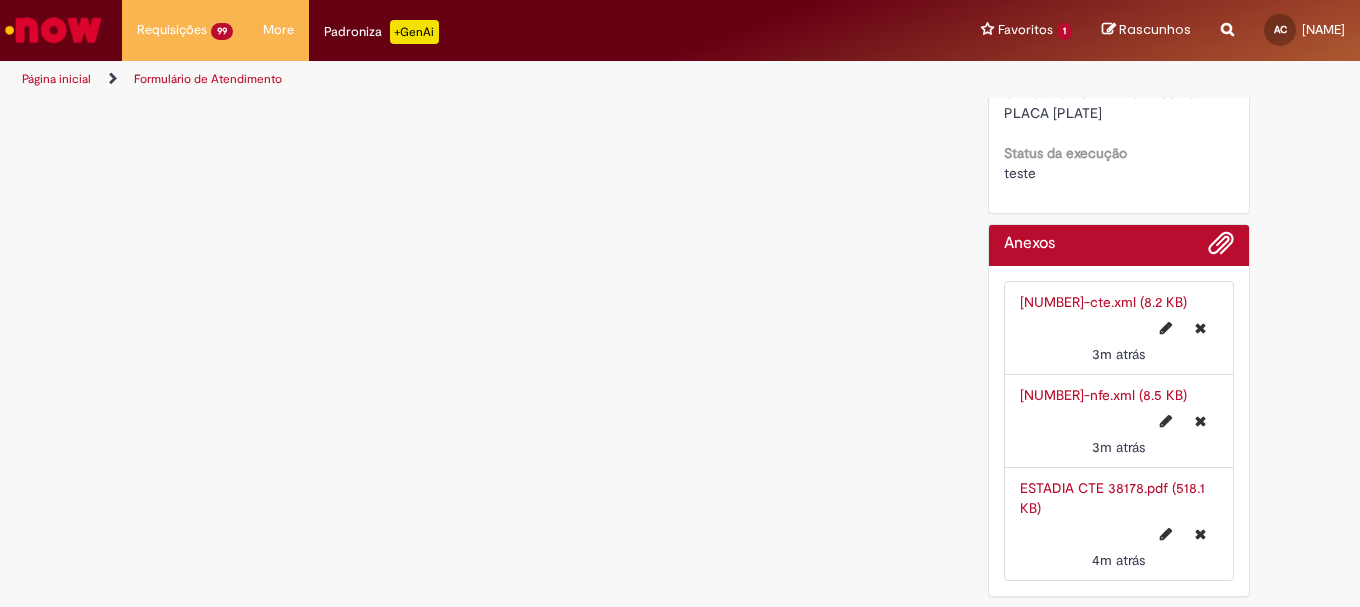 scroll, scrollTop: 0, scrollLeft: 0, axis: both 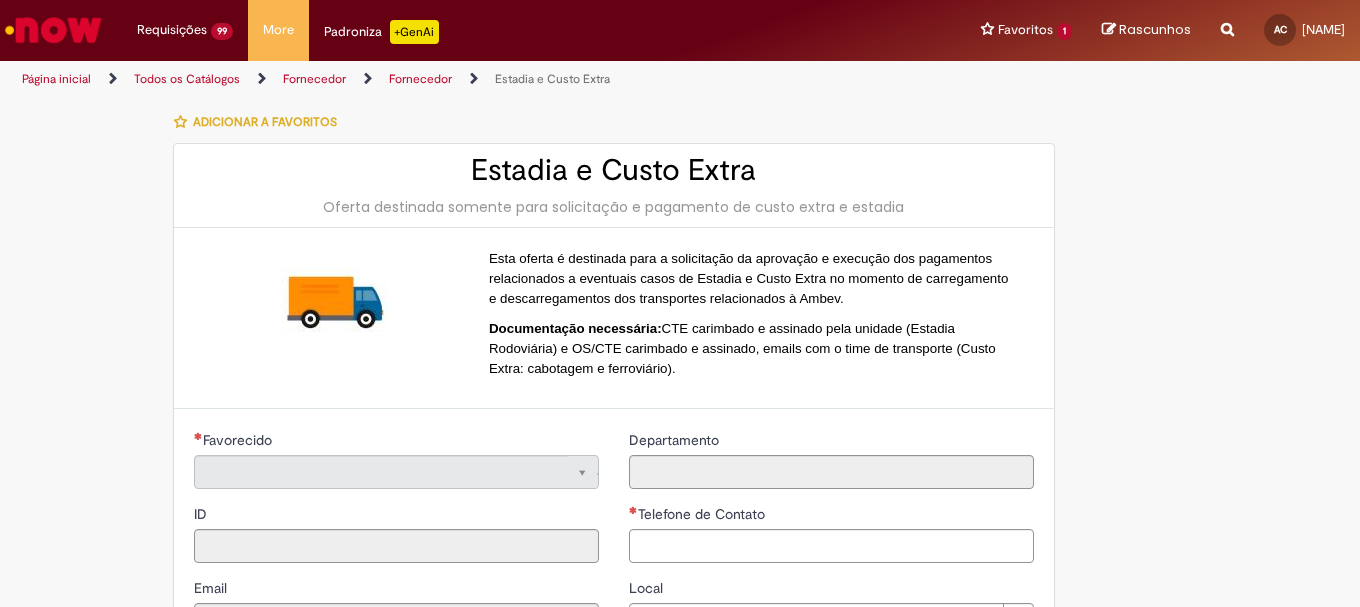 type on "**********" 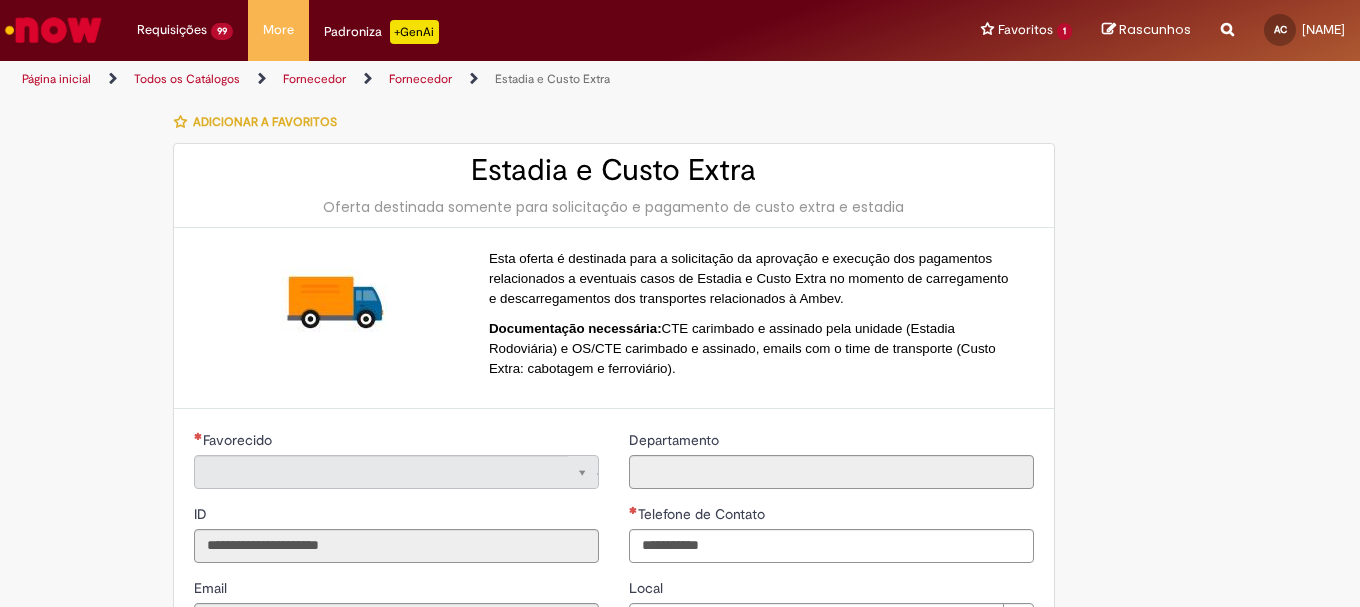 type on "**********" 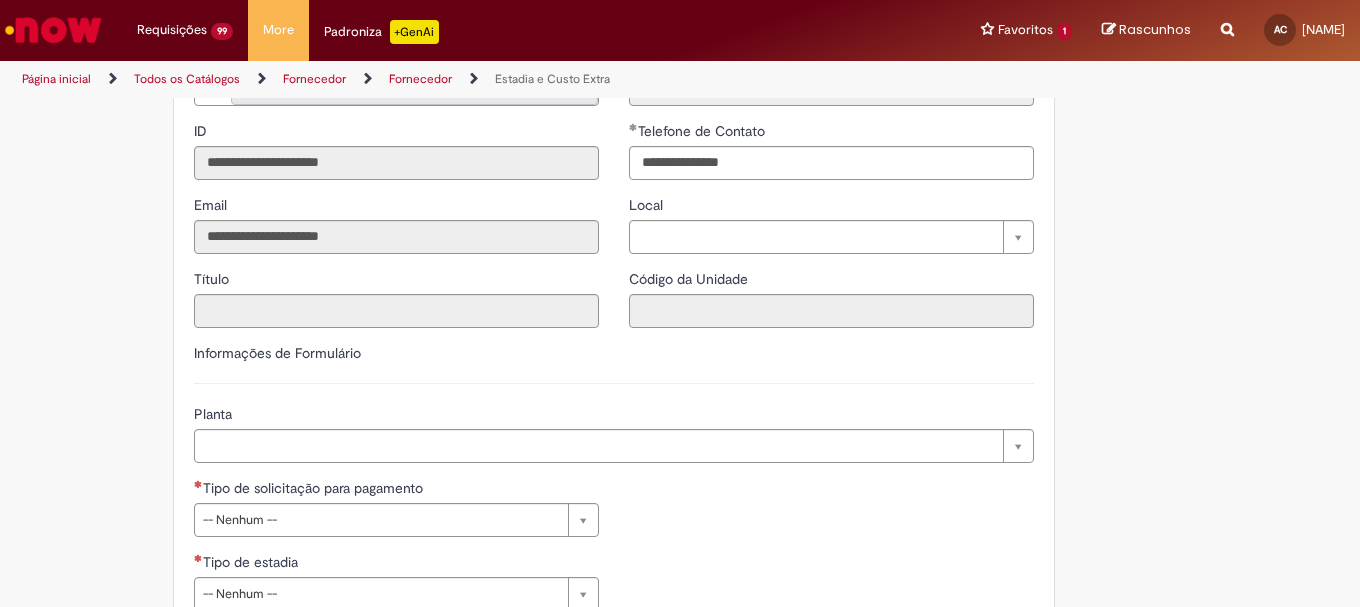 scroll, scrollTop: 400, scrollLeft: 0, axis: vertical 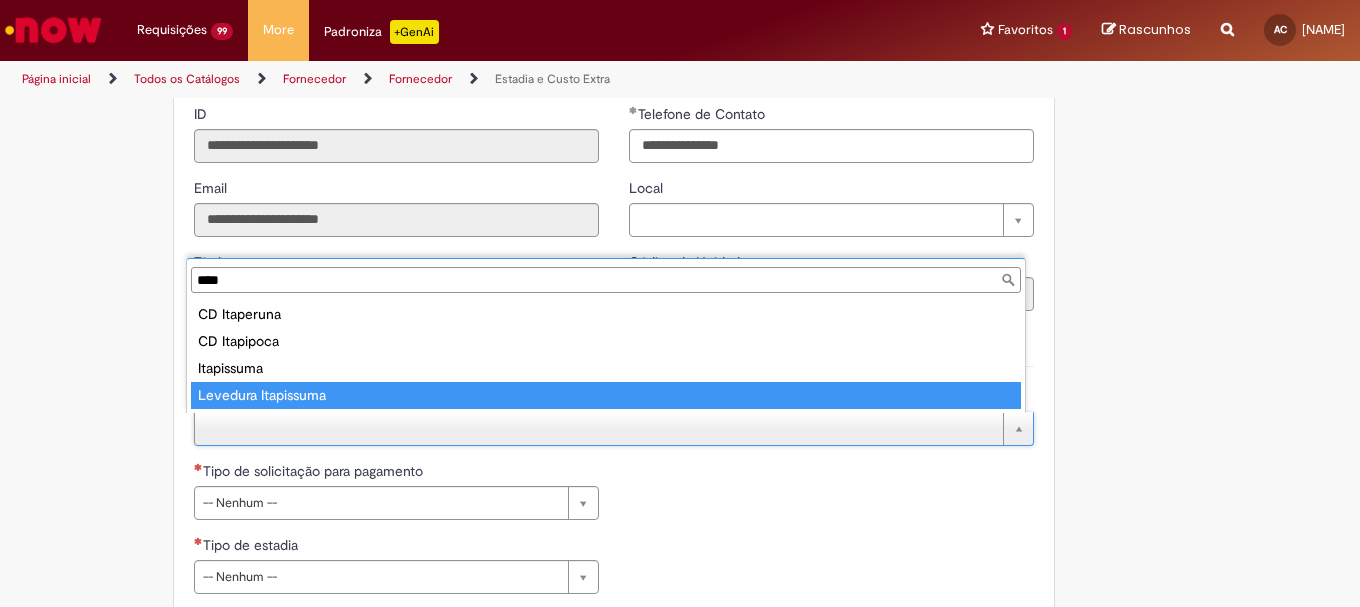 type on "****" 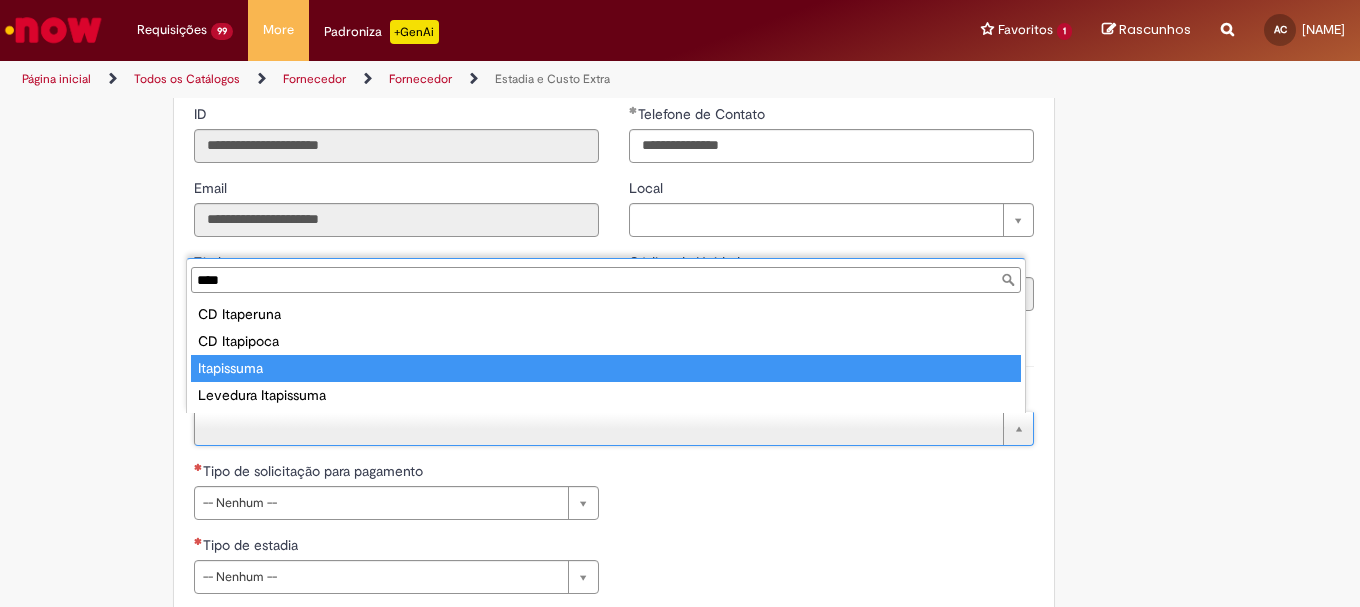 type on "**********" 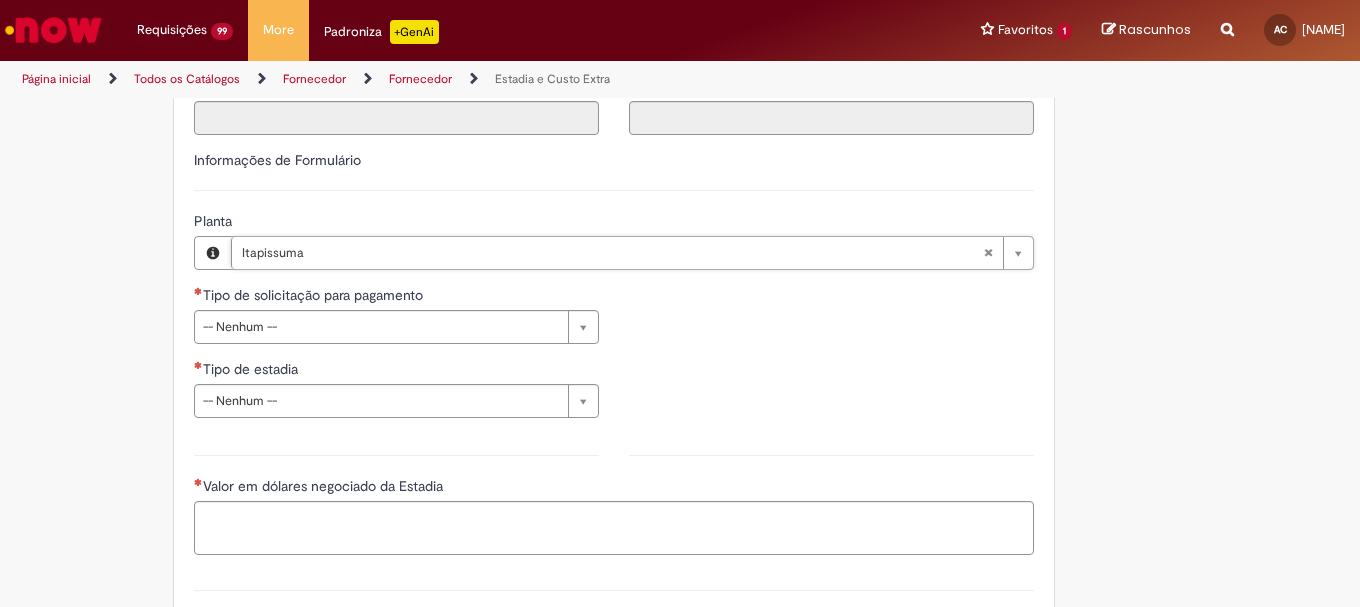 scroll, scrollTop: 600, scrollLeft: 0, axis: vertical 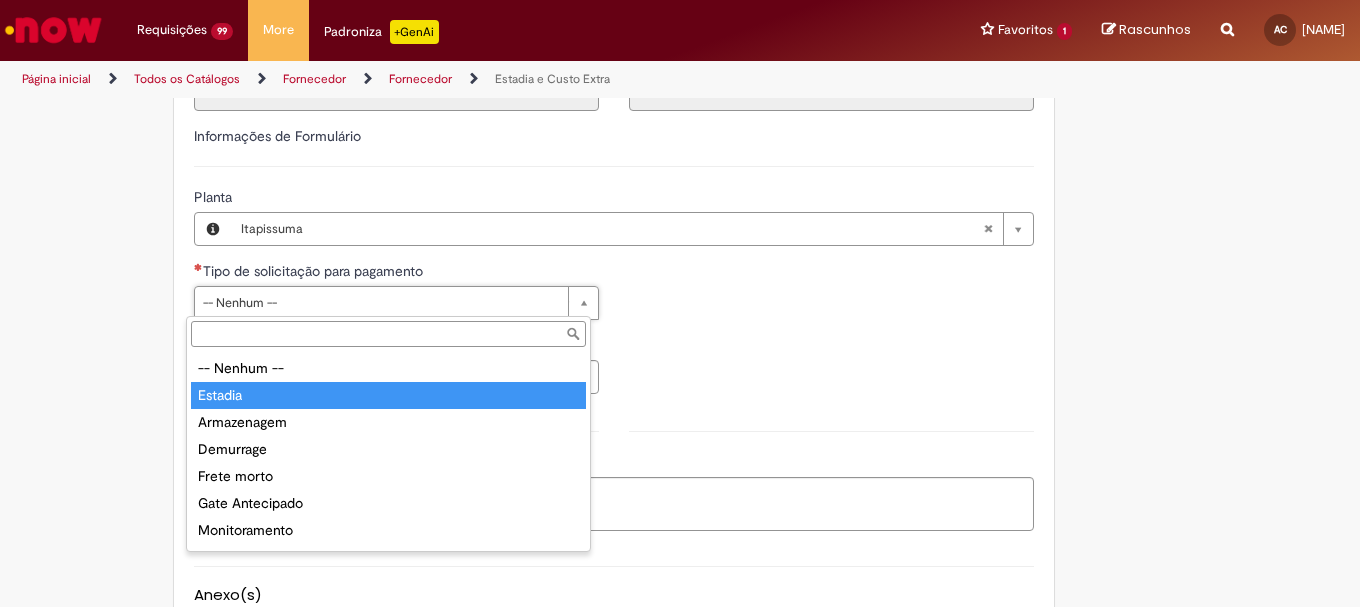 drag, startPoint x: 243, startPoint y: 380, endPoint x: 243, endPoint y: 394, distance: 14 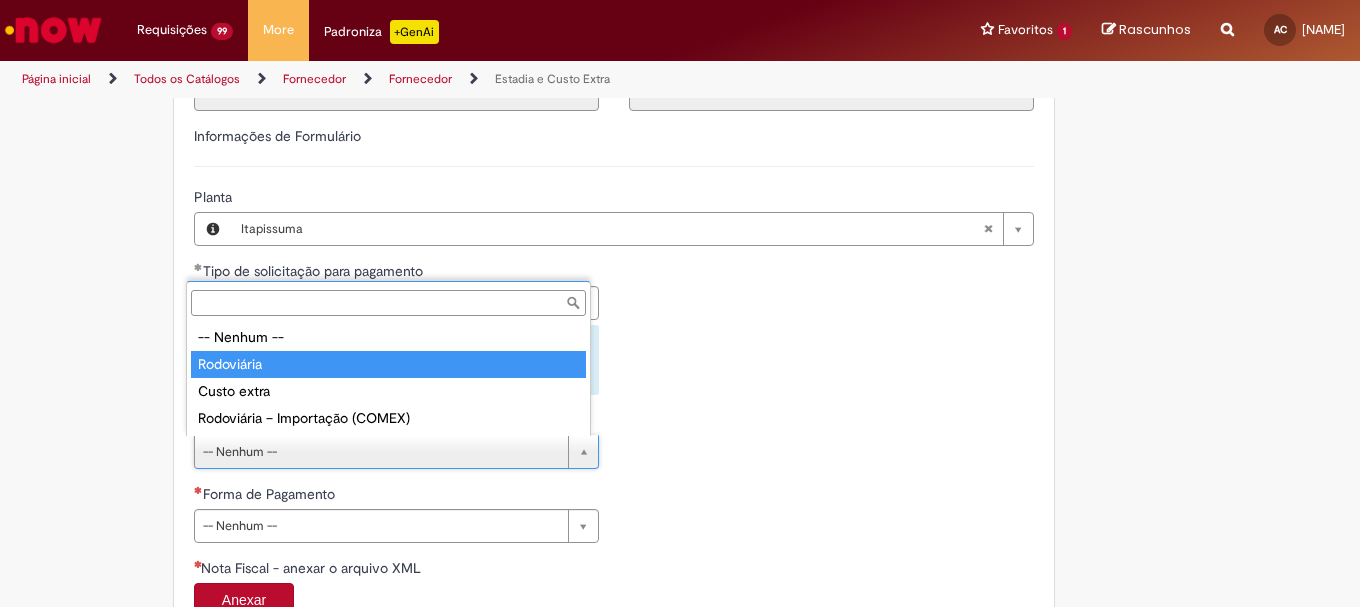 type on "**********" 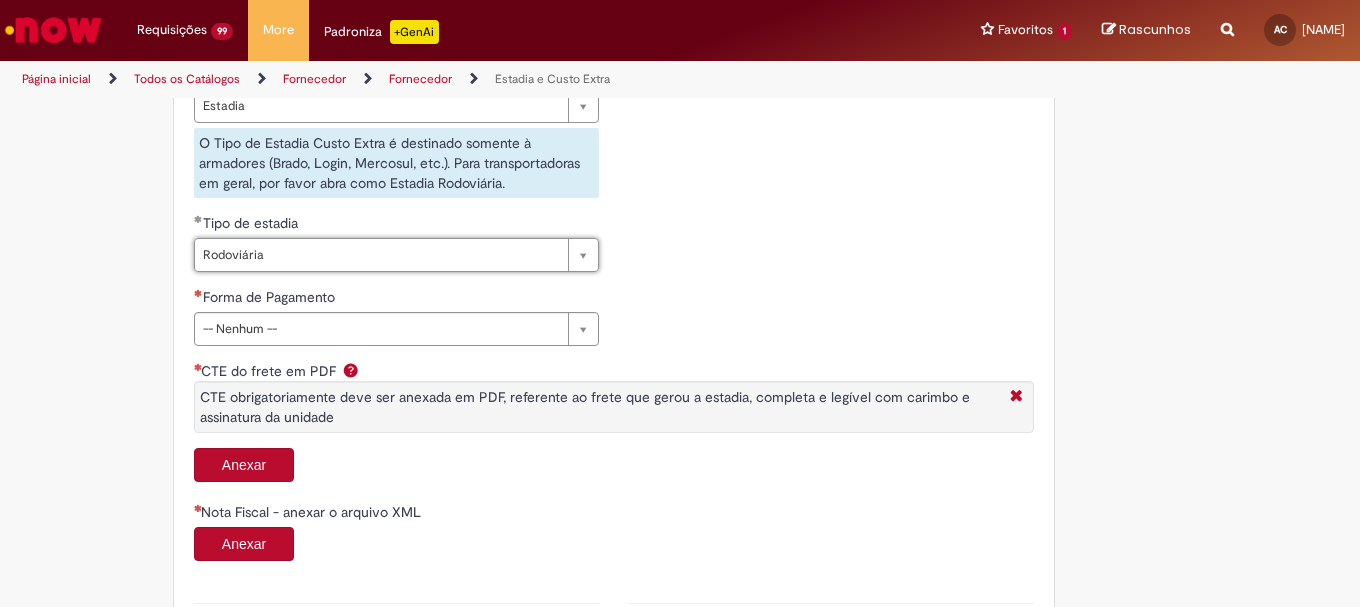 scroll, scrollTop: 800, scrollLeft: 0, axis: vertical 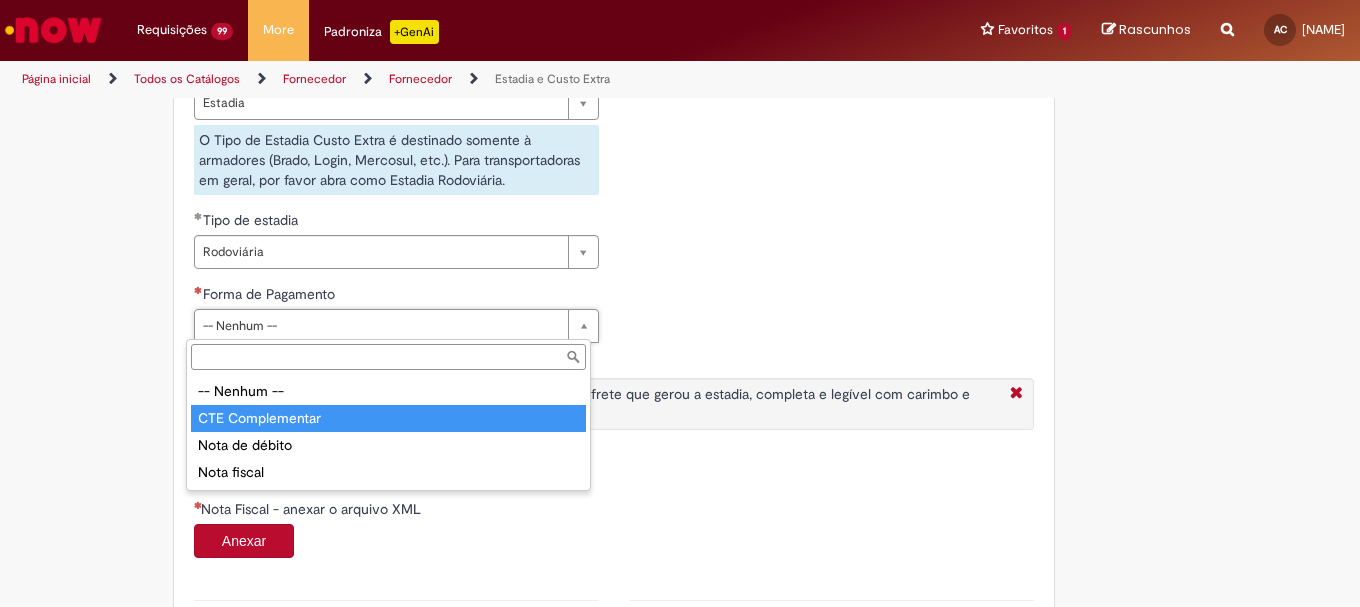 drag, startPoint x: 231, startPoint y: 432, endPoint x: 244, endPoint y: 412, distance: 23.853722 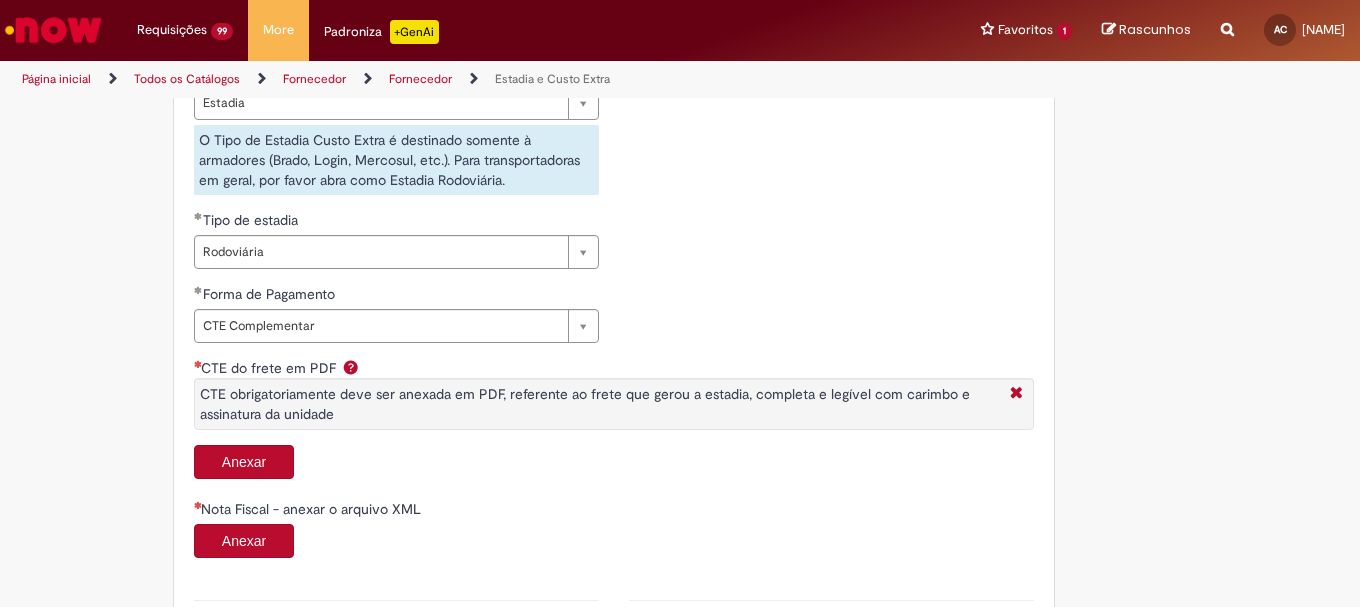 click on "Anexar" at bounding box center (244, 462) 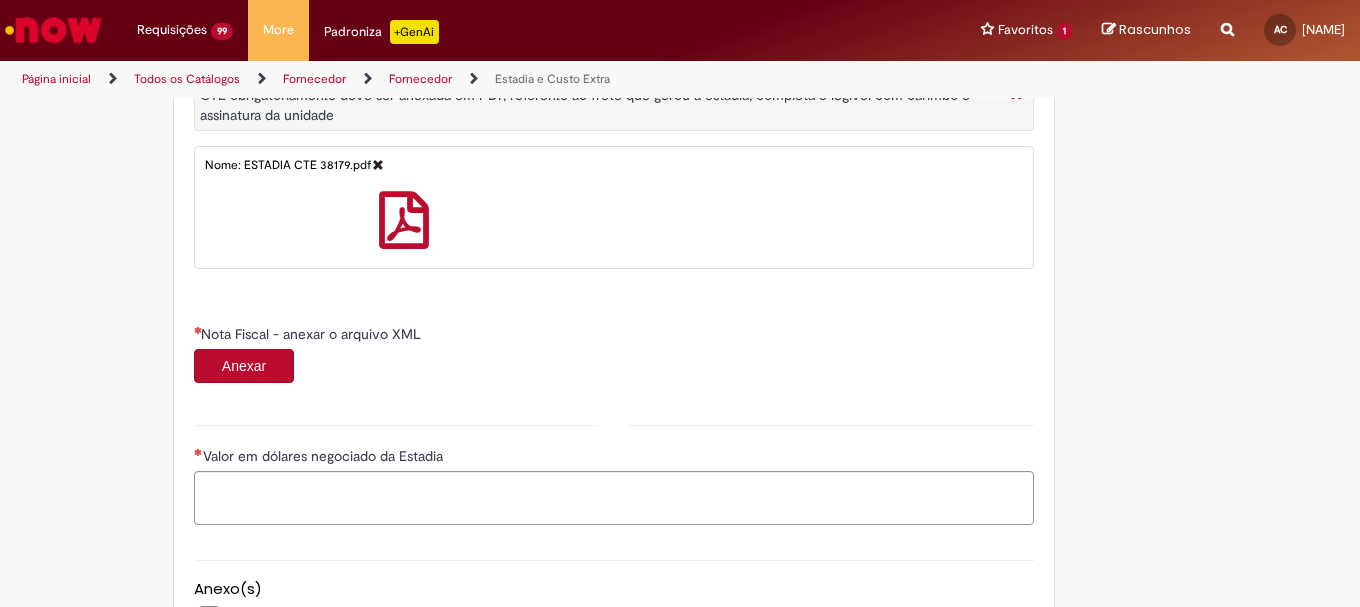 scroll, scrollTop: 1100, scrollLeft: 0, axis: vertical 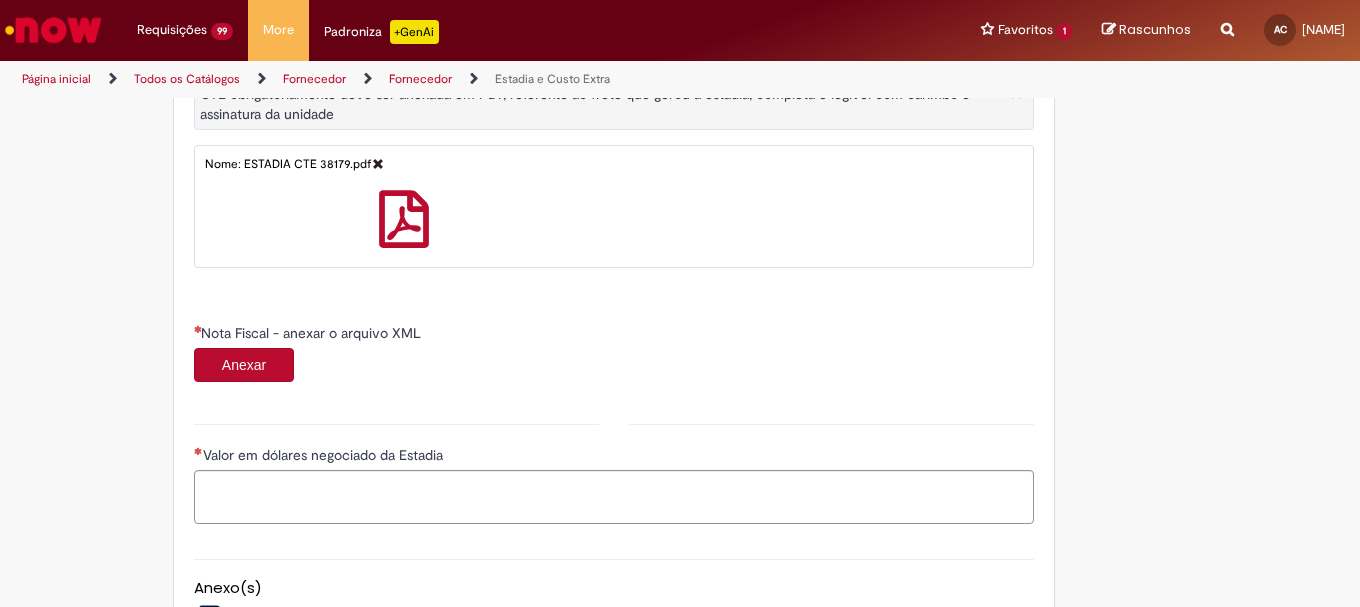click on "Anexar" at bounding box center (244, 365) 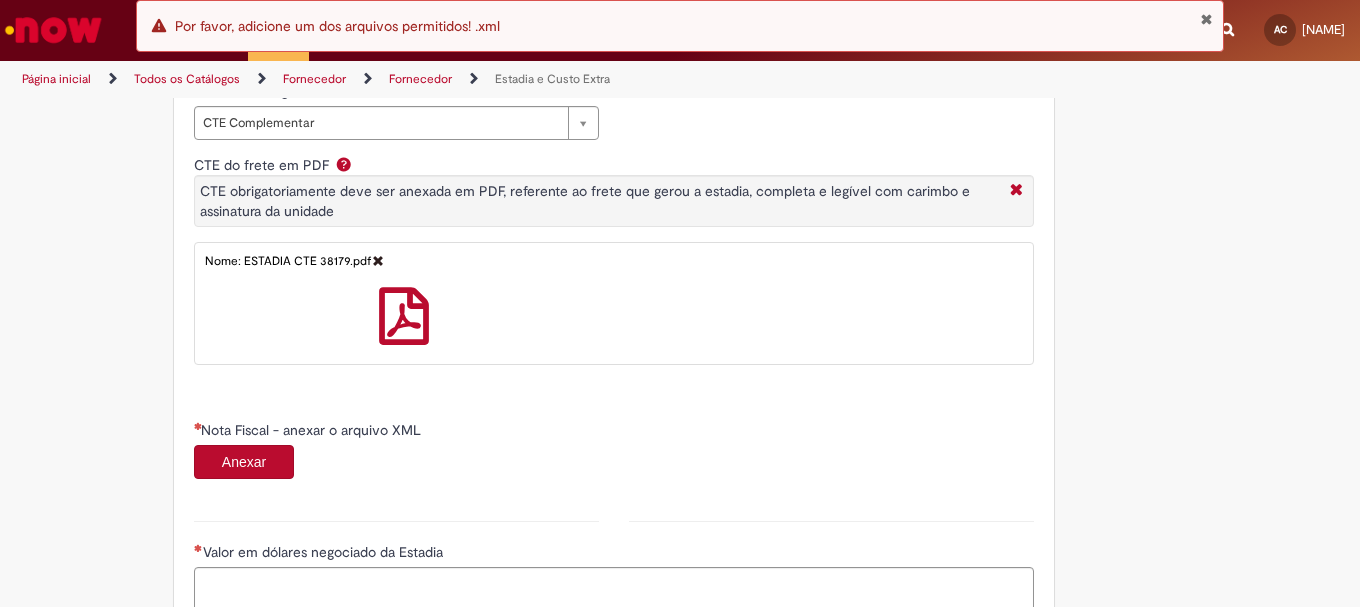 scroll, scrollTop: 1000, scrollLeft: 0, axis: vertical 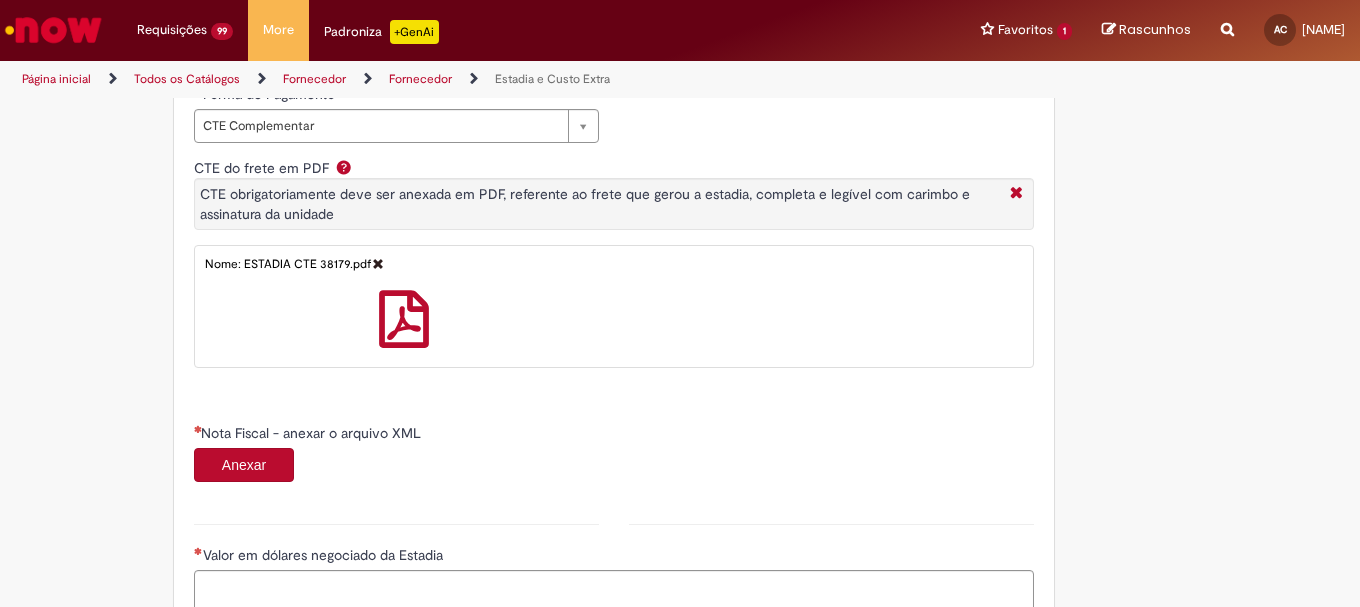 click on "Anexar" at bounding box center [244, 465] 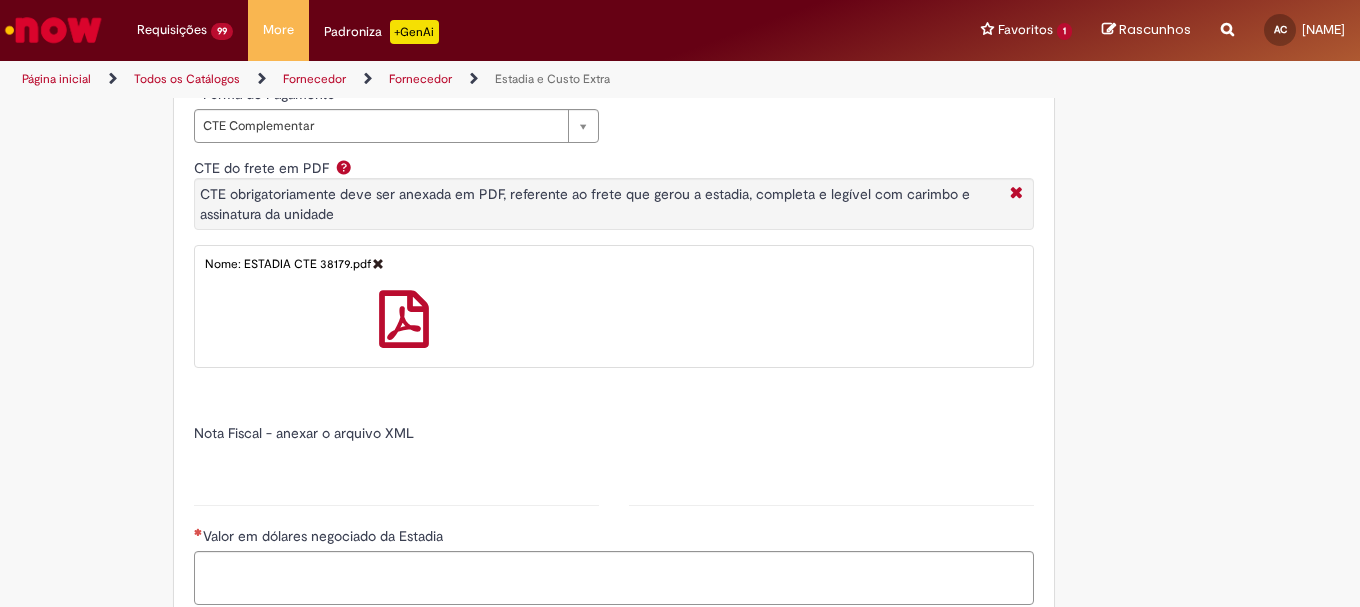 type on "******" 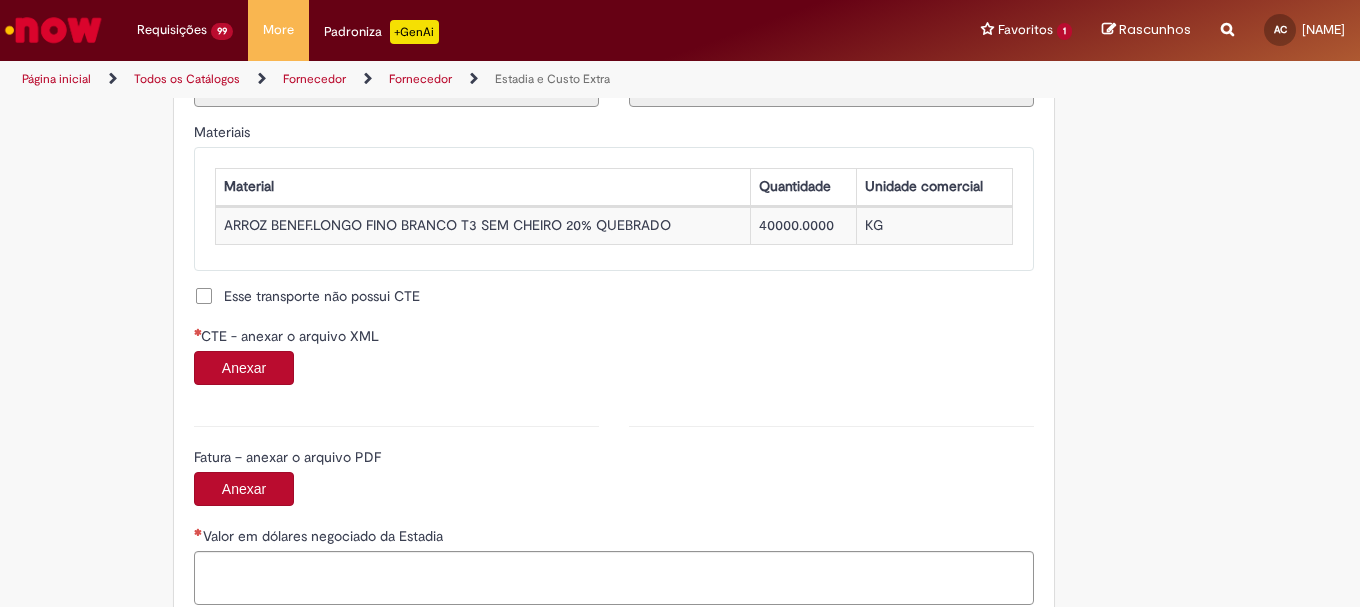 scroll, scrollTop: 1900, scrollLeft: 0, axis: vertical 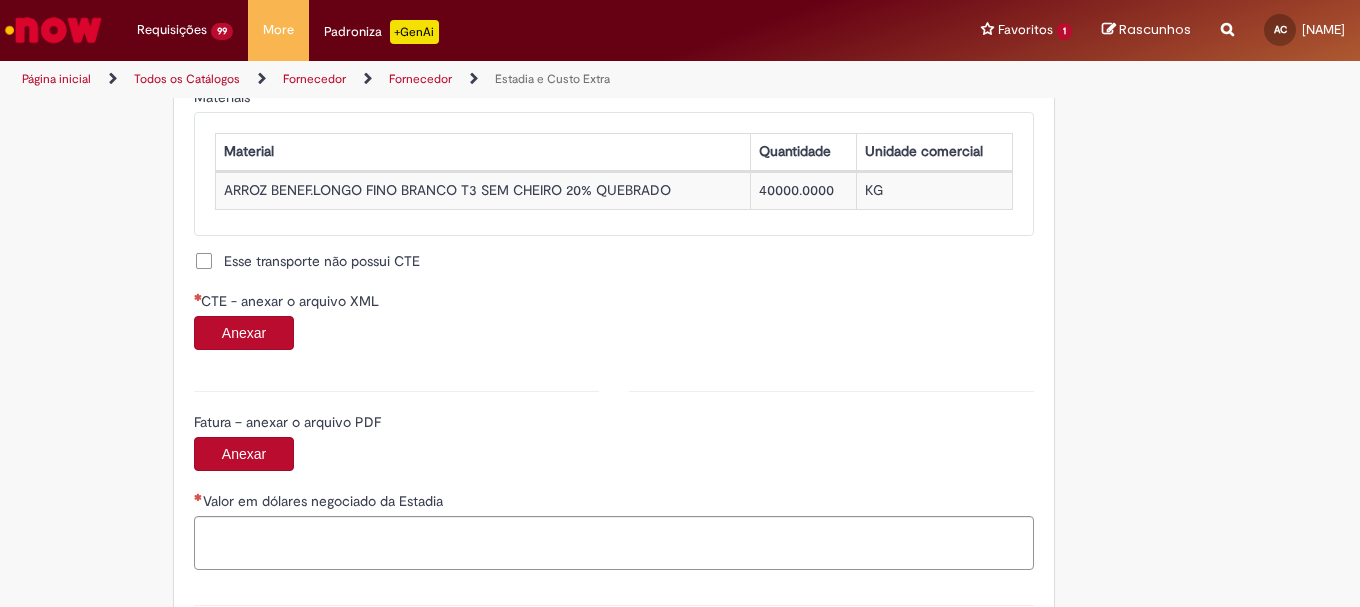 click on "Anexar" at bounding box center [244, 333] 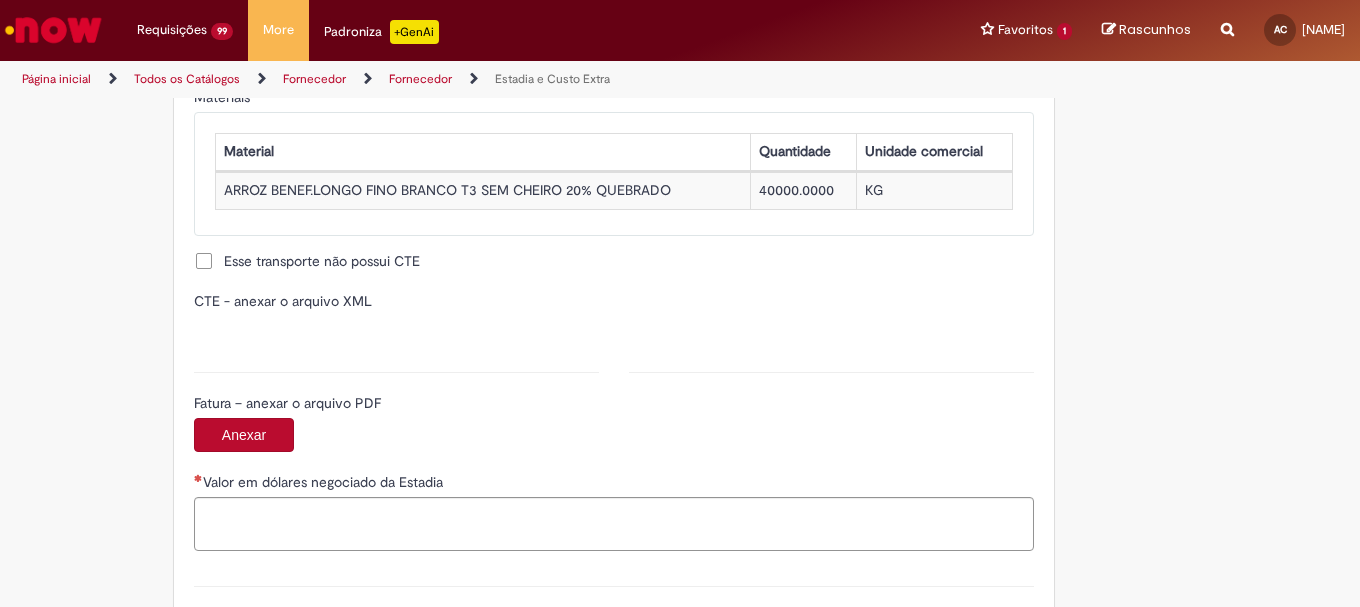 type on "**********" 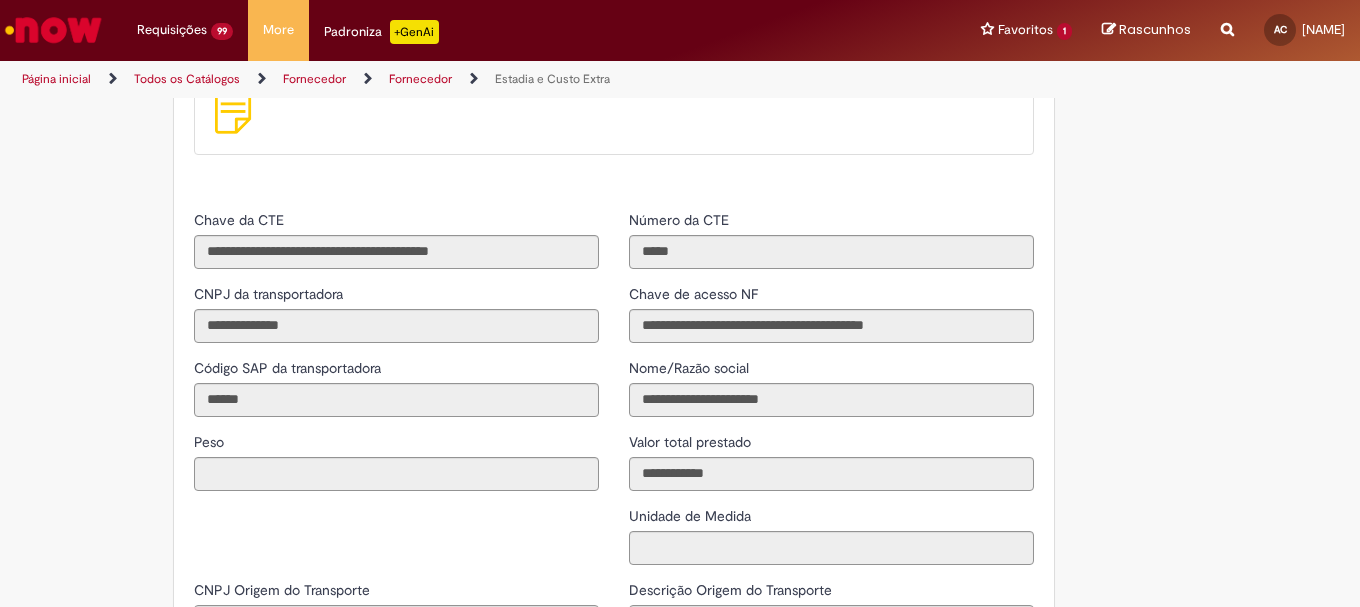 scroll, scrollTop: 2500, scrollLeft: 0, axis: vertical 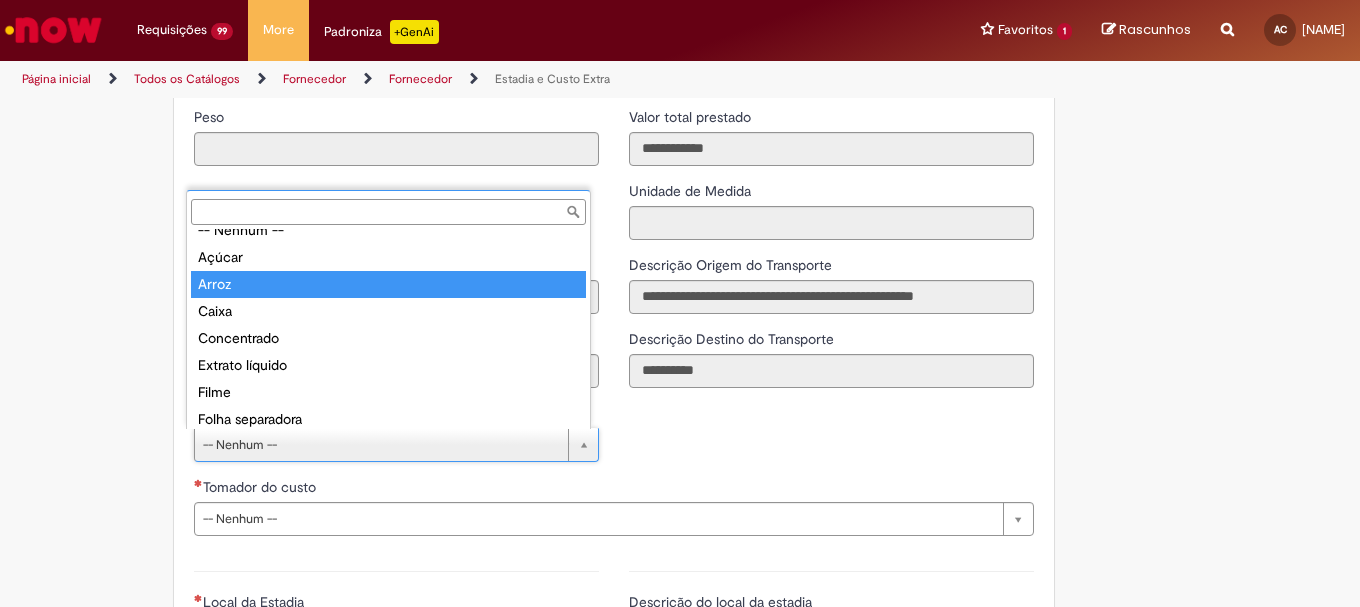 type on "*****" 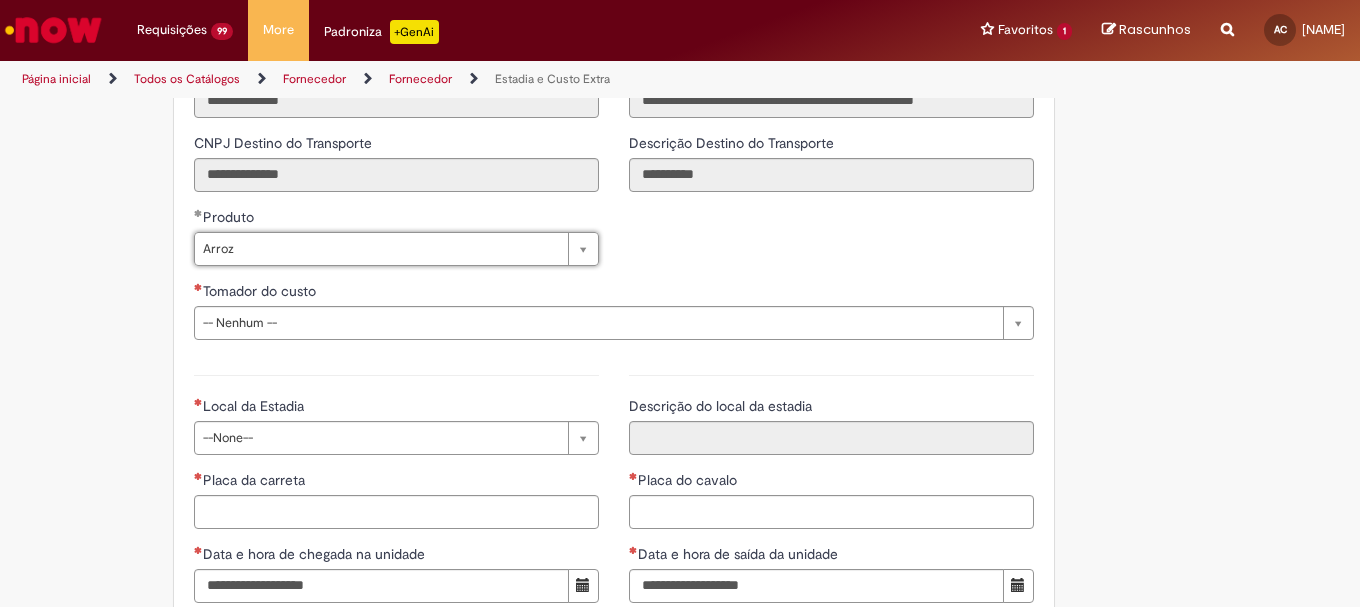 scroll, scrollTop: 2700, scrollLeft: 0, axis: vertical 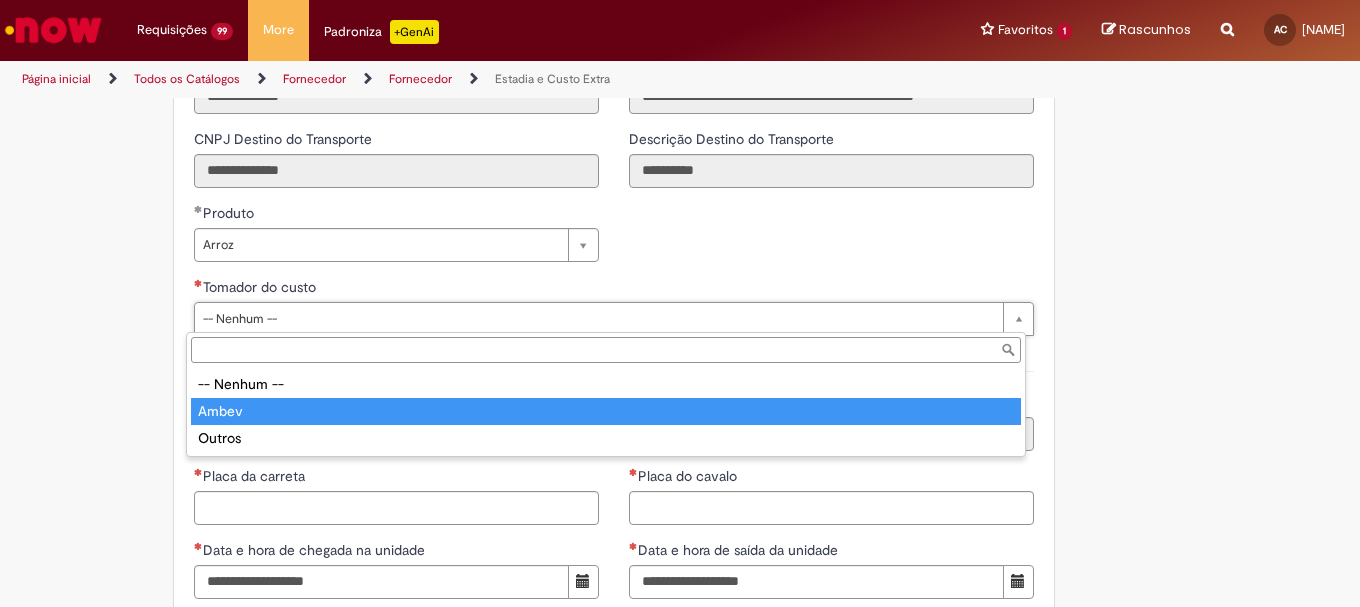 type on "*****" 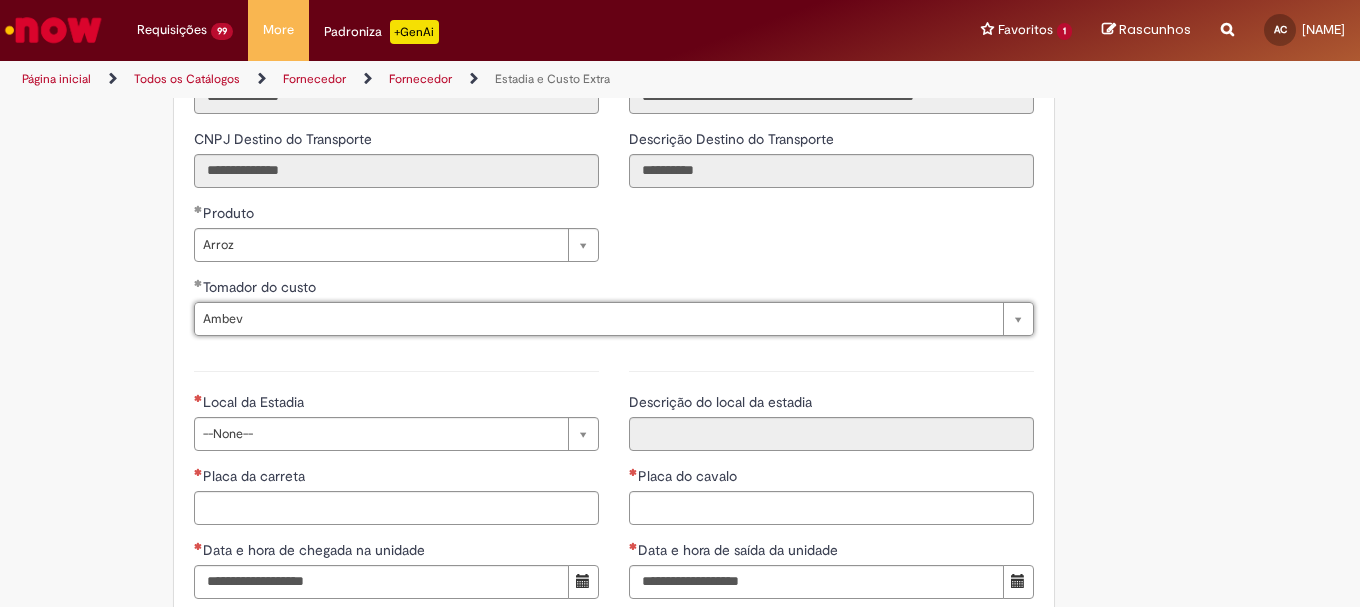 drag, startPoint x: 248, startPoint y: 419, endPoint x: 245, endPoint y: 432, distance: 13.341664 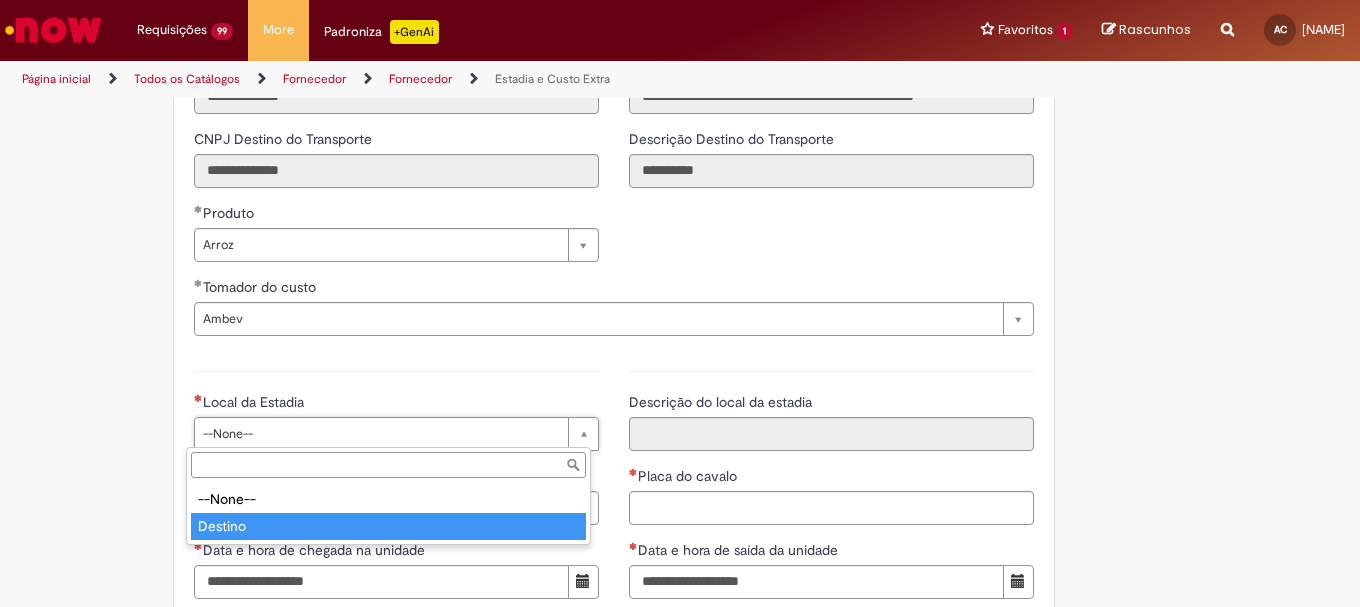 type on "*******" 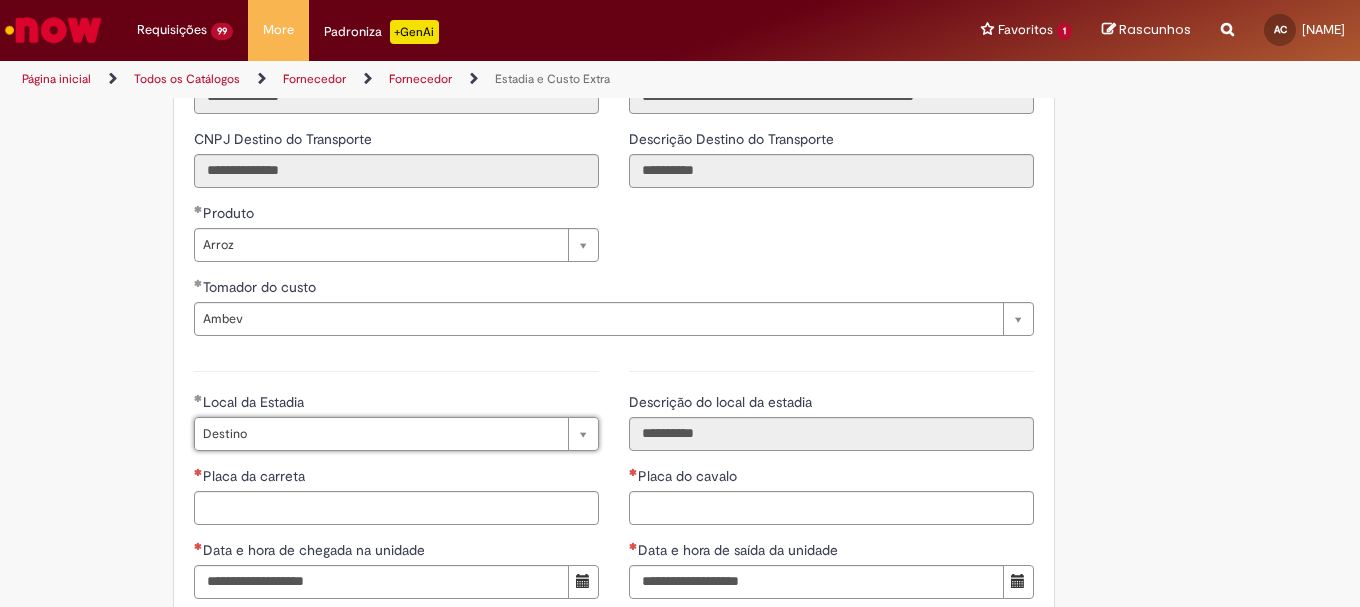 click on "**********" at bounding box center [396, 580] 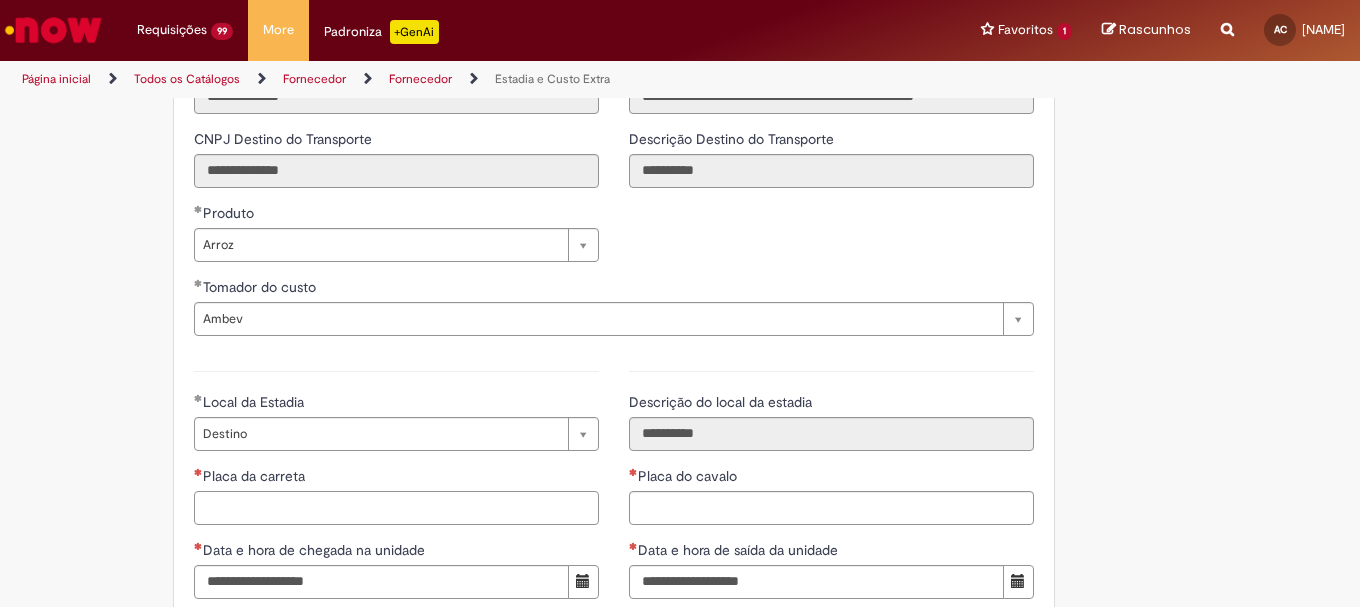 click on "Placa da carreta" at bounding box center (396, 508) 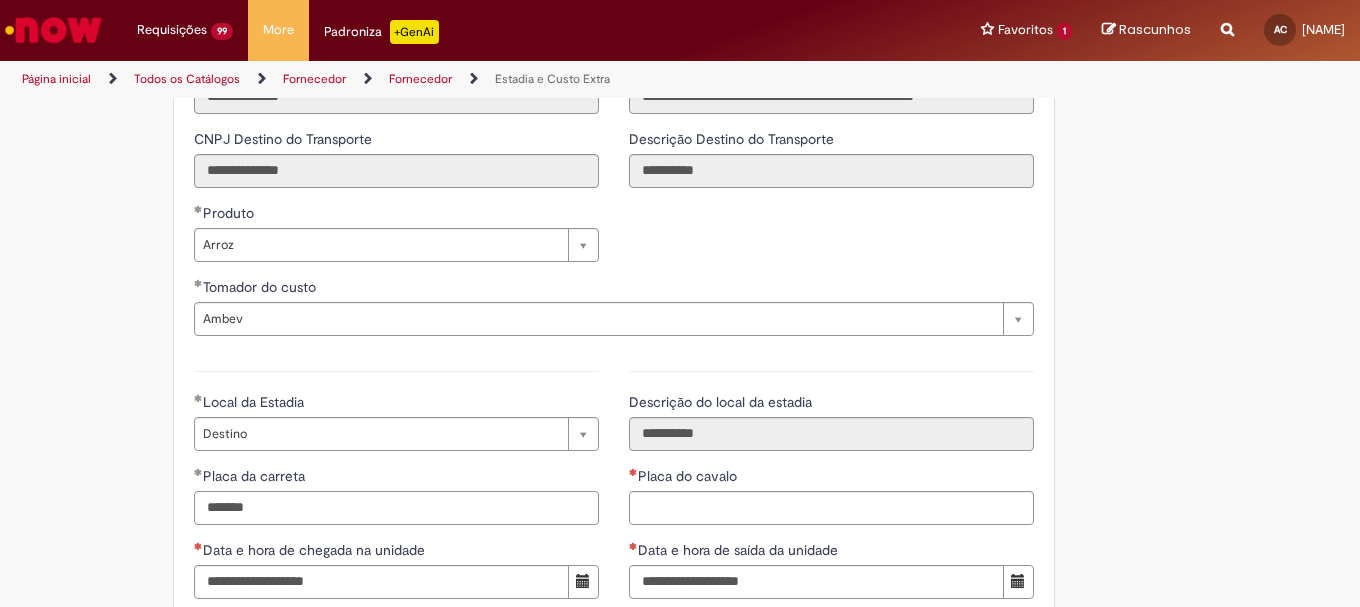 type on "*******" 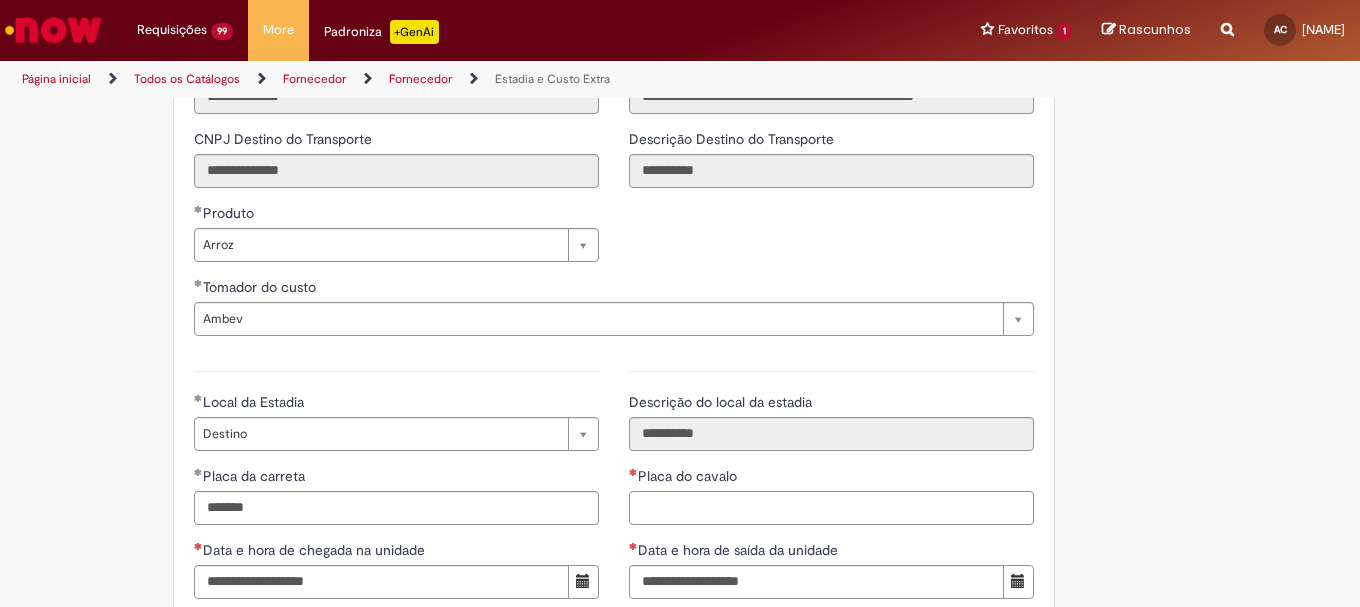 click on "Placa do cavalo" at bounding box center (831, 508) 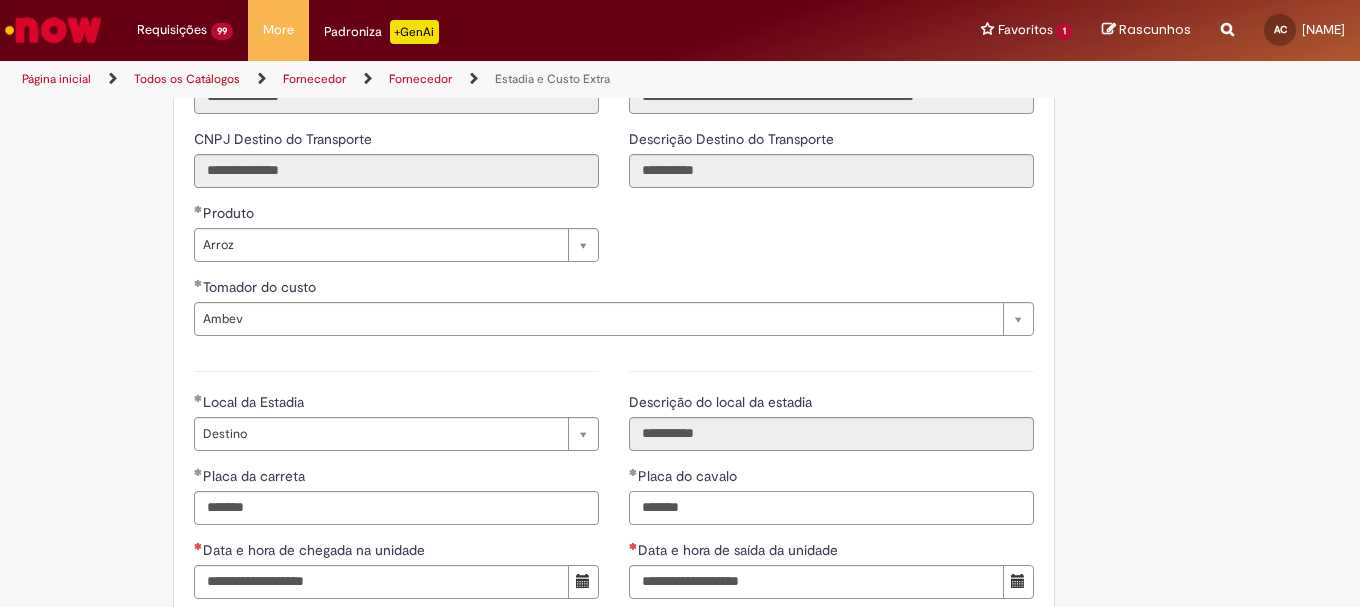 type on "*******" 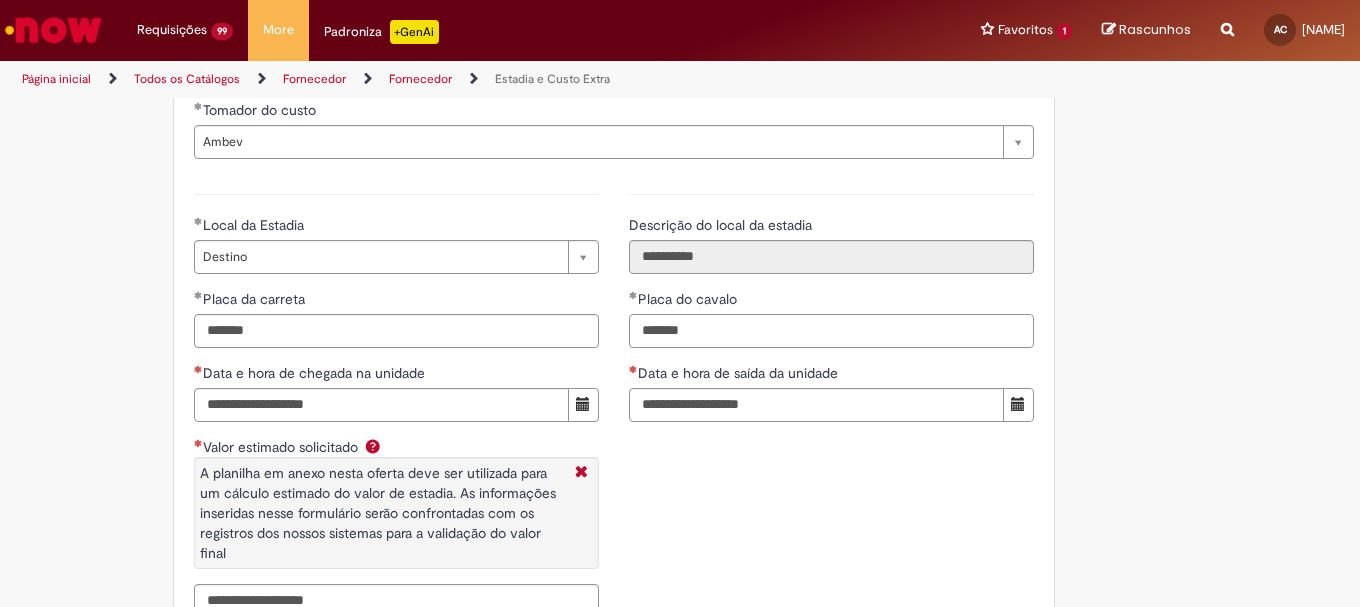 scroll, scrollTop: 2900, scrollLeft: 0, axis: vertical 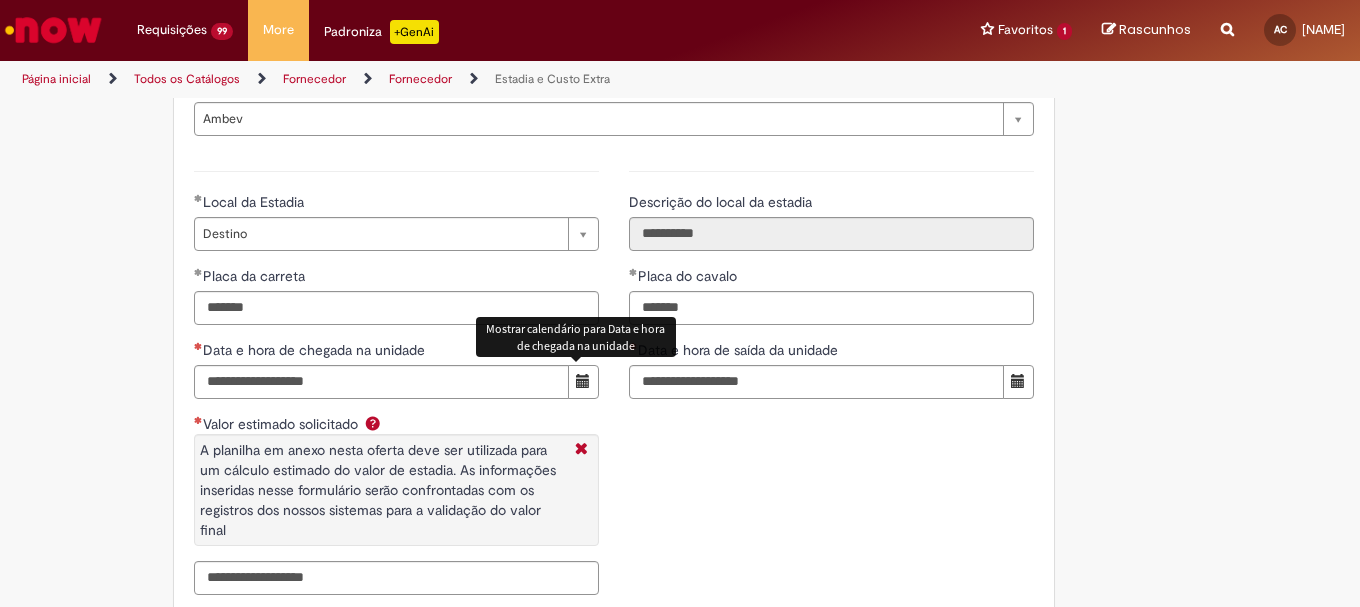click at bounding box center [583, 381] 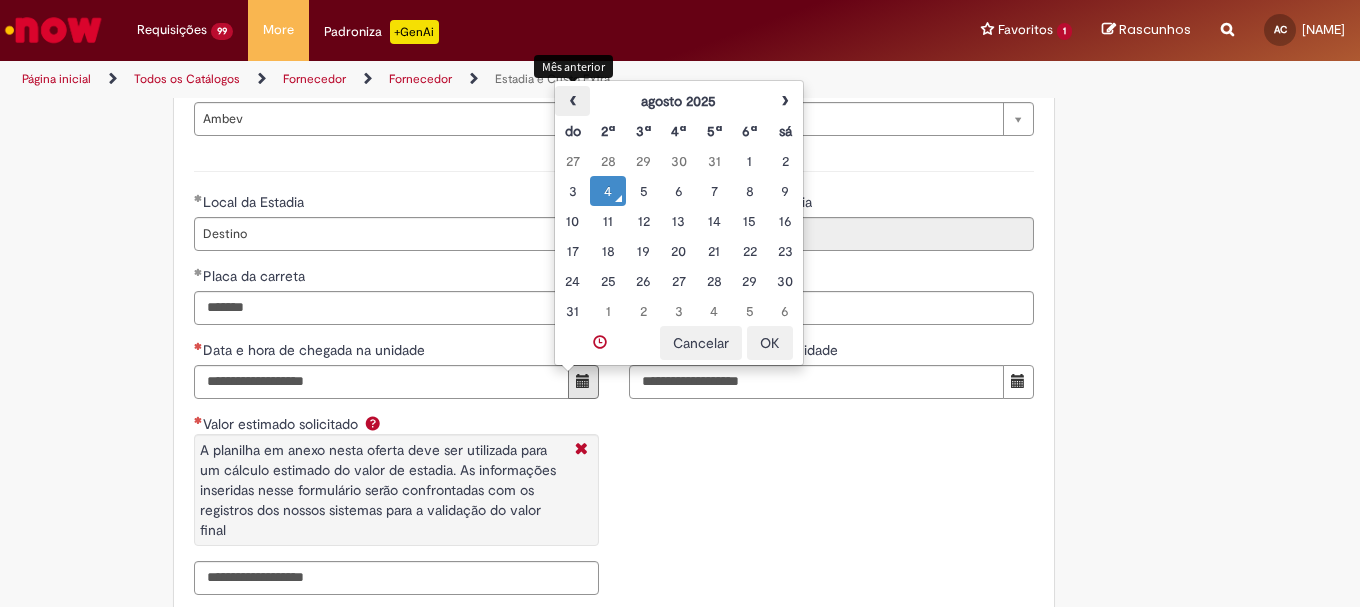 click on "‹" at bounding box center [572, 101] 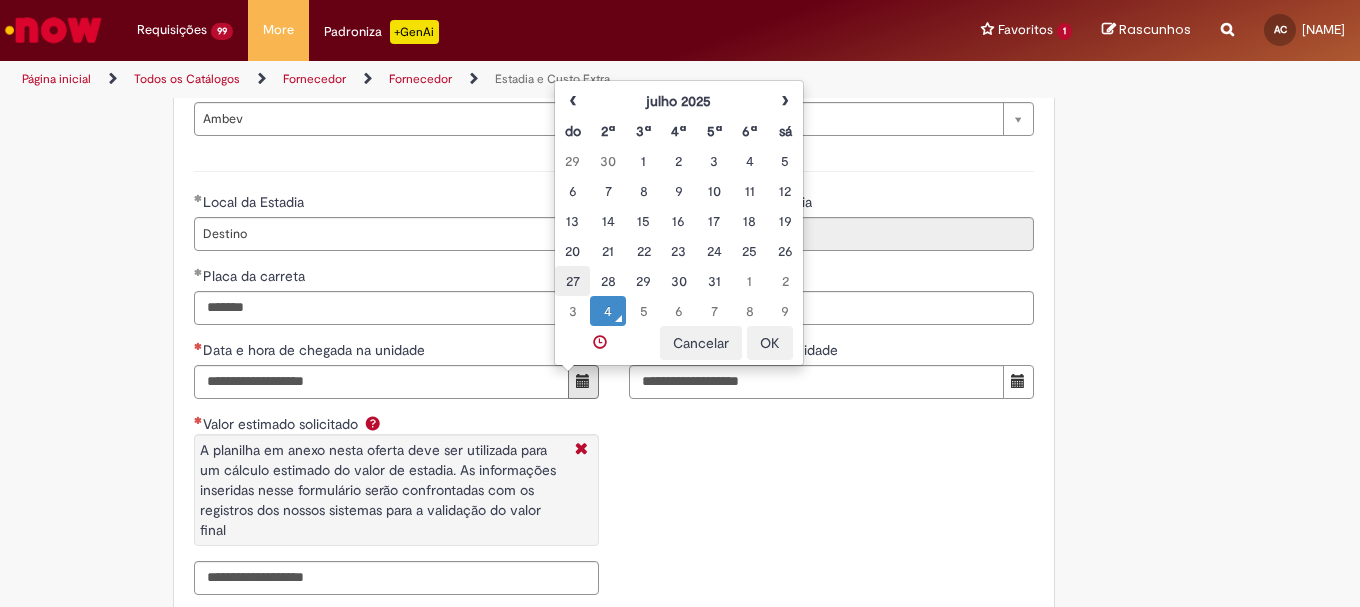 click on "27" at bounding box center (572, 281) 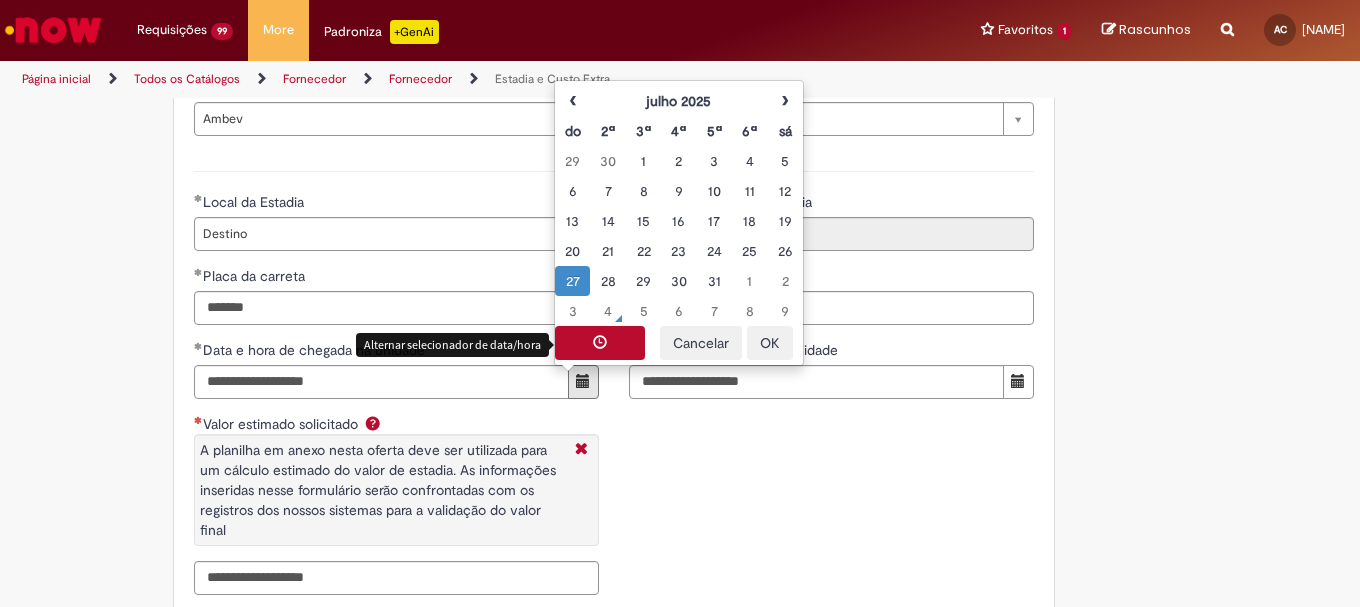 click at bounding box center (600, 343) 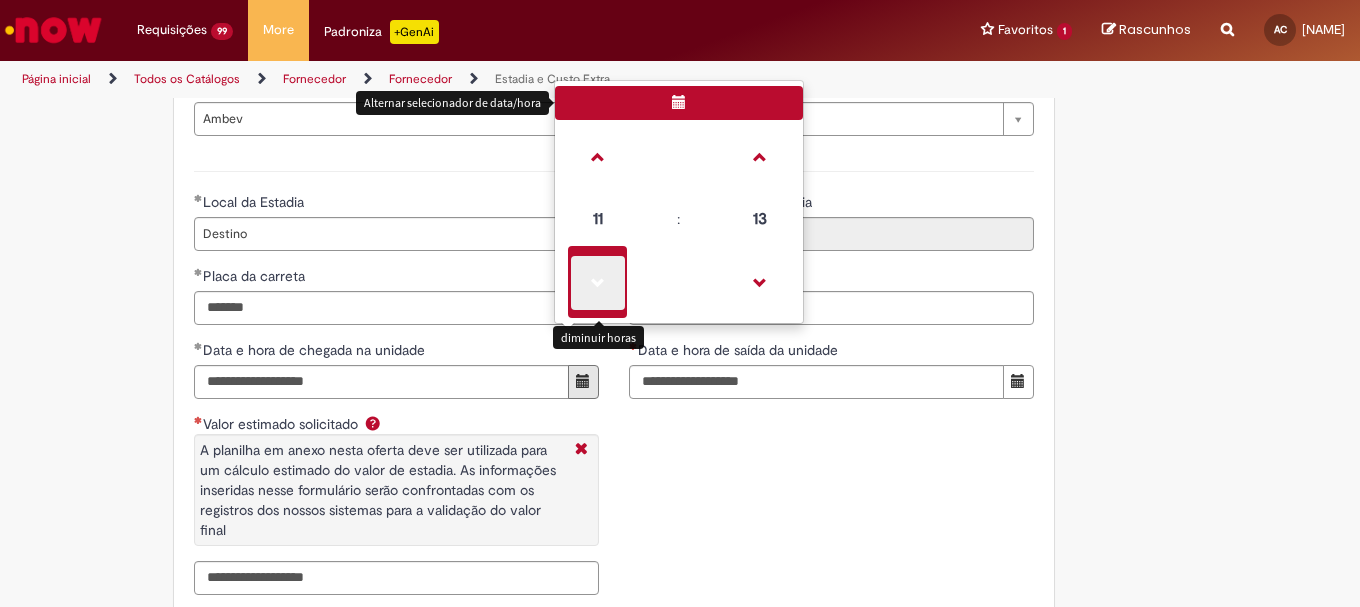 click at bounding box center [598, 283] 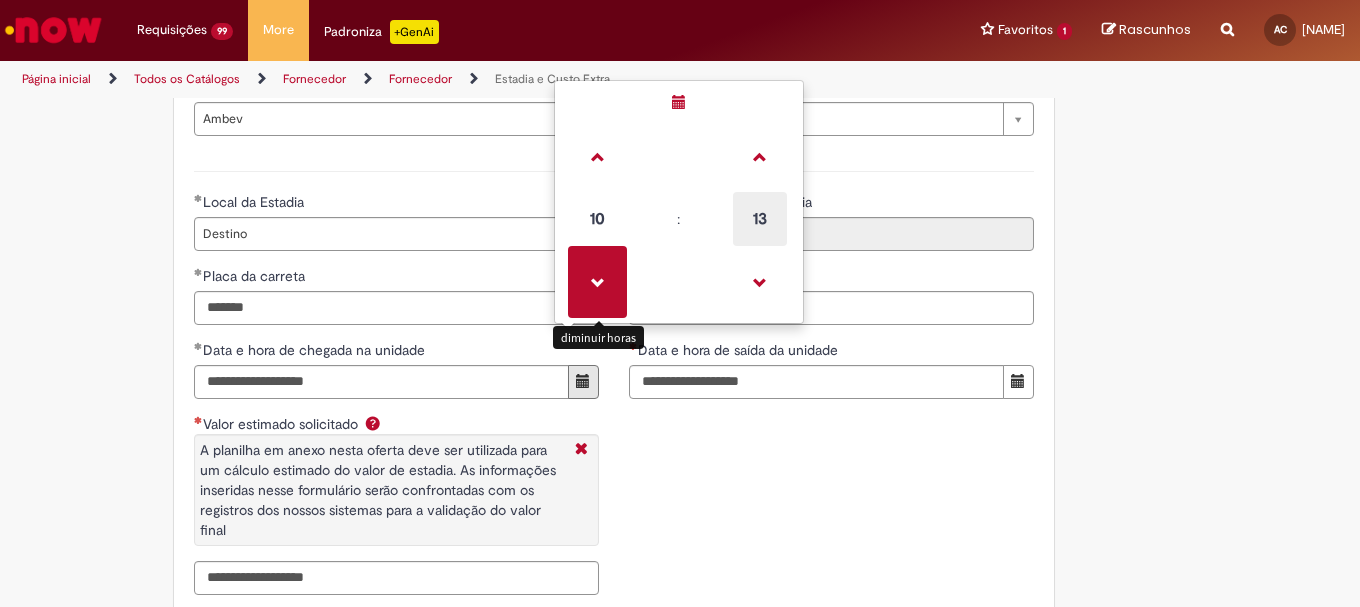 click on "13" at bounding box center [760, 219] 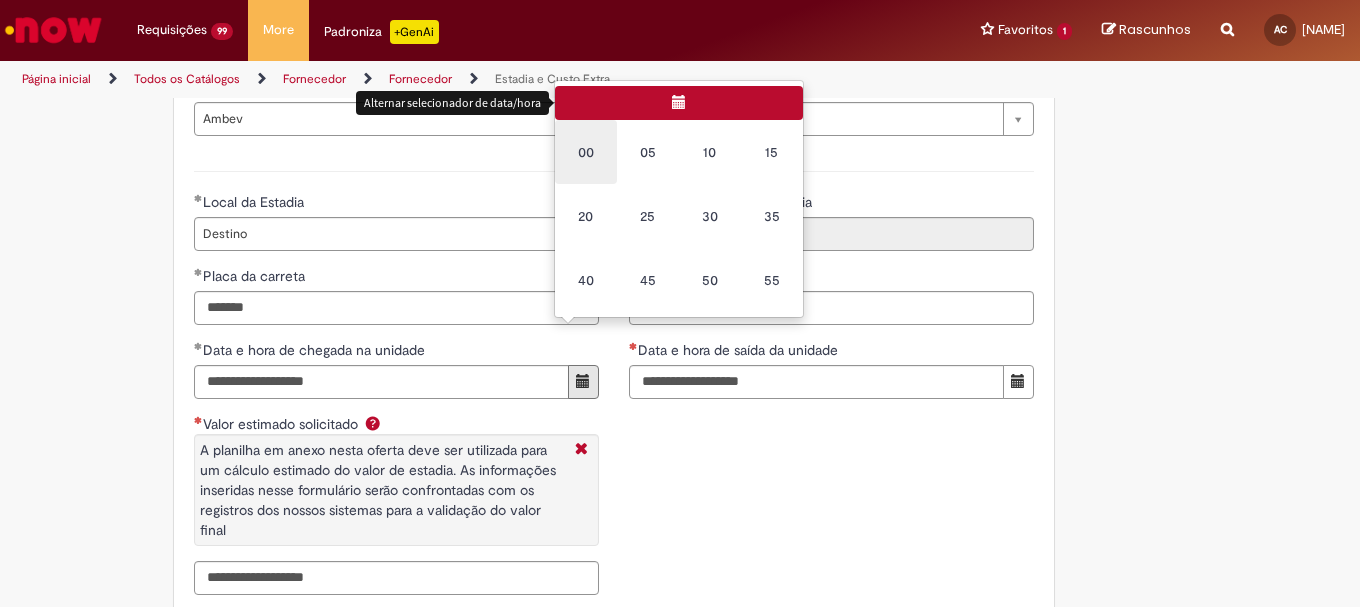 click on "00" at bounding box center (586, 152) 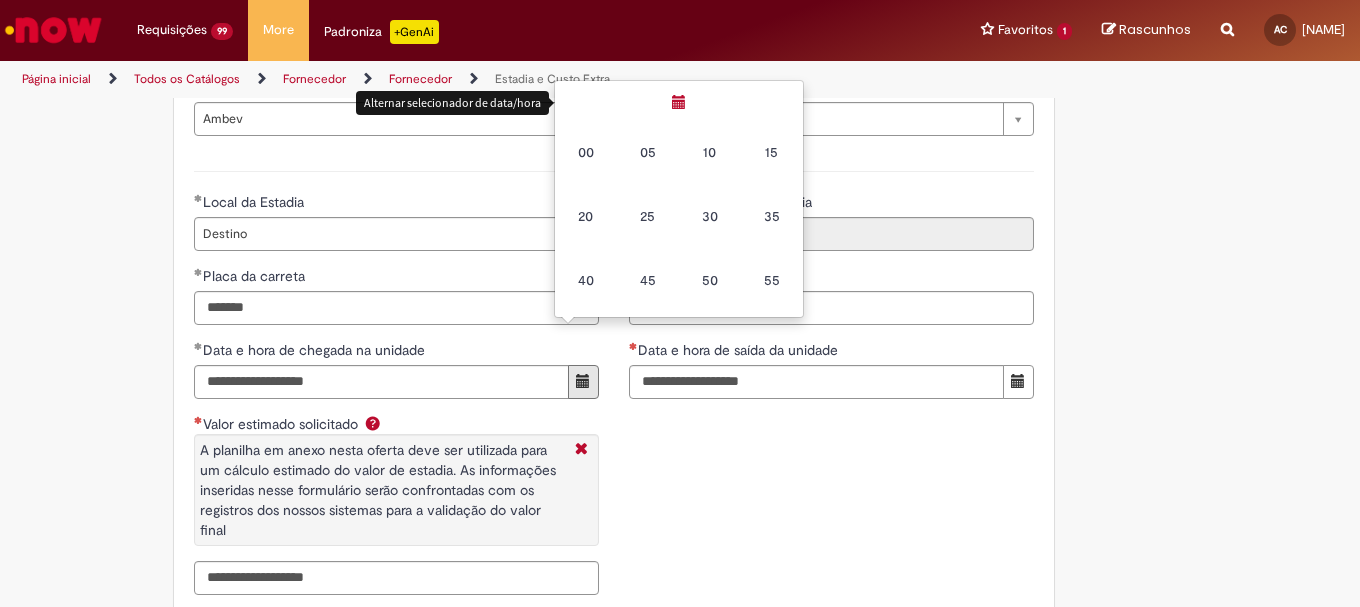 type on "**********" 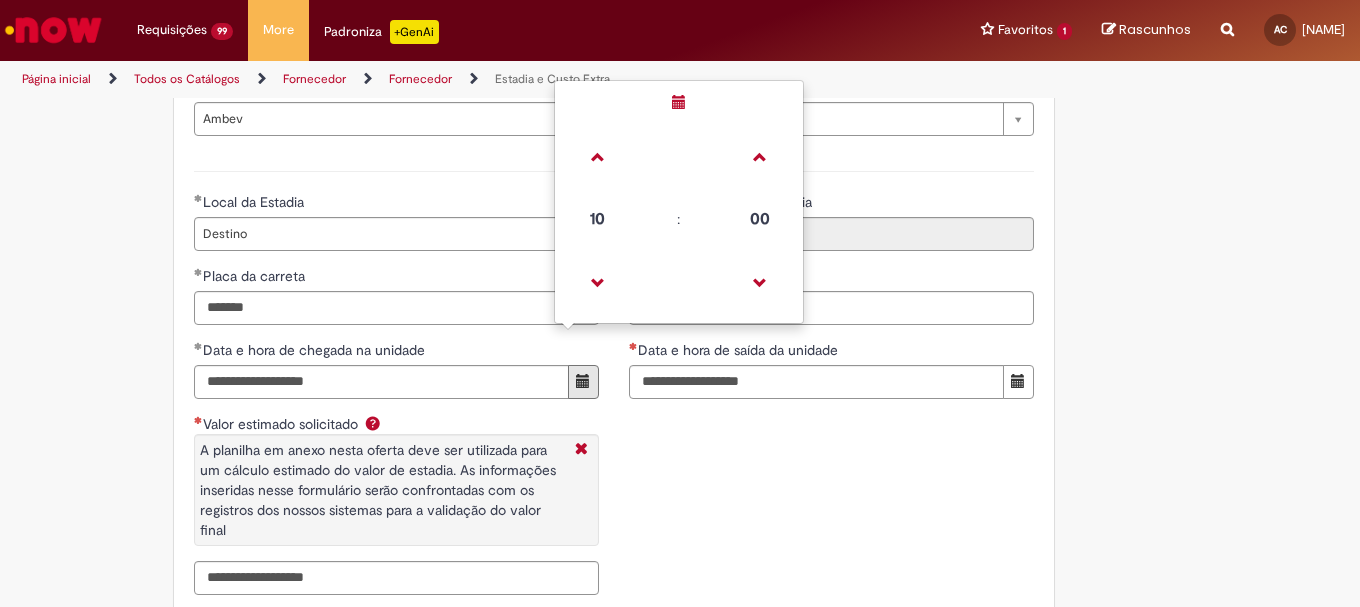 click on "**********" at bounding box center (614, 380) 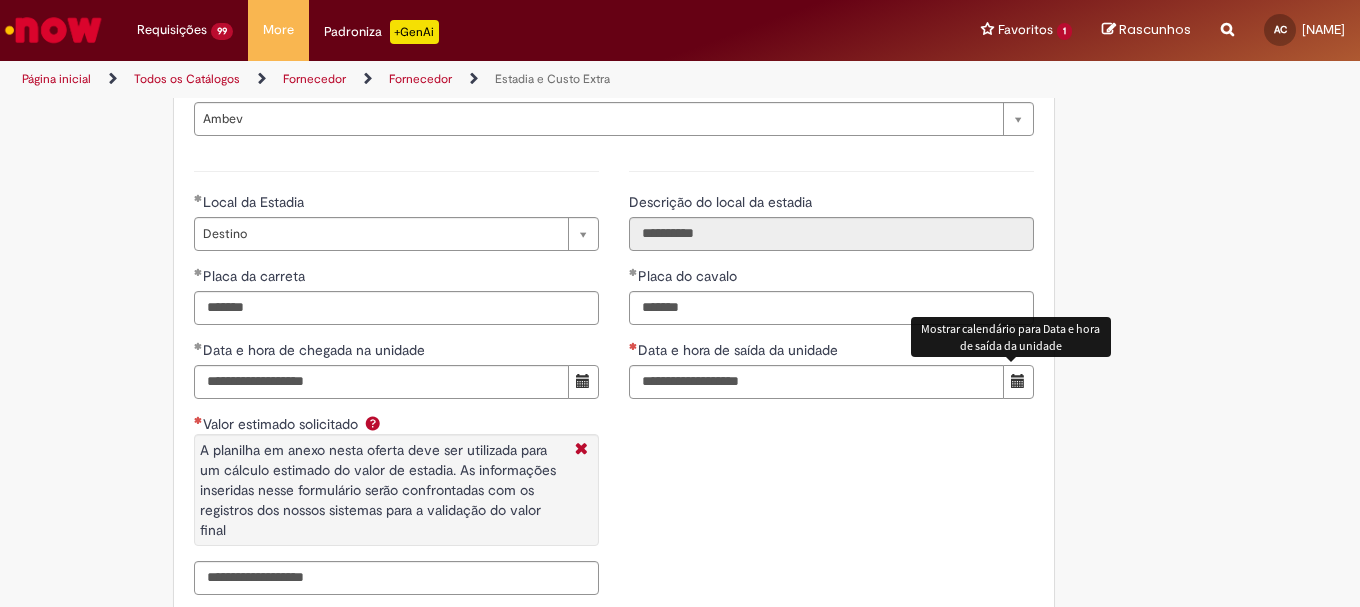click at bounding box center (1018, 381) 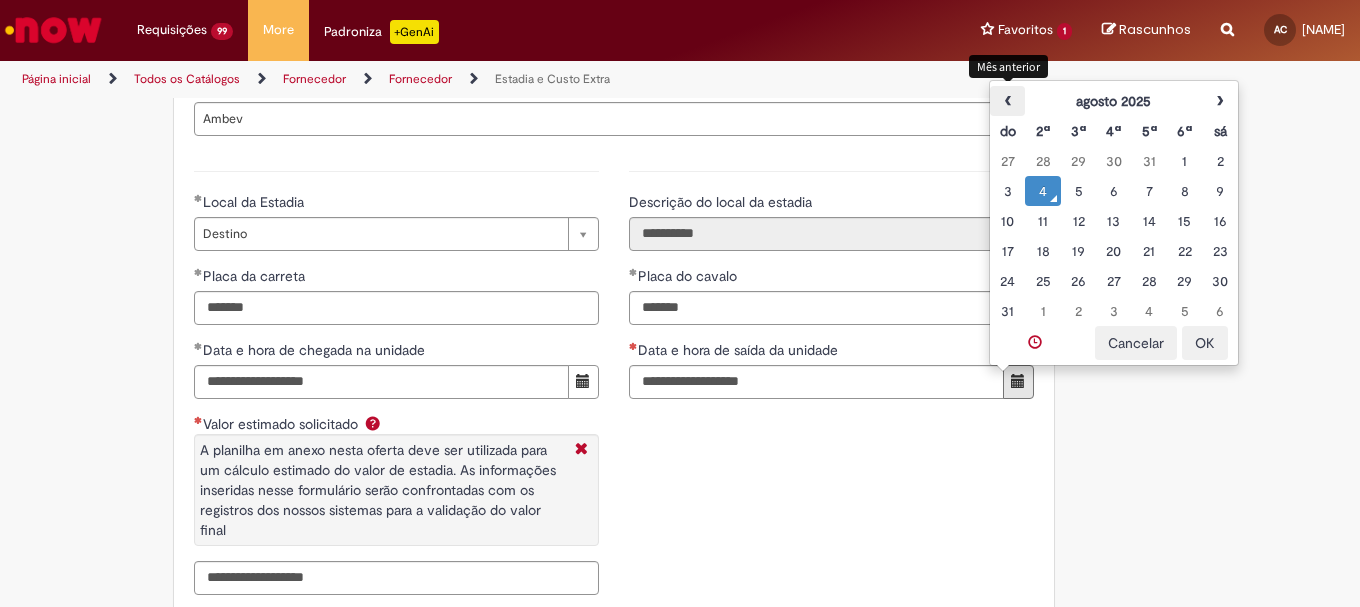 click on "‹" at bounding box center [1007, 101] 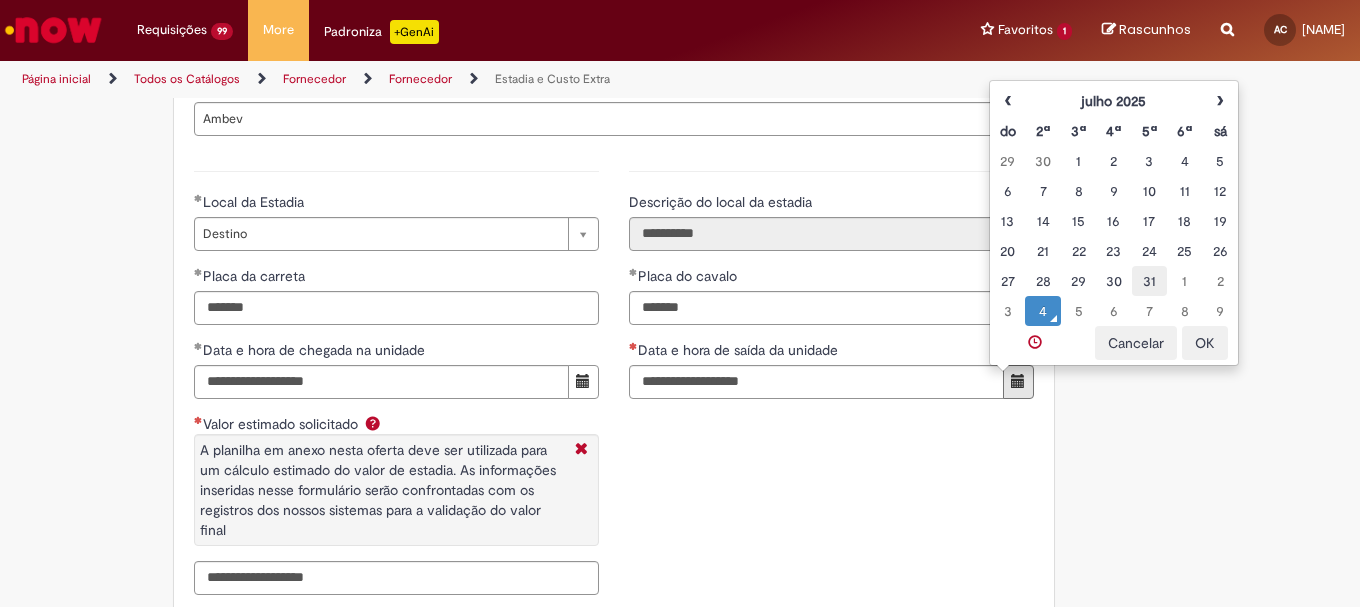 click on "31" at bounding box center (1149, 281) 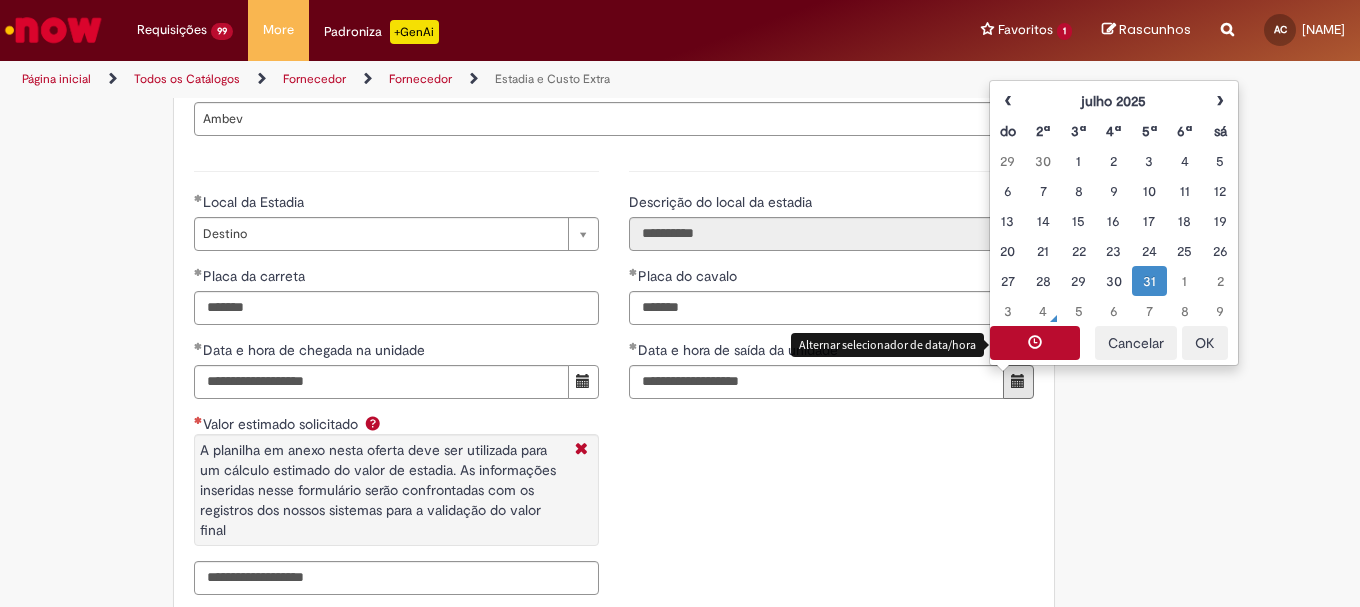 click at bounding box center (1035, 343) 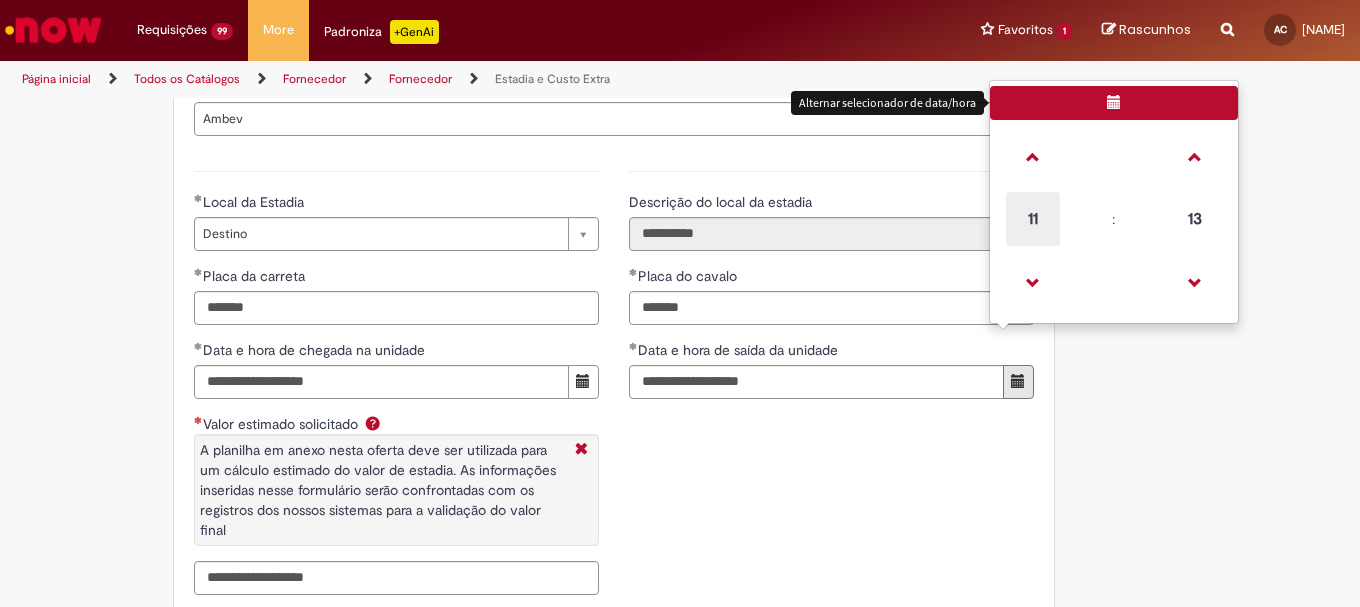 click on "11" at bounding box center (1033, 219) 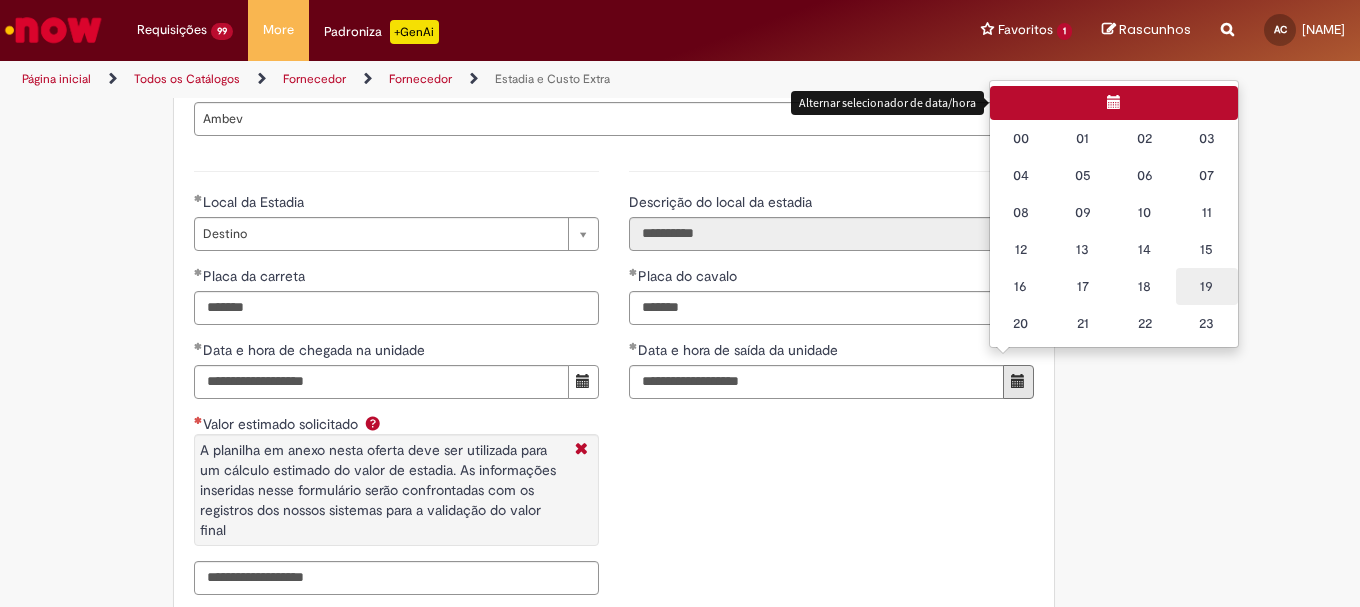click on "19" at bounding box center (1207, 286) 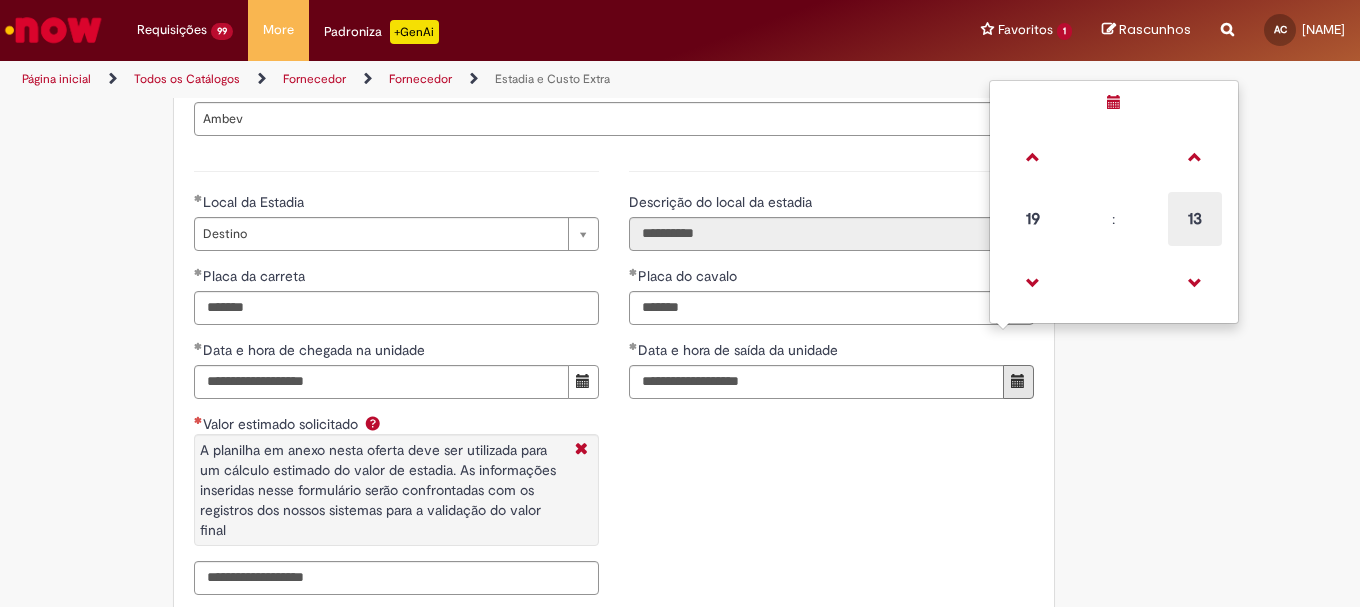 click on "13" at bounding box center [1195, 219] 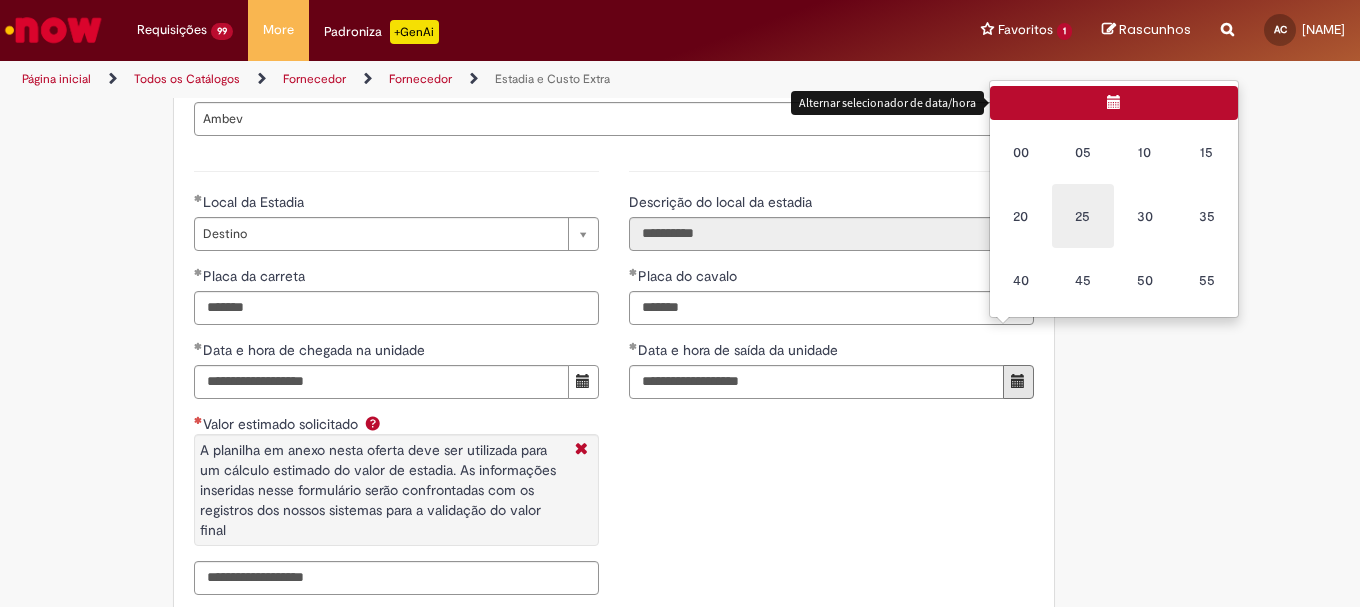 click on "25" at bounding box center [1083, 216] 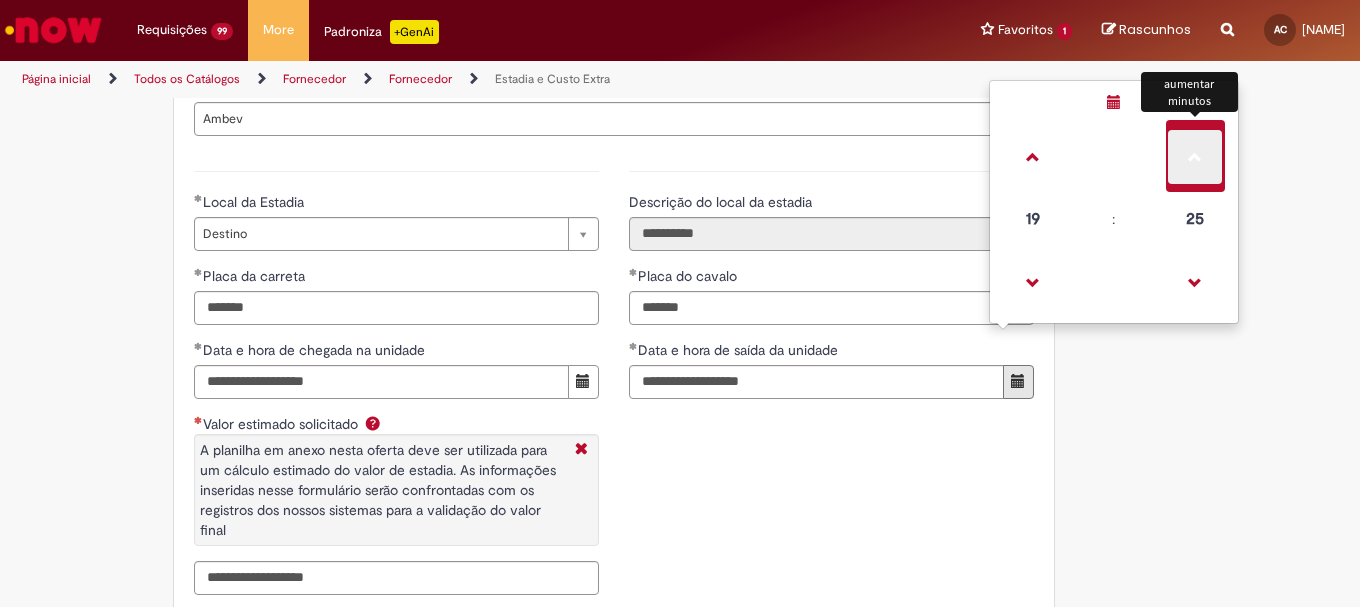 click at bounding box center (1195, 157) 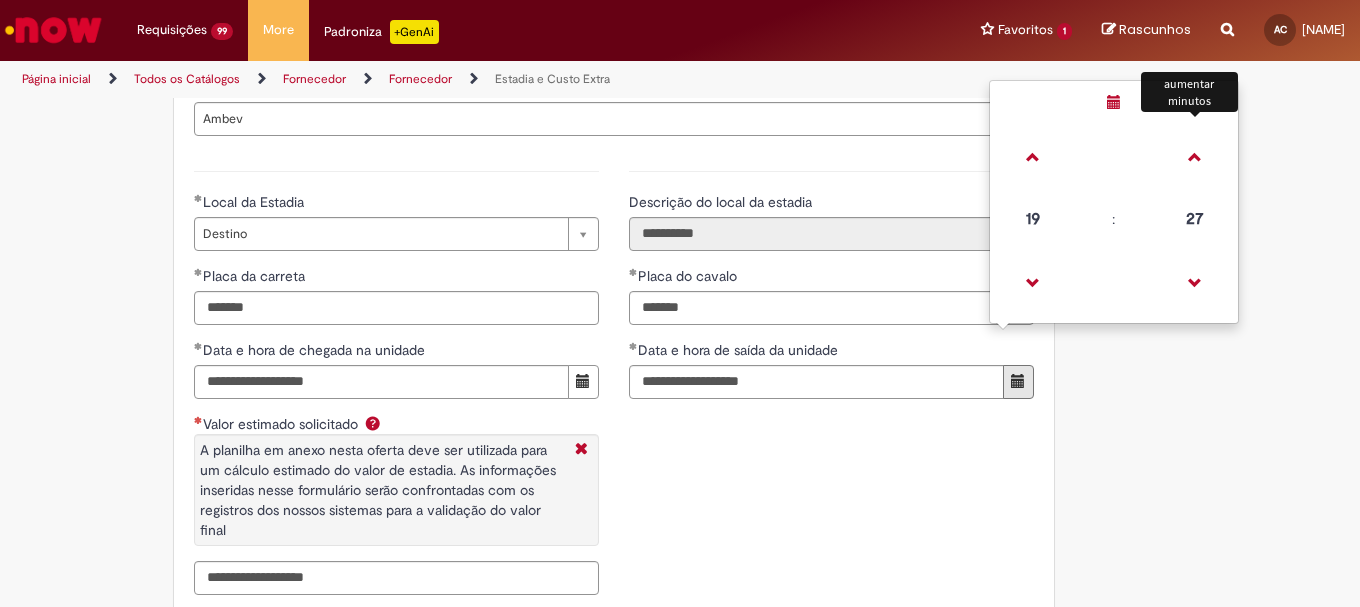 click on "**********" at bounding box center (614, 380) 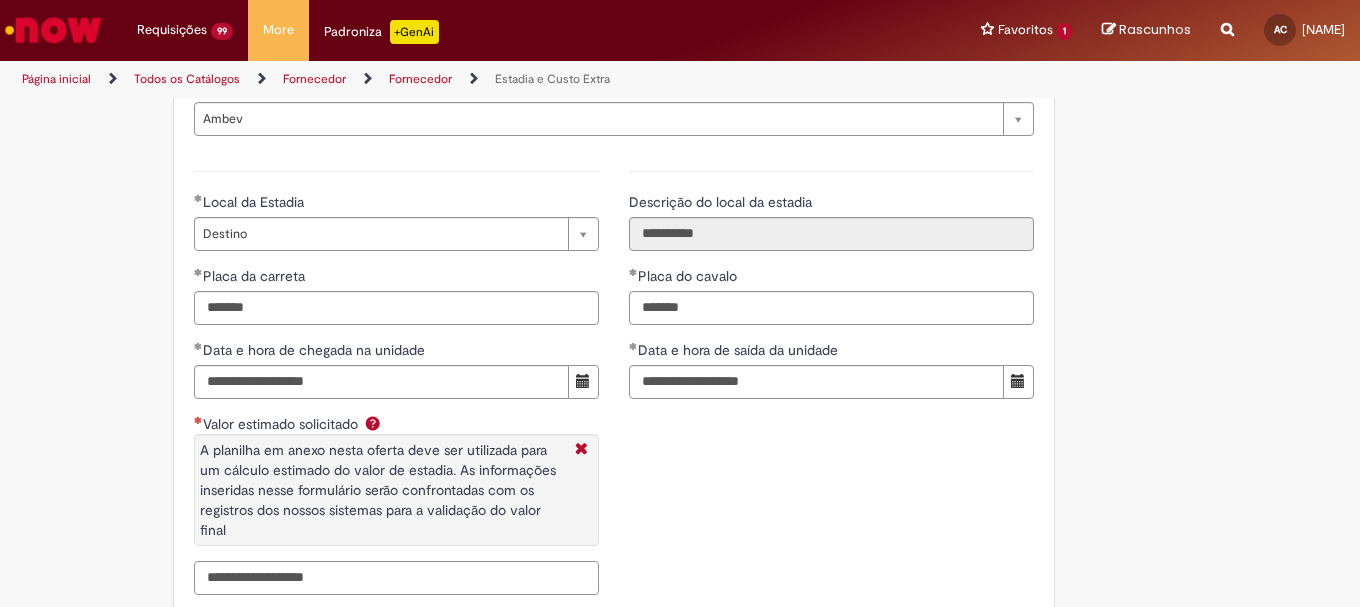 click on "Valor estimado solicitado A planilha em anexo nesta oferta deve ser utilizada para um cálculo estimado do valor de estadia. As informações inseridas nesse formulário serão confrontadas com os registros dos nossos sistemas para a validação do valor final" at bounding box center [396, 578] 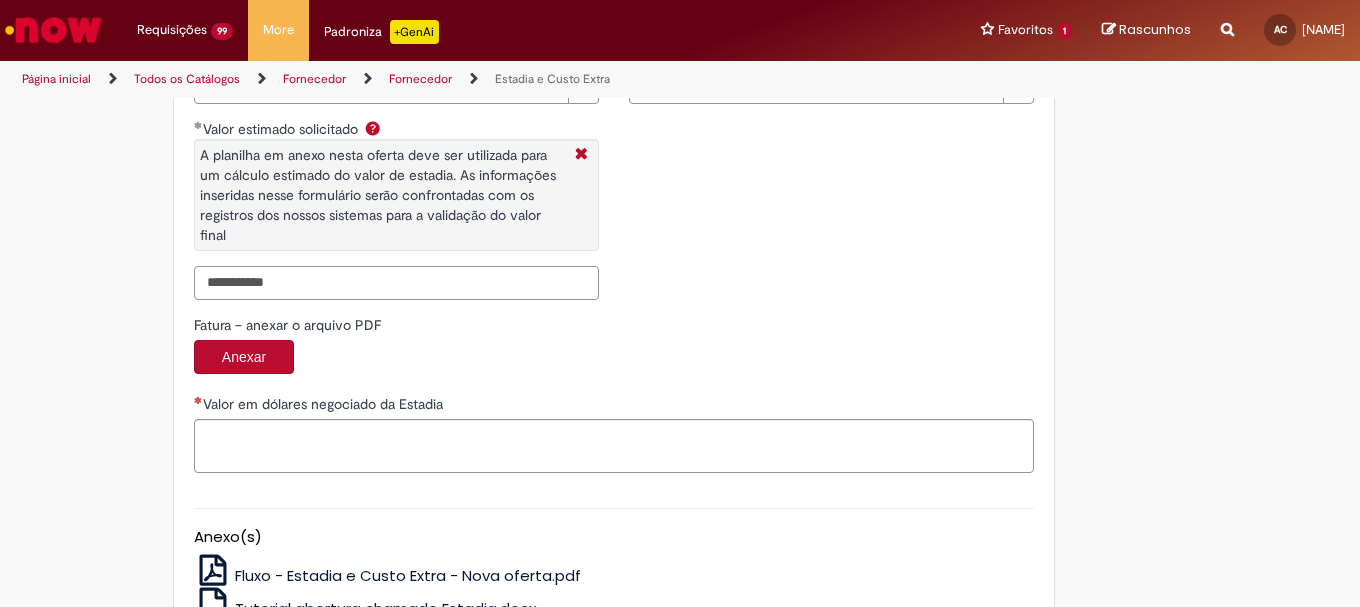 scroll, scrollTop: 3200, scrollLeft: 0, axis: vertical 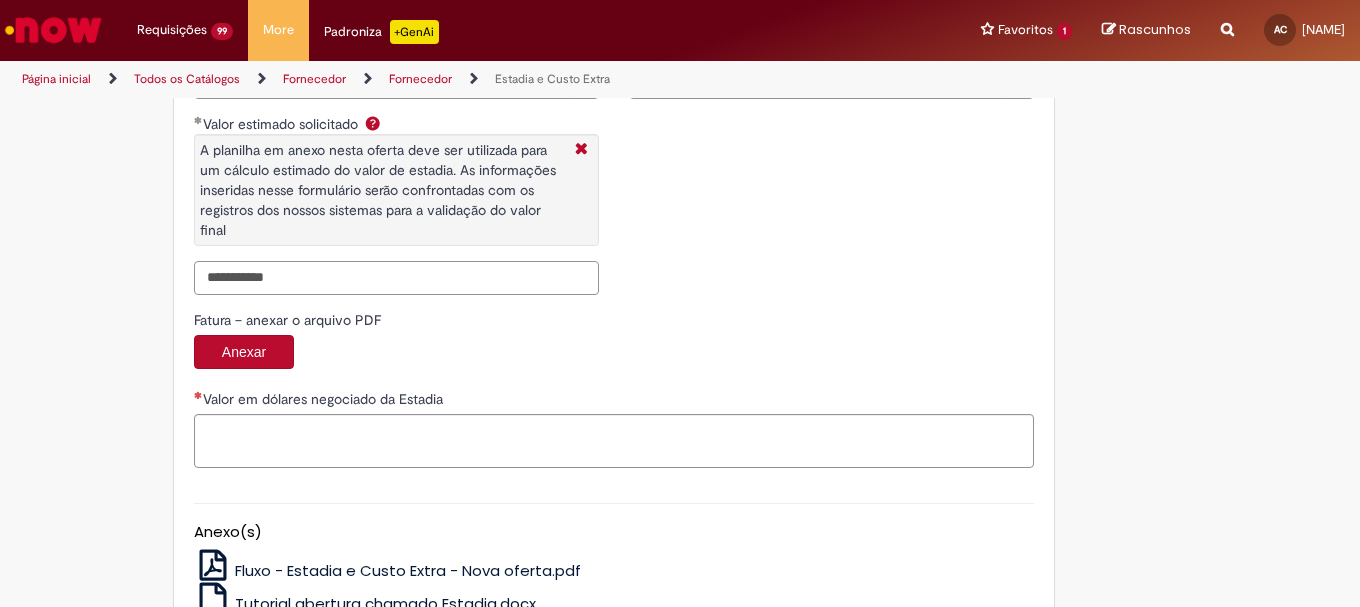 type on "**********" 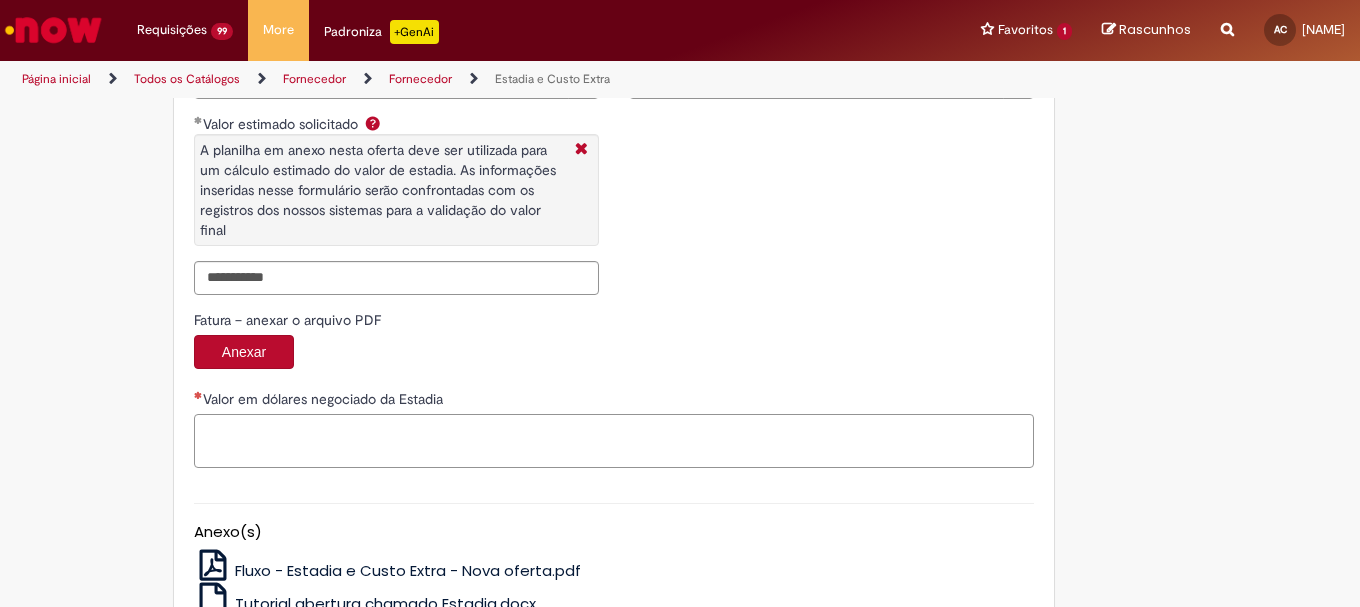 click on "Valor em dólares negociado da Estadia" at bounding box center (614, 441) 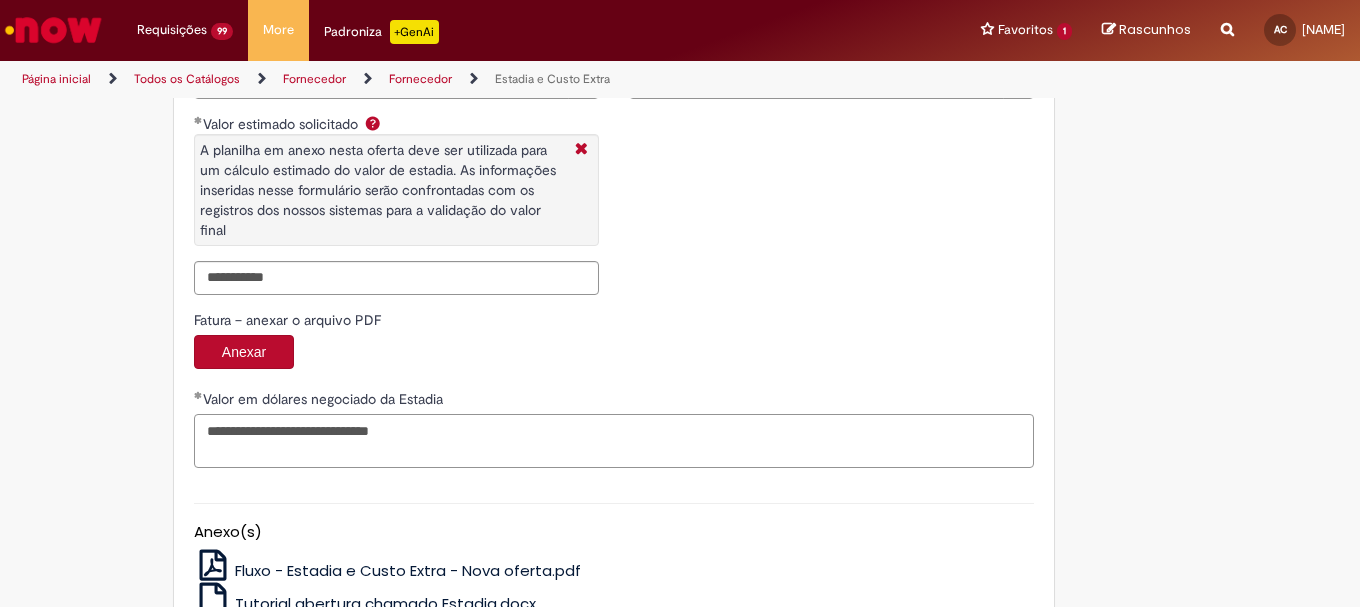 paste on "********" 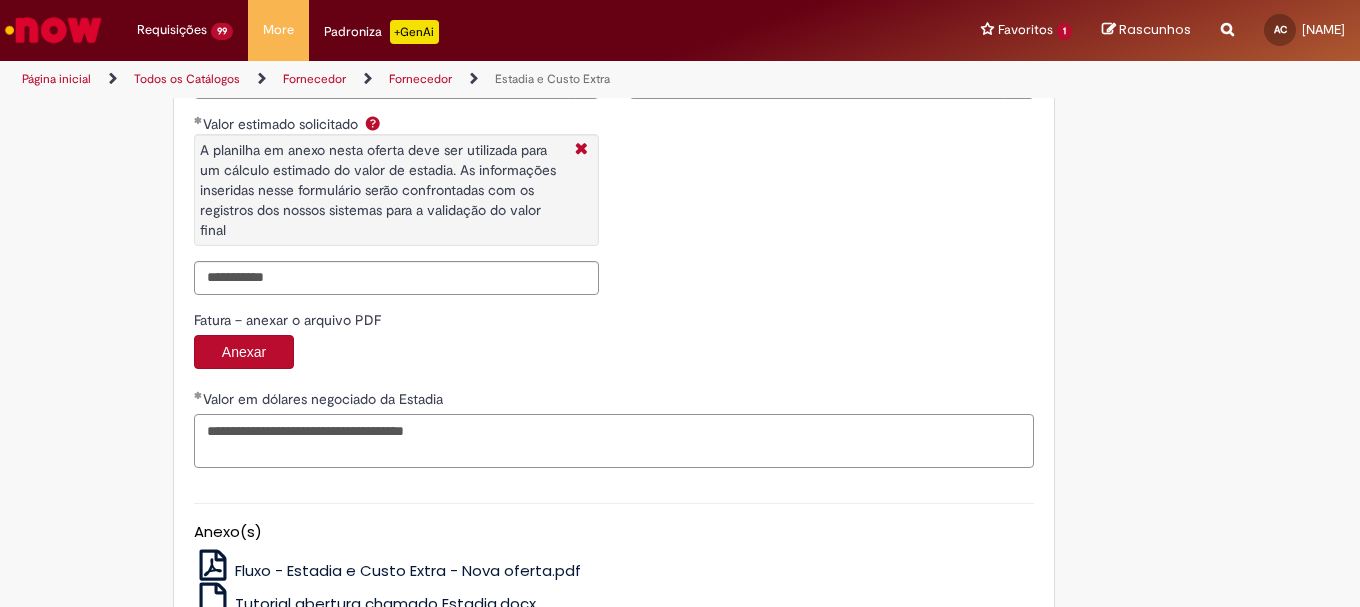 click on "**********" at bounding box center [614, 441] 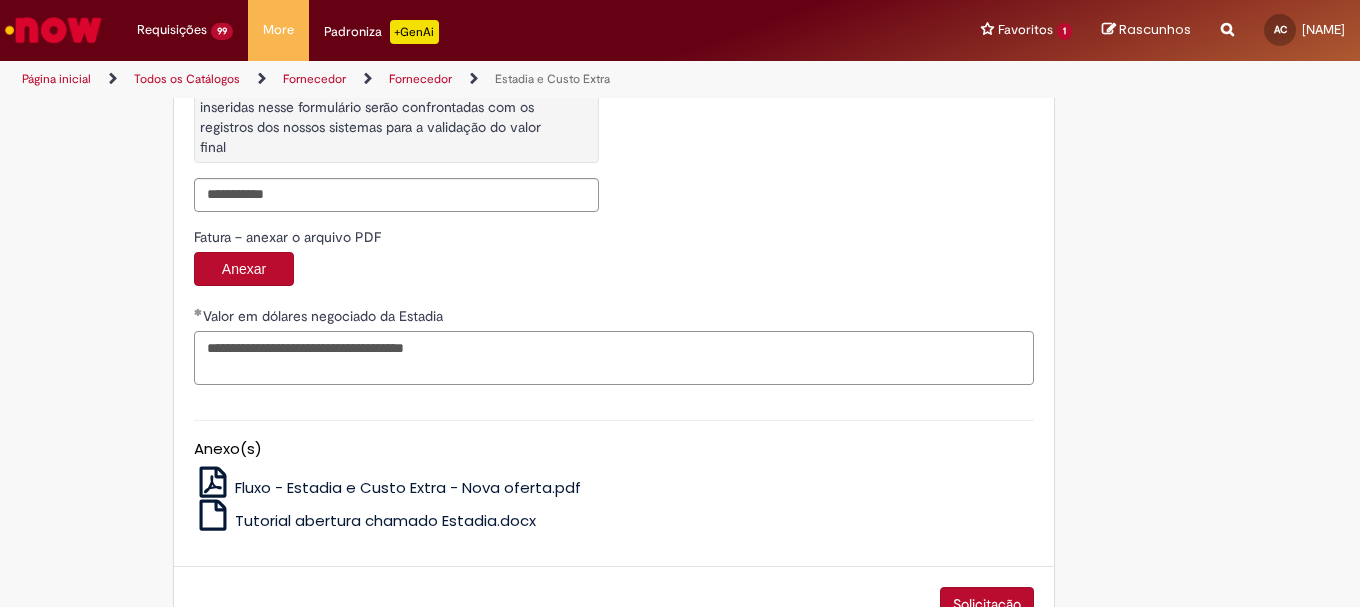 scroll, scrollTop: 3341, scrollLeft: 0, axis: vertical 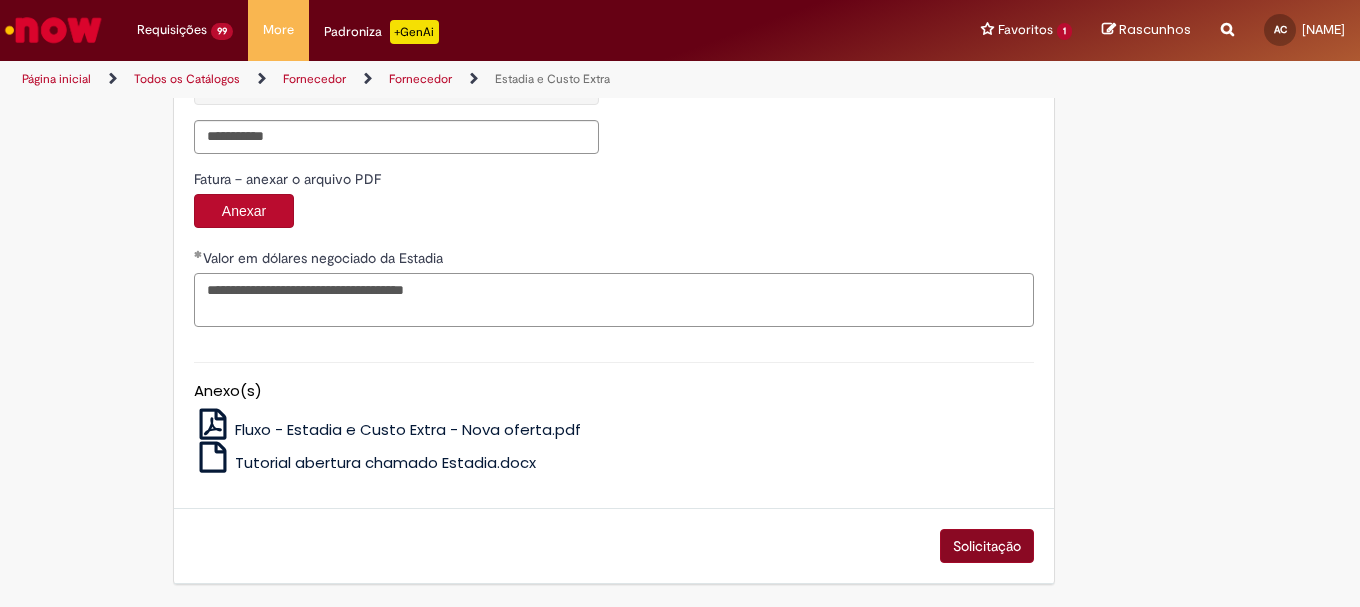type on "**********" 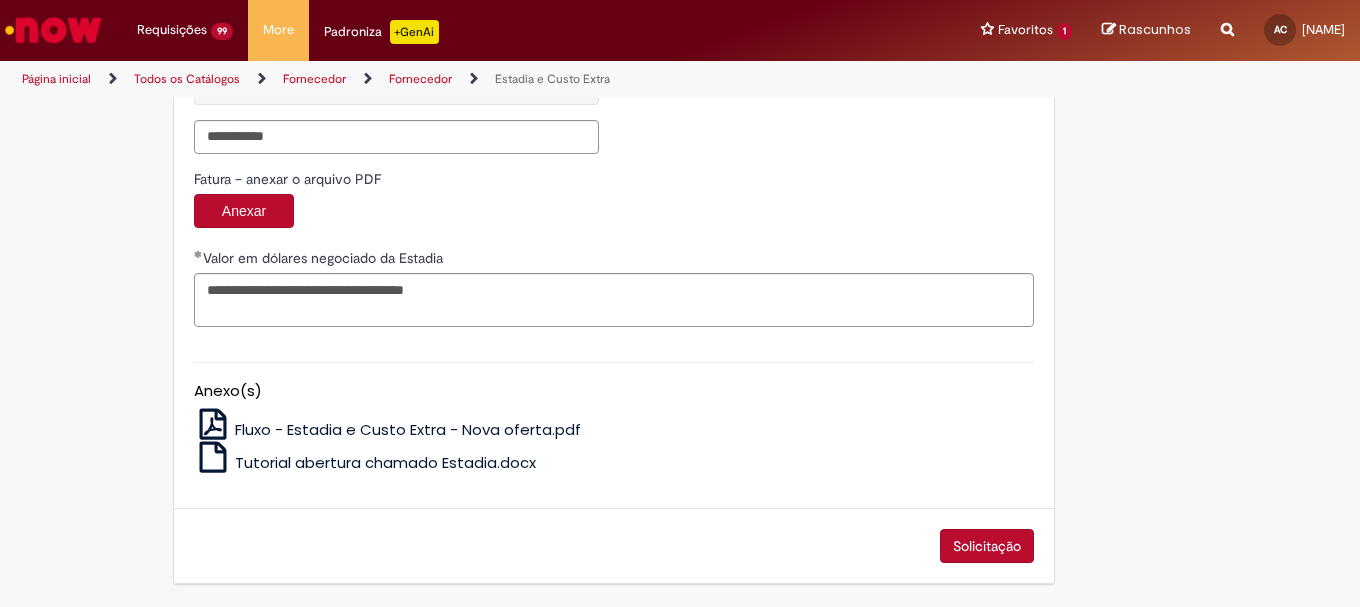 click on "Solicitação" at bounding box center [987, 546] 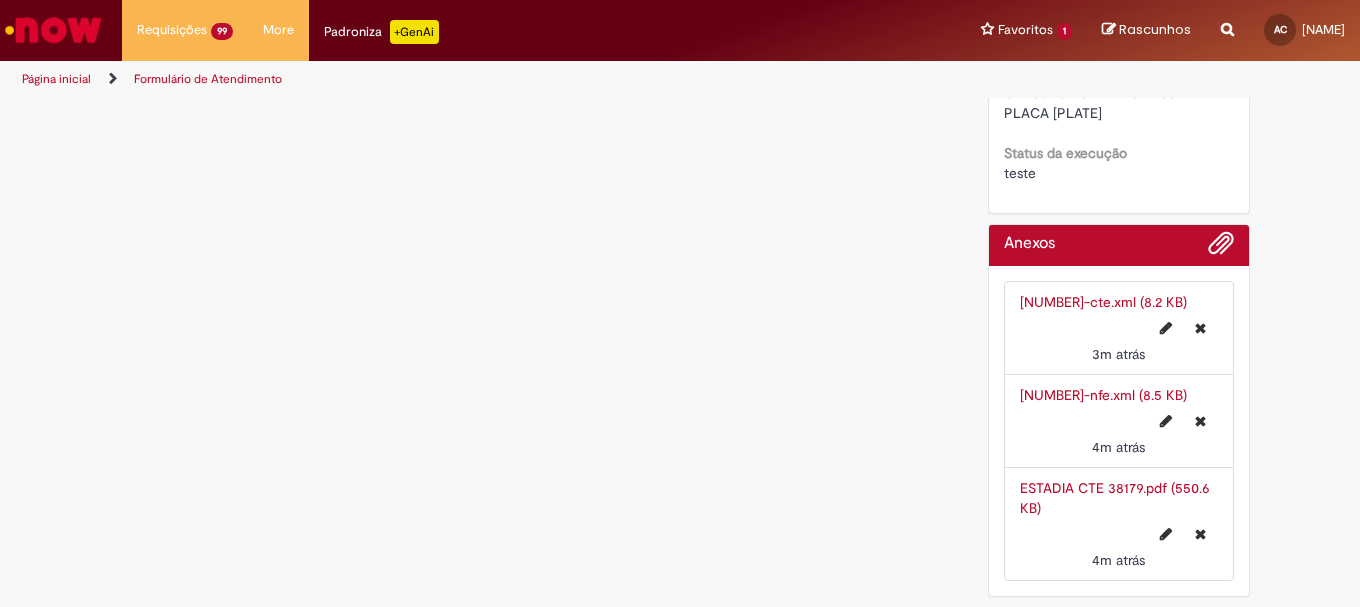 scroll, scrollTop: 0, scrollLeft: 0, axis: both 